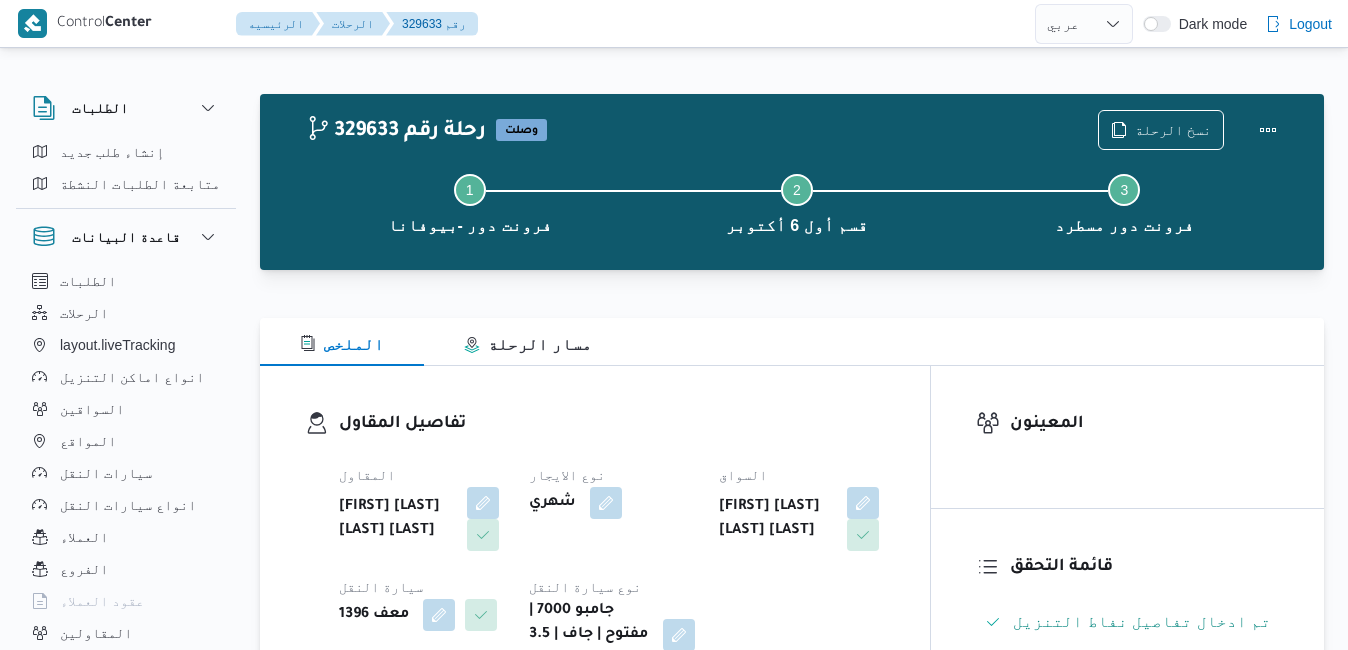 select on "ar" 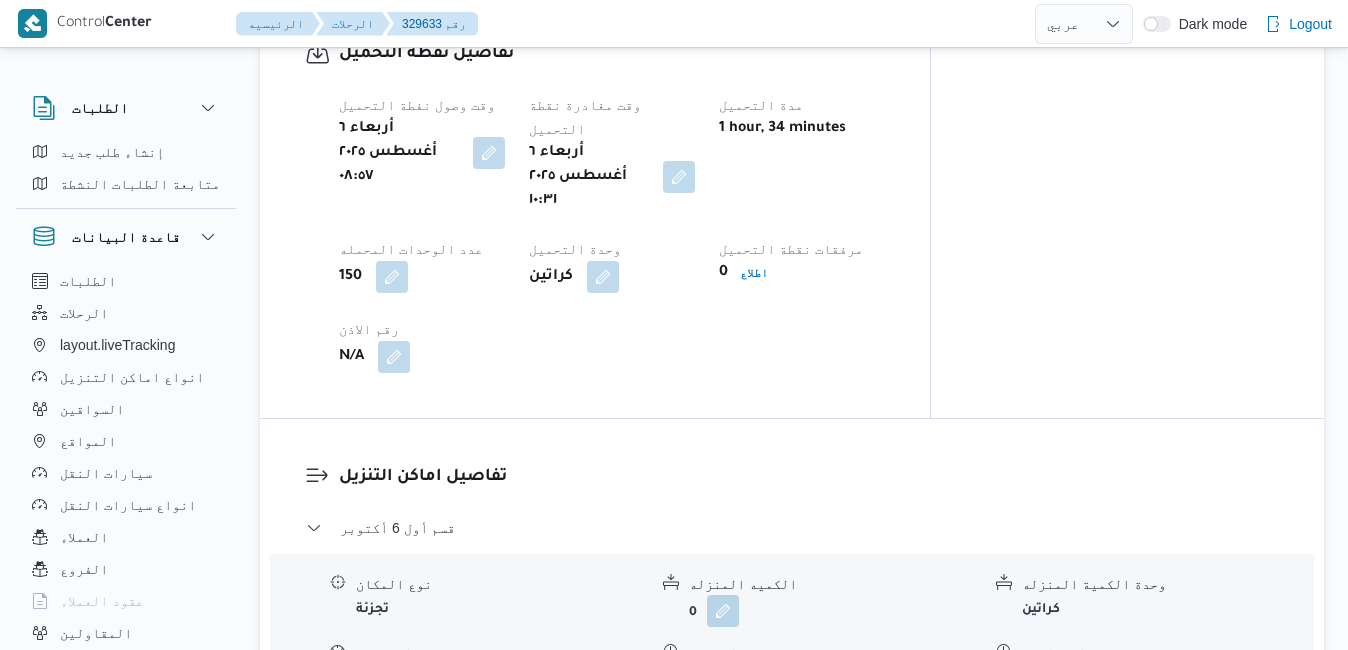 scroll, scrollTop: 0, scrollLeft: 0, axis: both 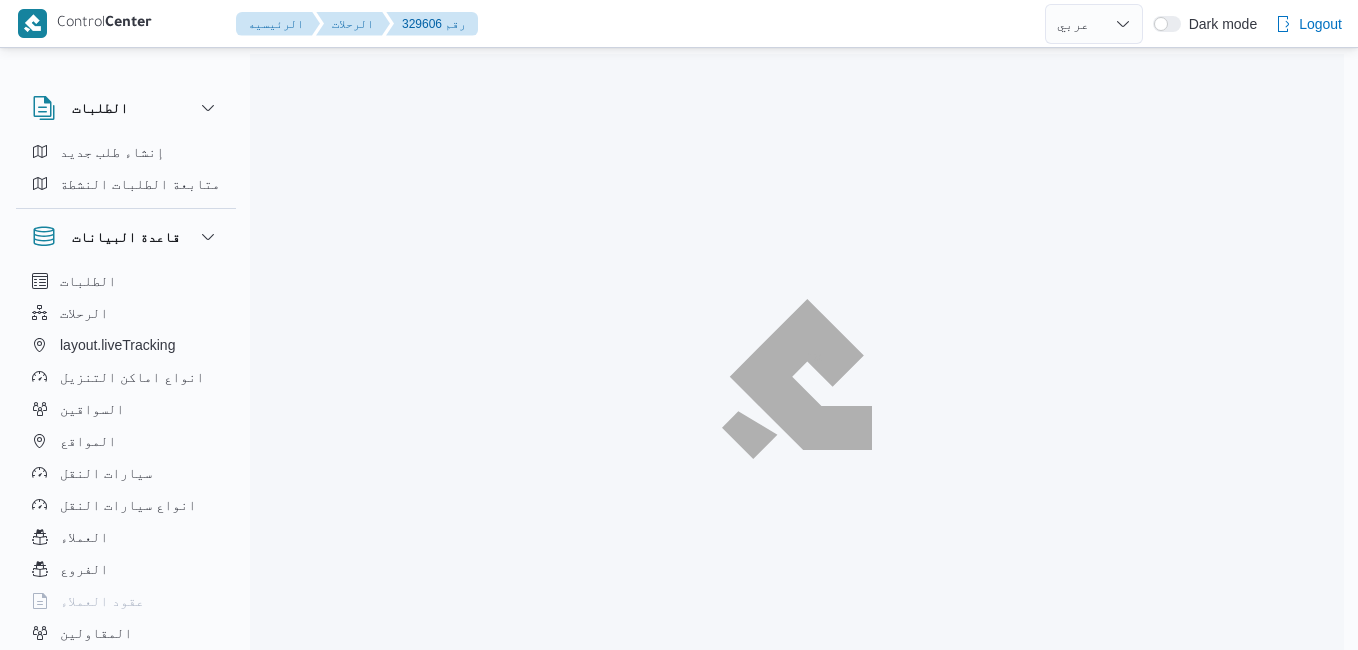 select on "ar" 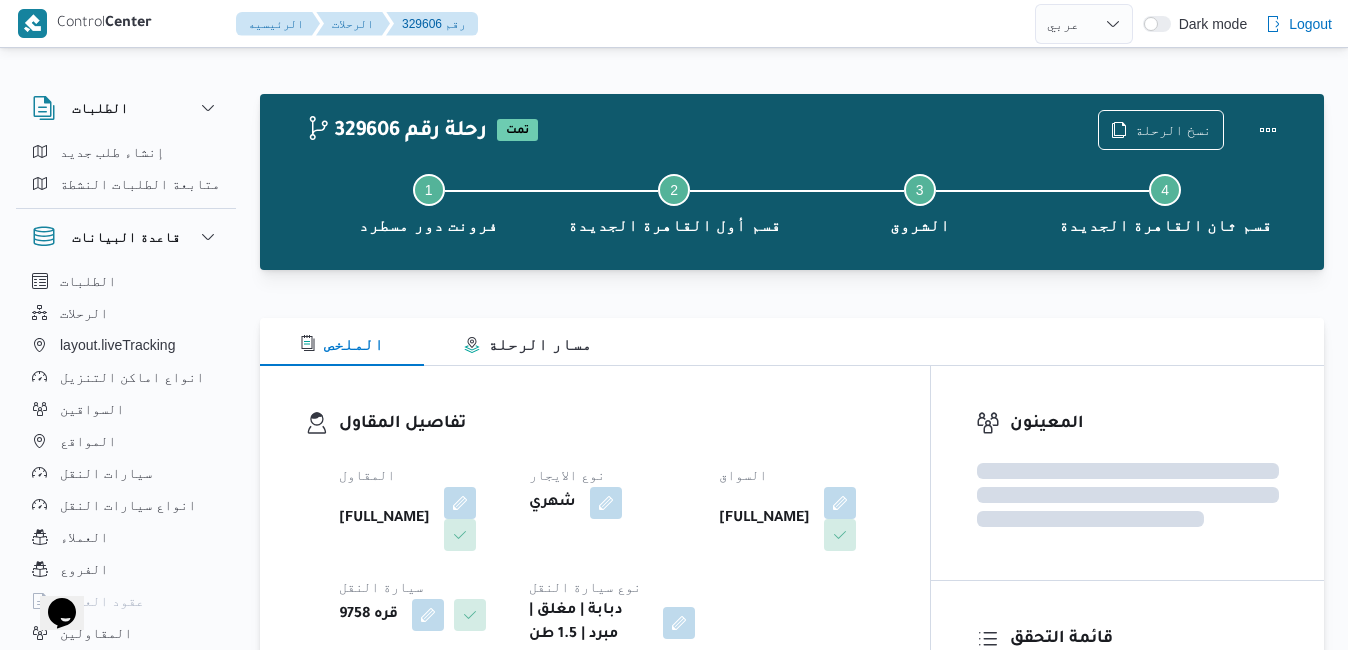 scroll, scrollTop: 40, scrollLeft: 0, axis: vertical 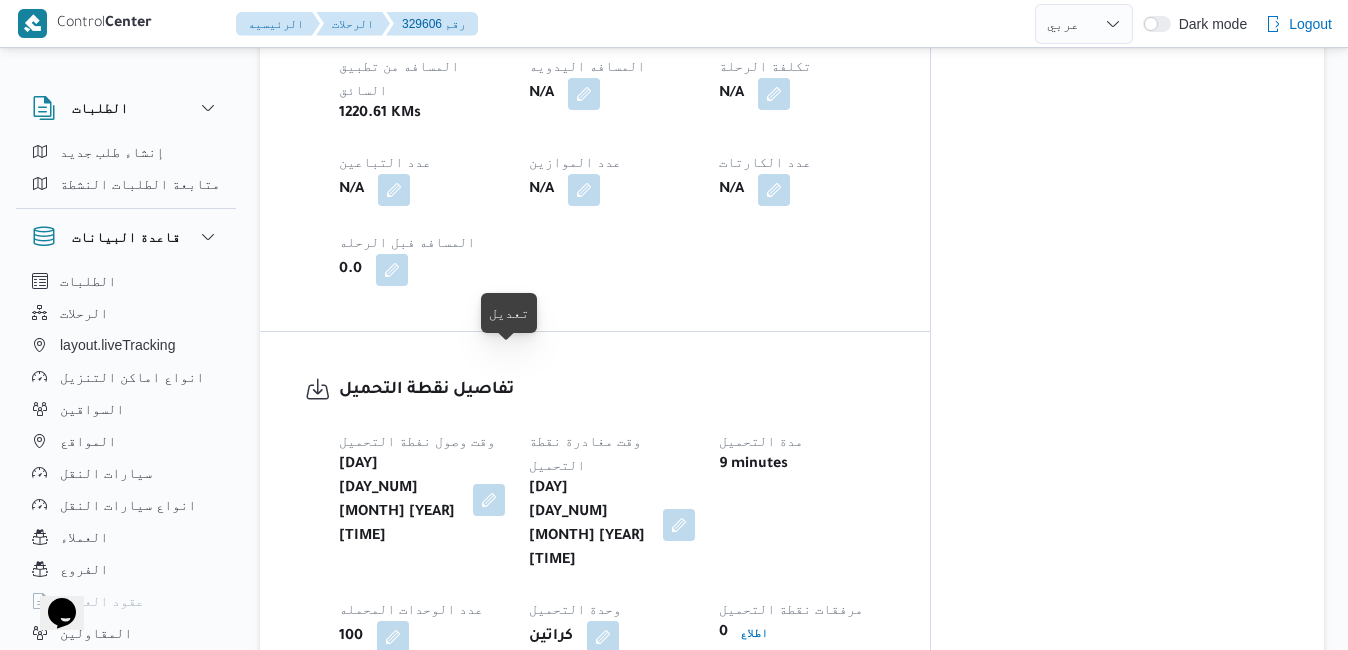 click at bounding box center (489, 500) 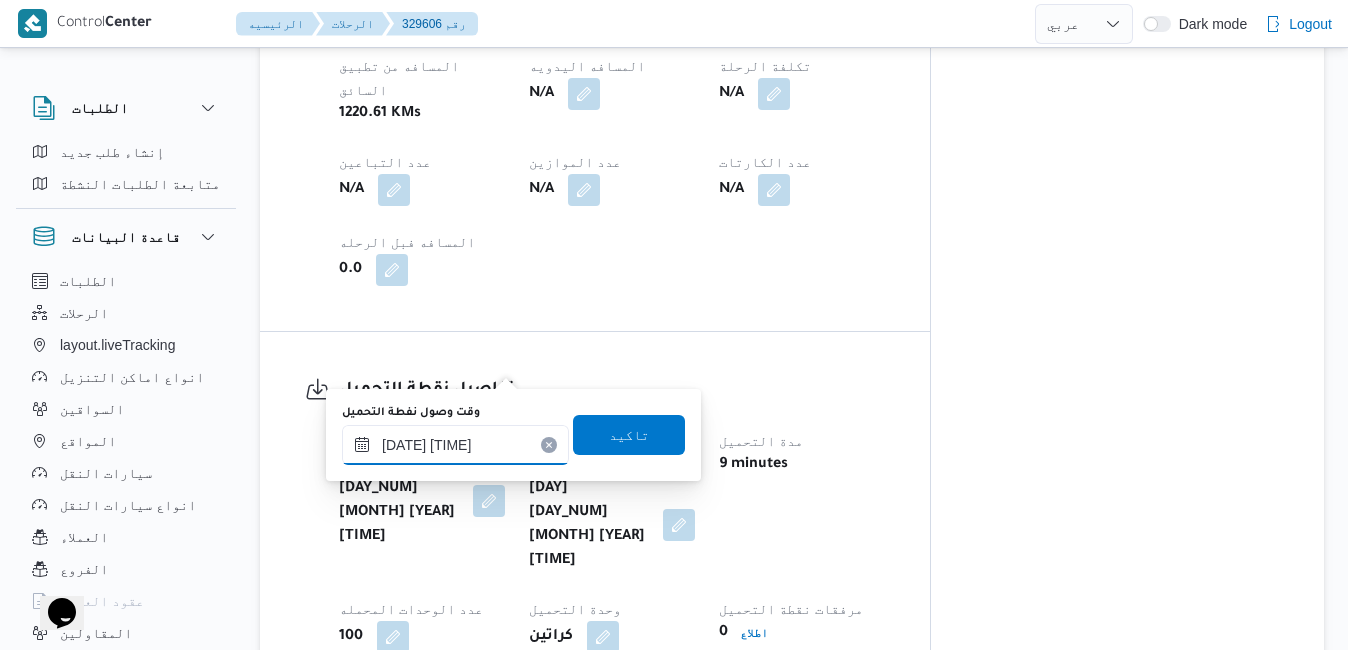 click on "٠٦/٠٨/٢٠٢٥ ٠٨:٠٧" at bounding box center [455, 445] 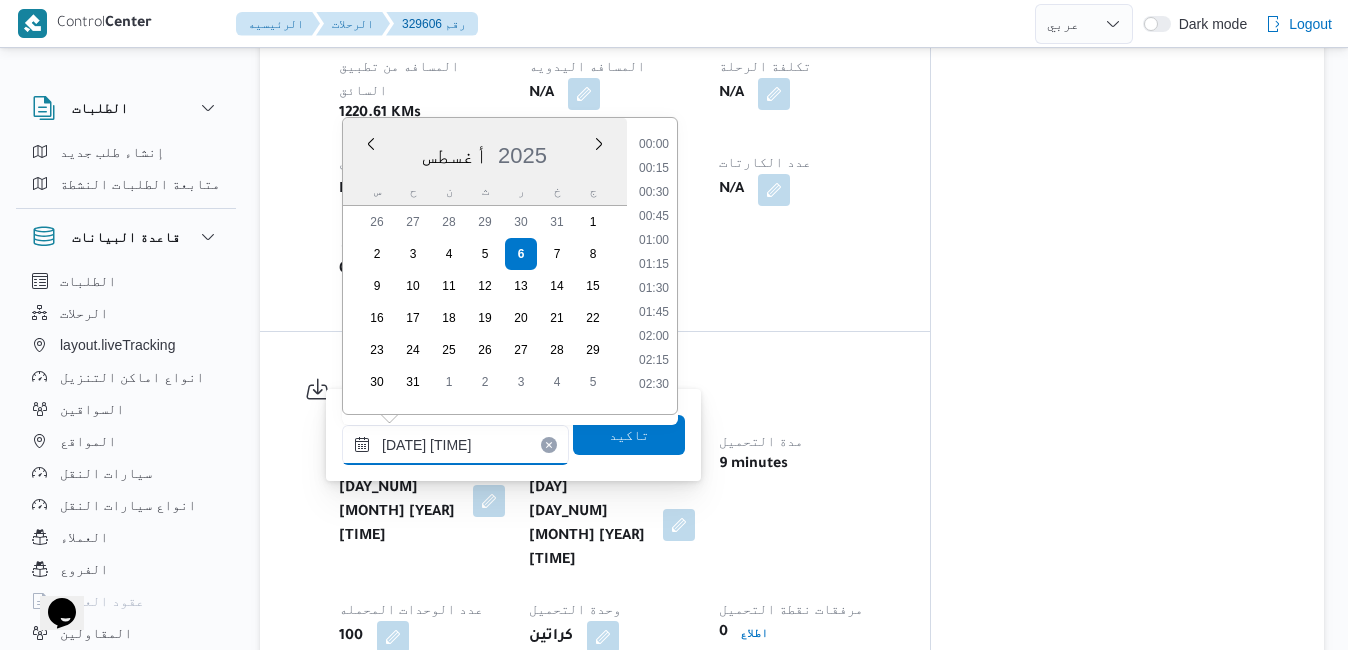scroll, scrollTop: 630, scrollLeft: 0, axis: vertical 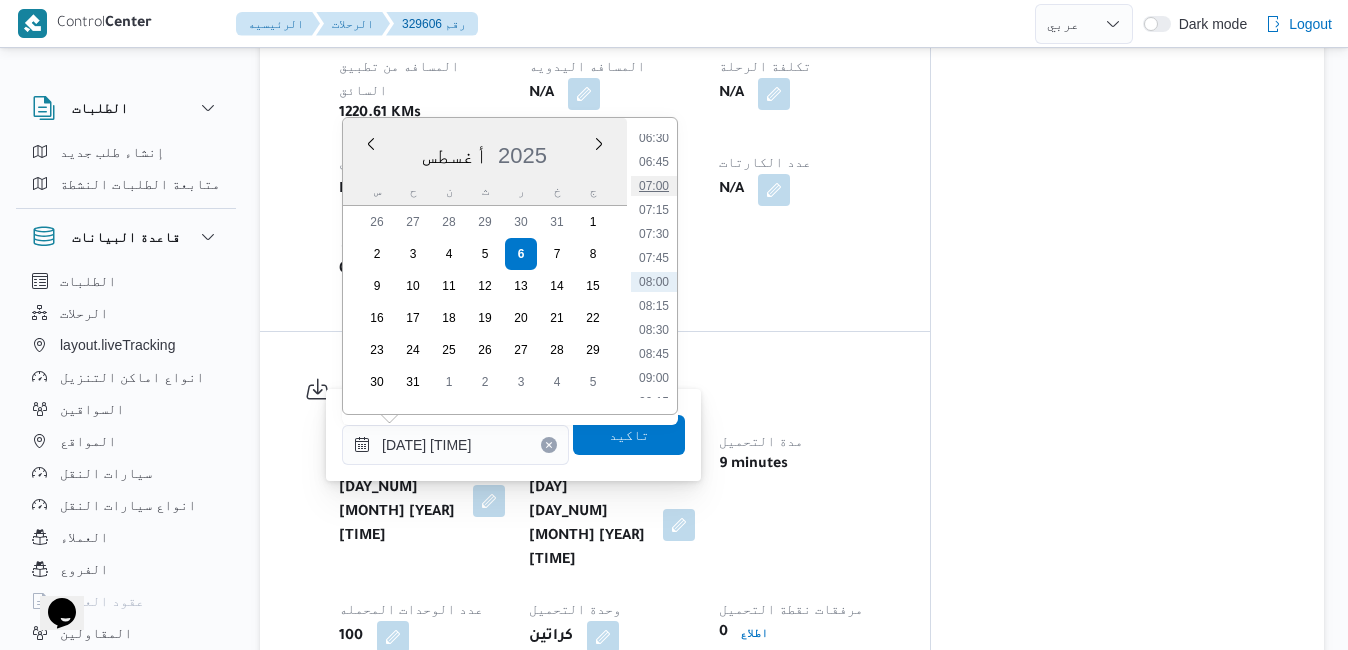 click on "07:00" at bounding box center [654, 186] 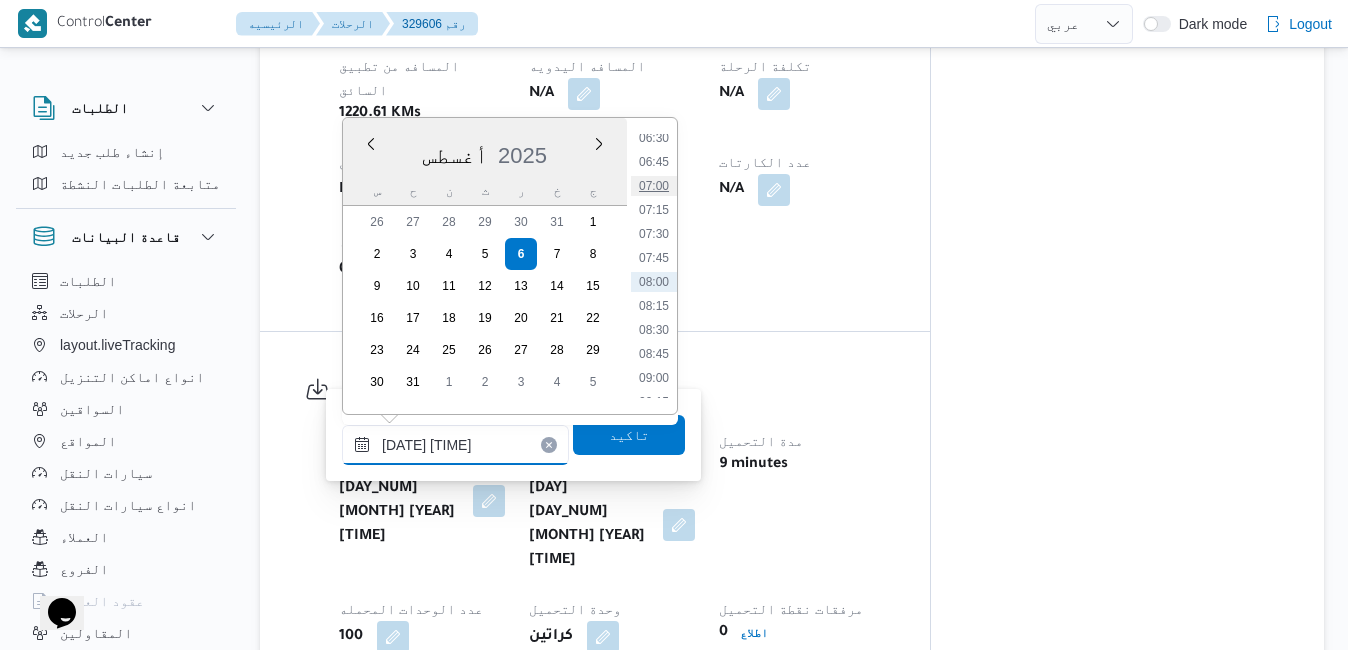 type on "٠٦/٠٨/٢٠٢٥ ٠٧:٠٠" 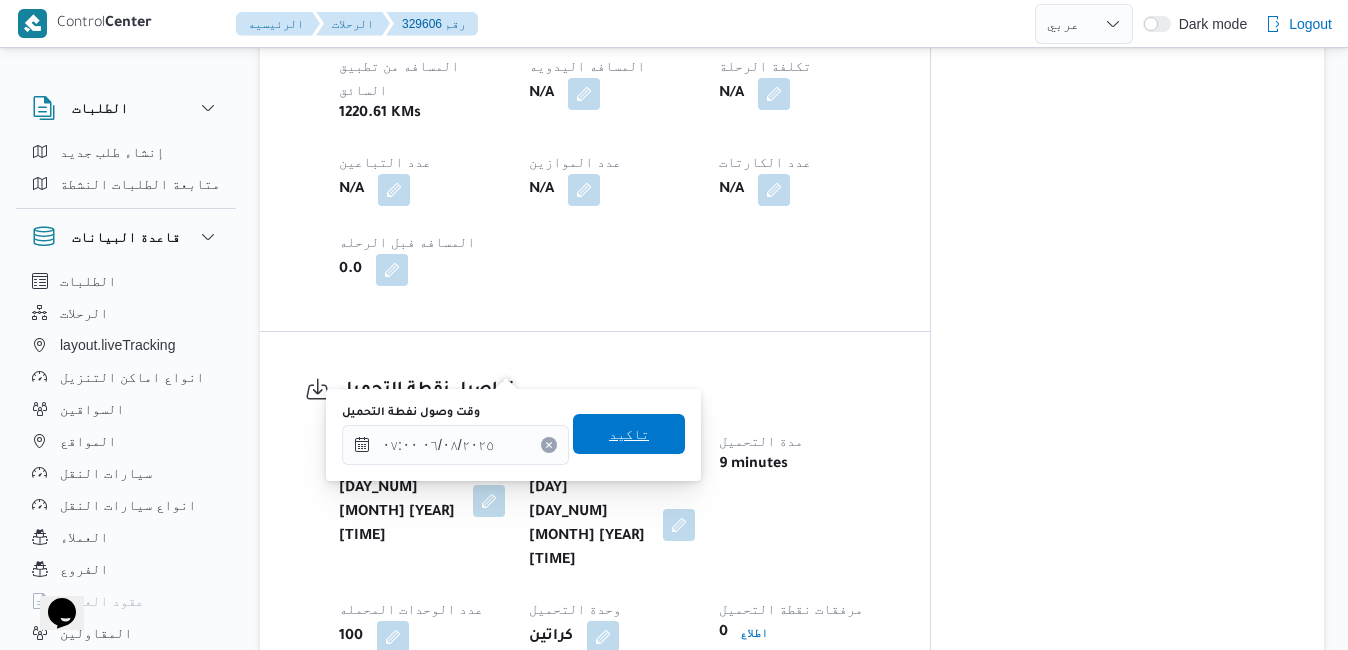 click on "تاكيد" at bounding box center (629, 434) 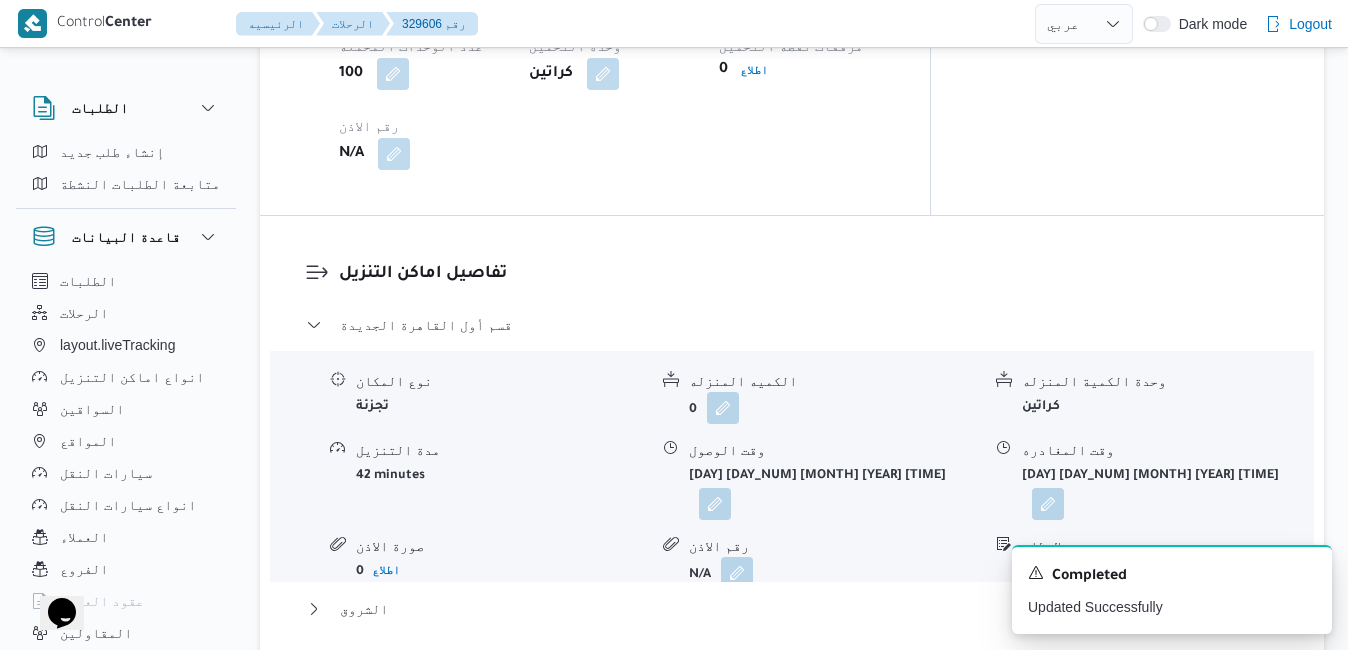 scroll, scrollTop: 1720, scrollLeft: 0, axis: vertical 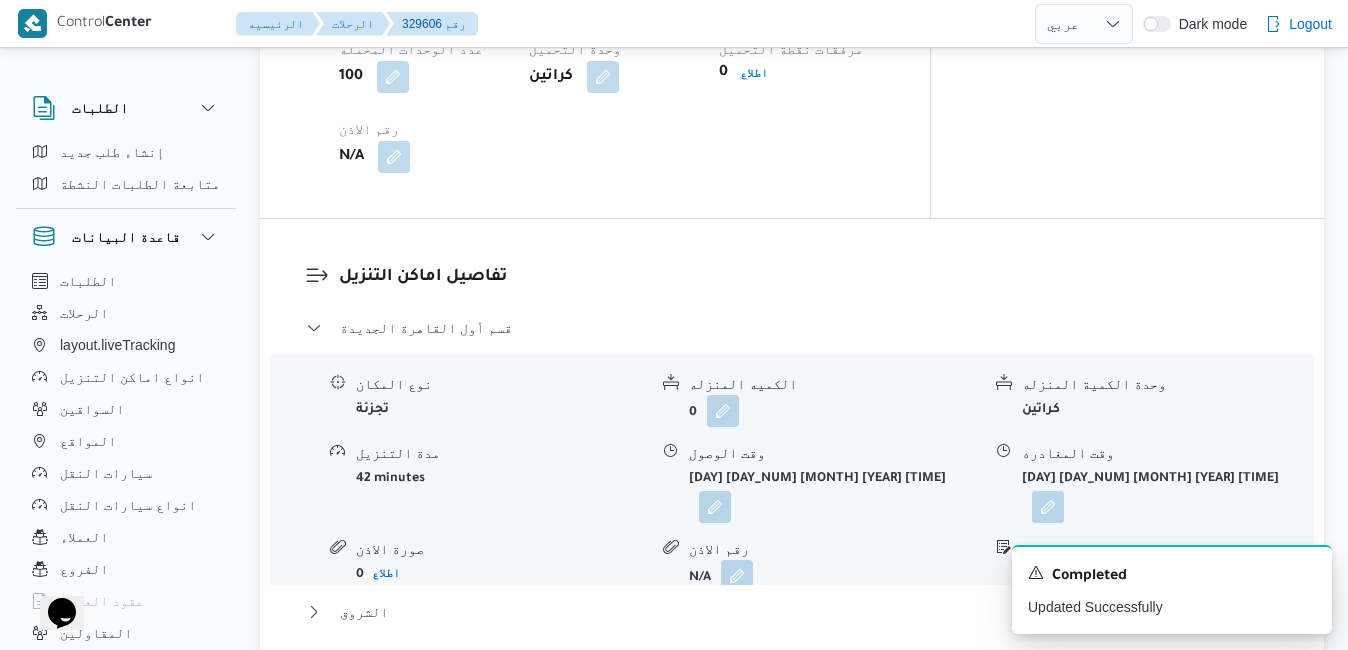 click on "عدل تفاصيل نقاط التنزيل" at bounding box center [404, 725] 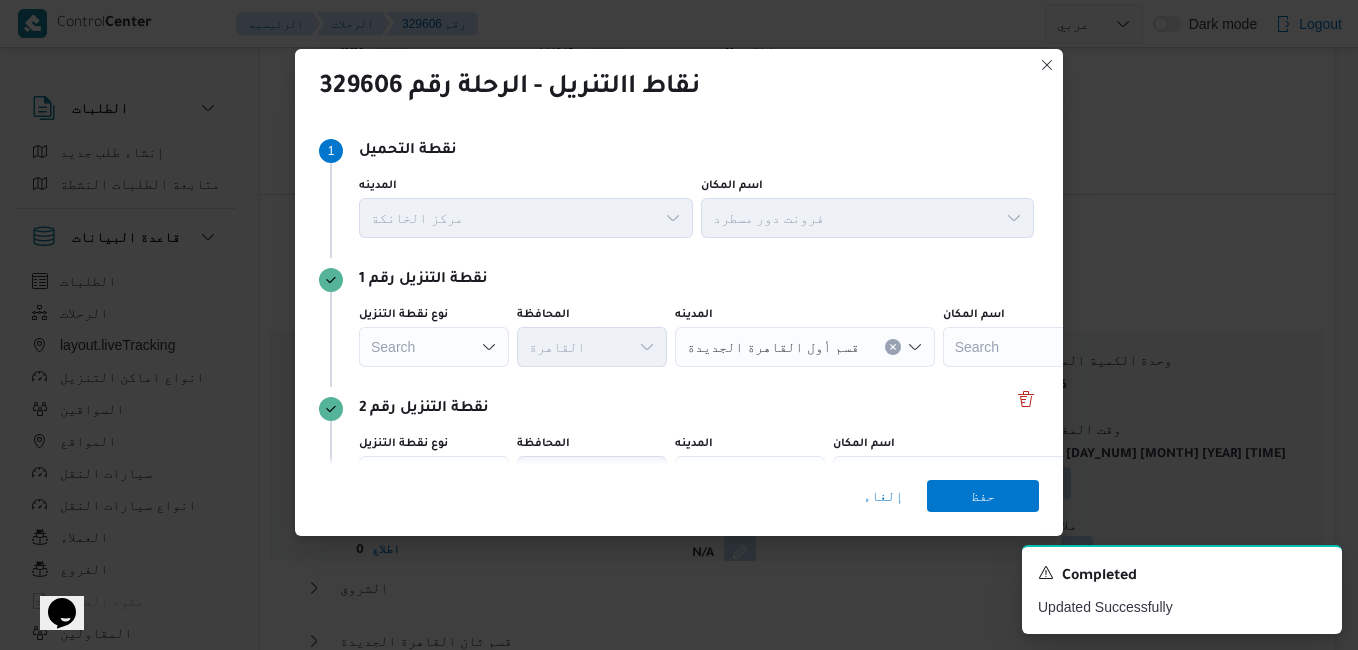 click 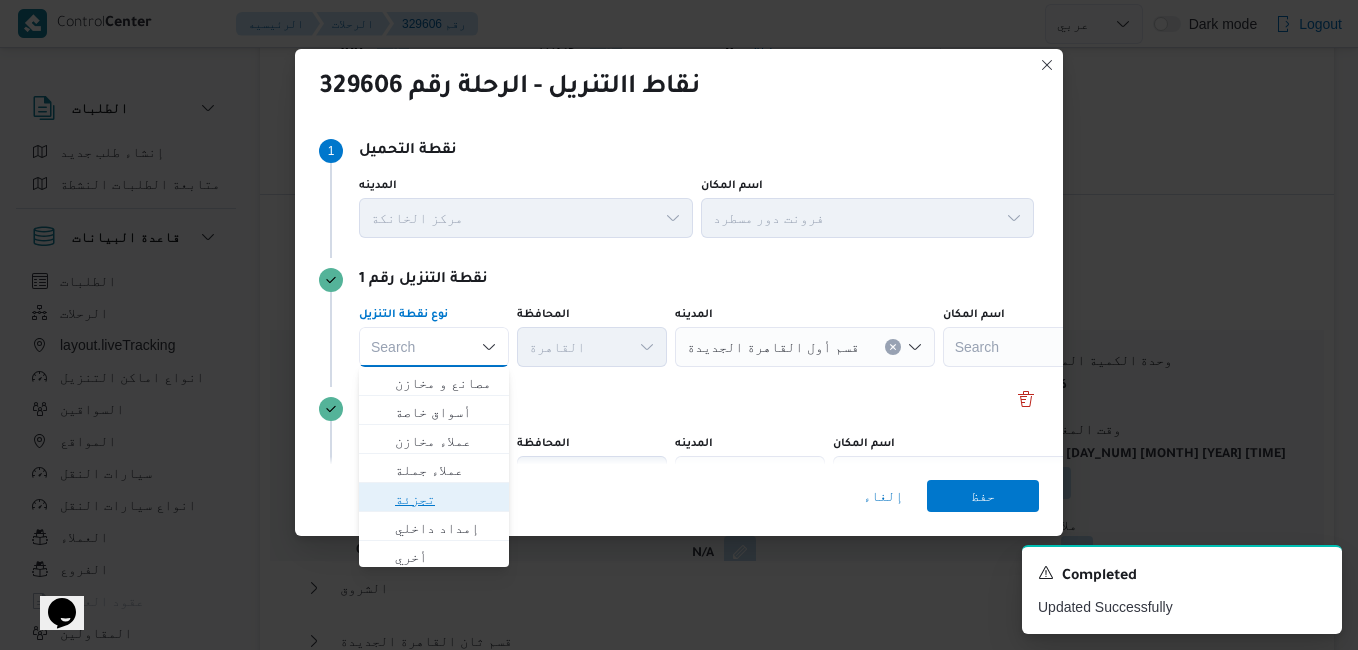 click on "تجزئة" at bounding box center [446, 499] 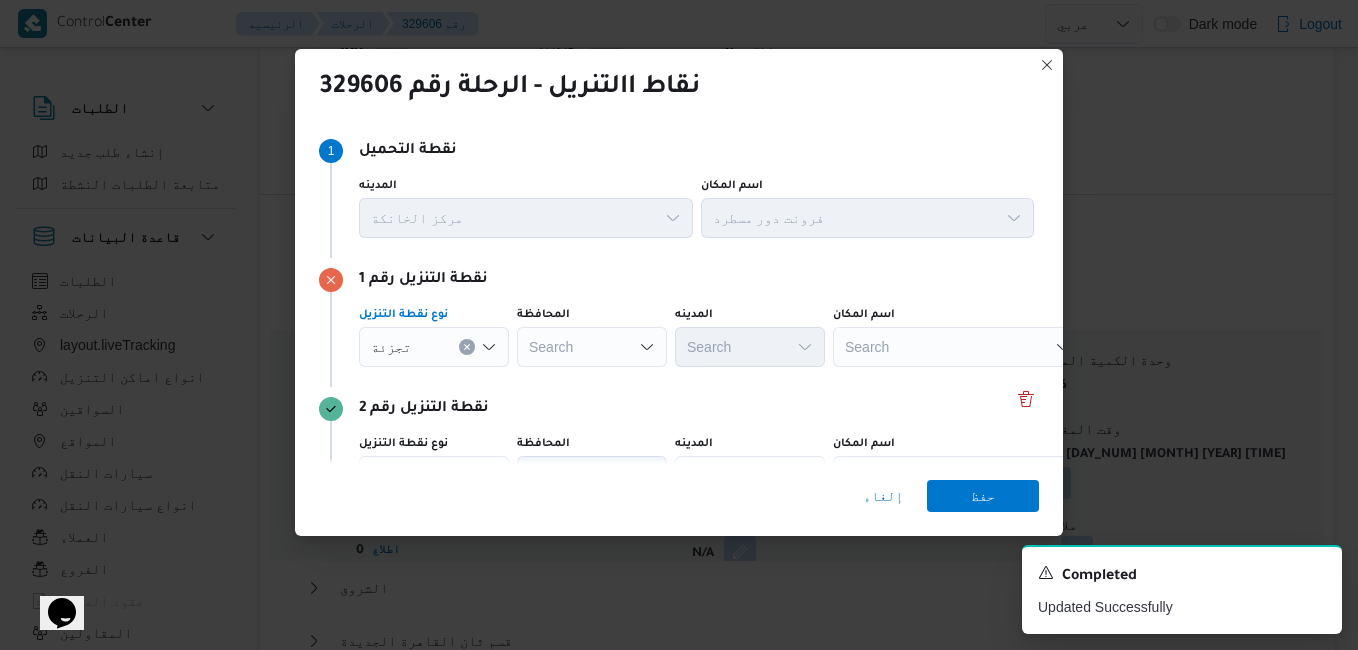 click on "Search" at bounding box center [592, 347] 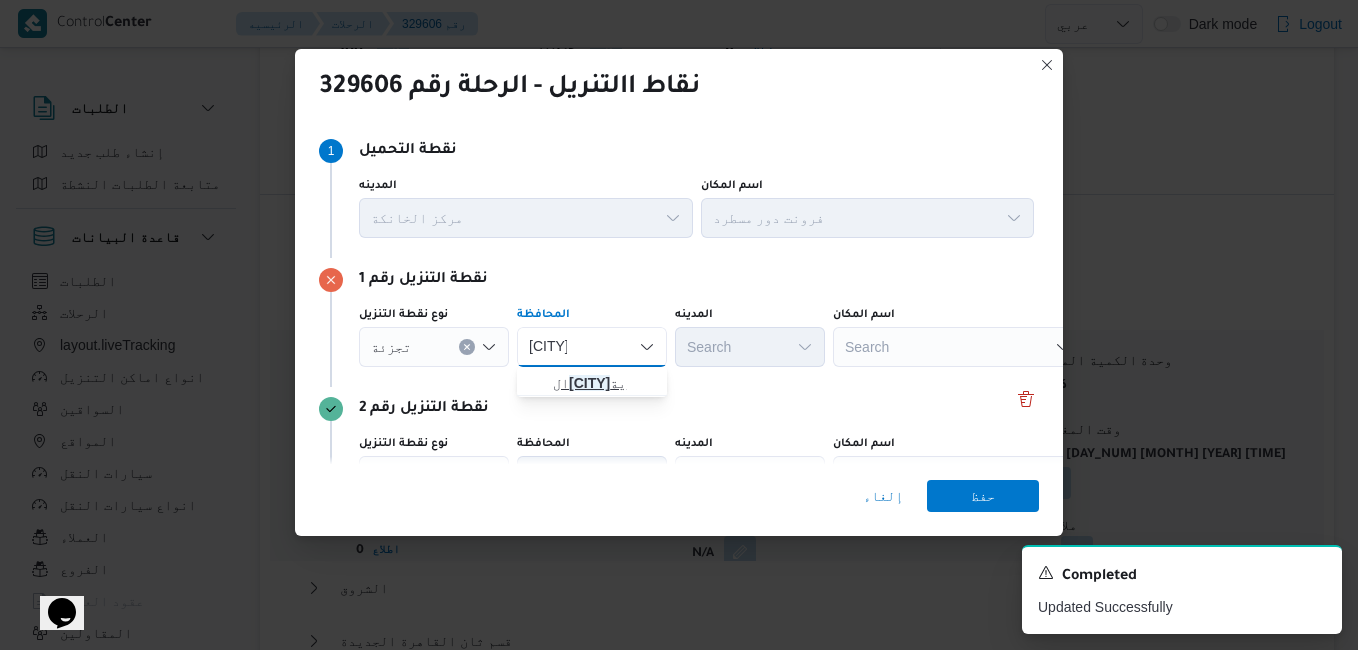 type on "قليوب" 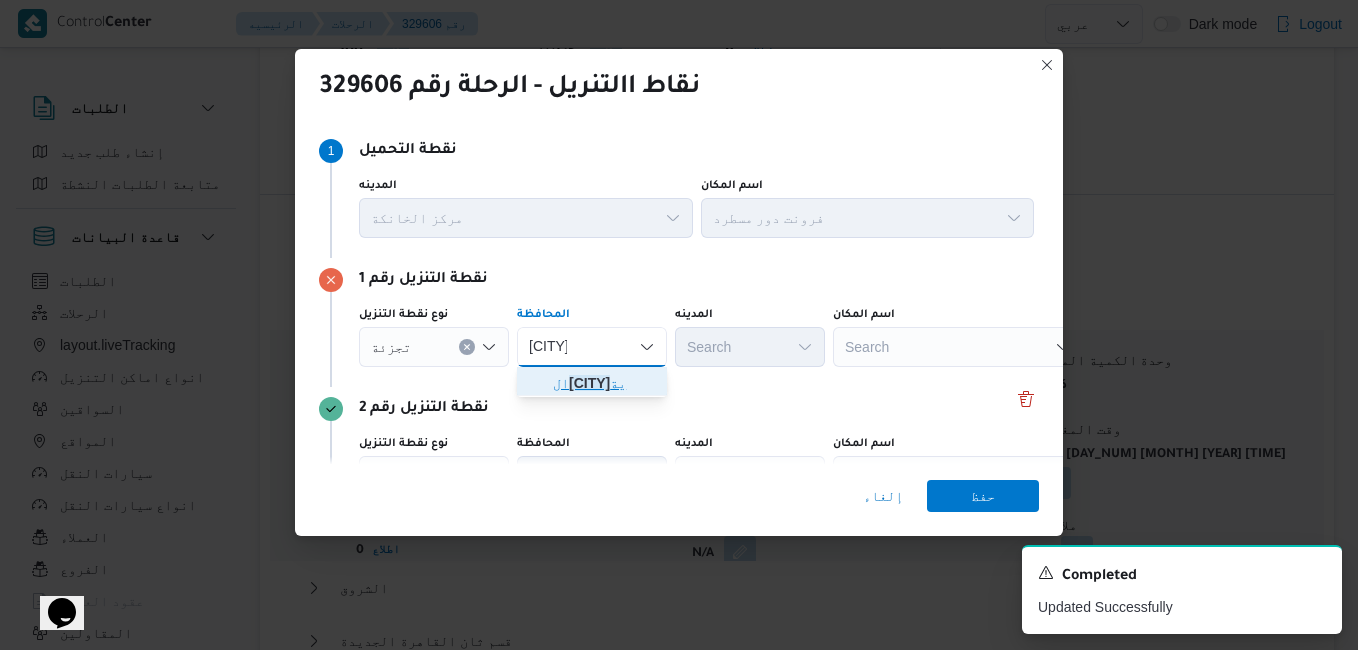 click on "ال قليوب ية" at bounding box center [604, 383] 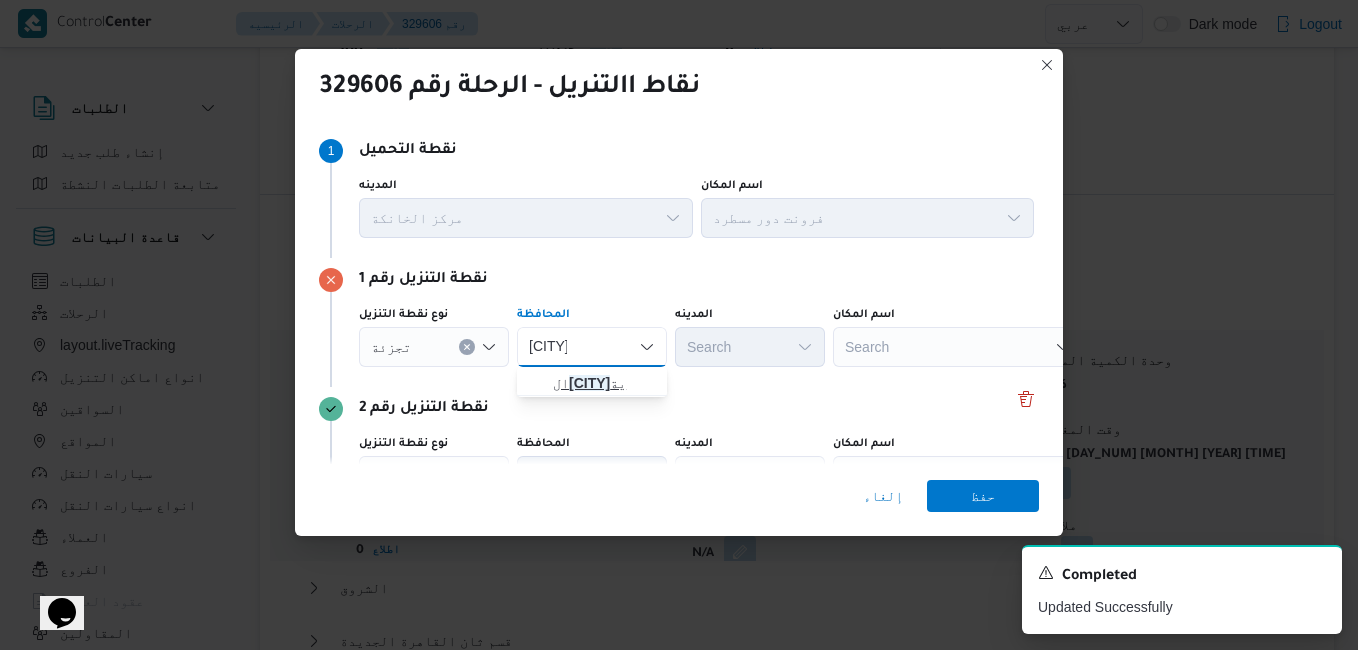 type 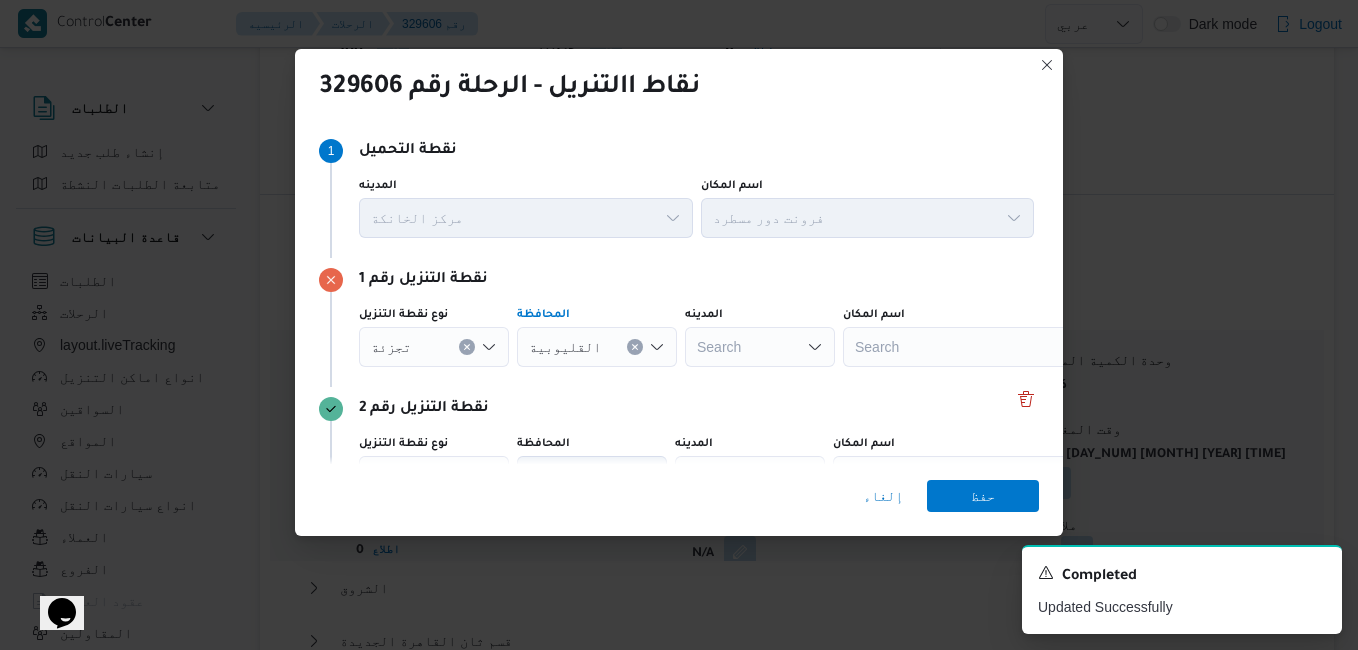 click on "Search" at bounding box center [760, 347] 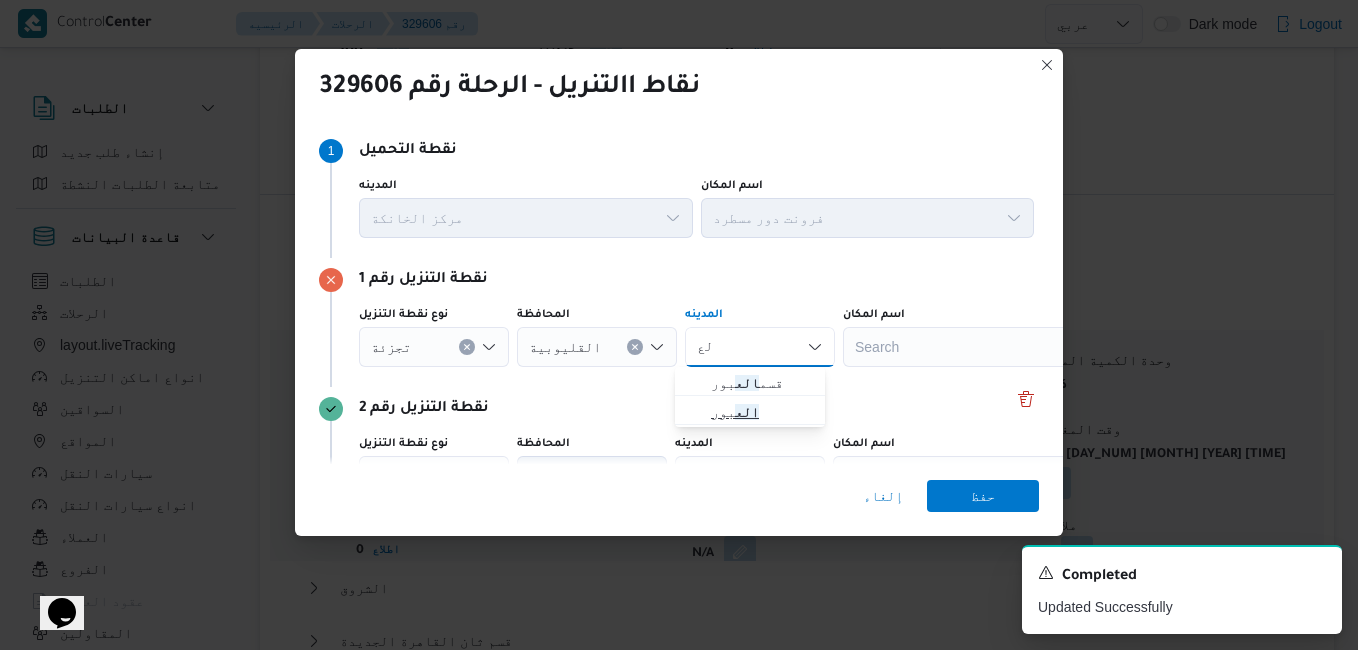 type on "الع" 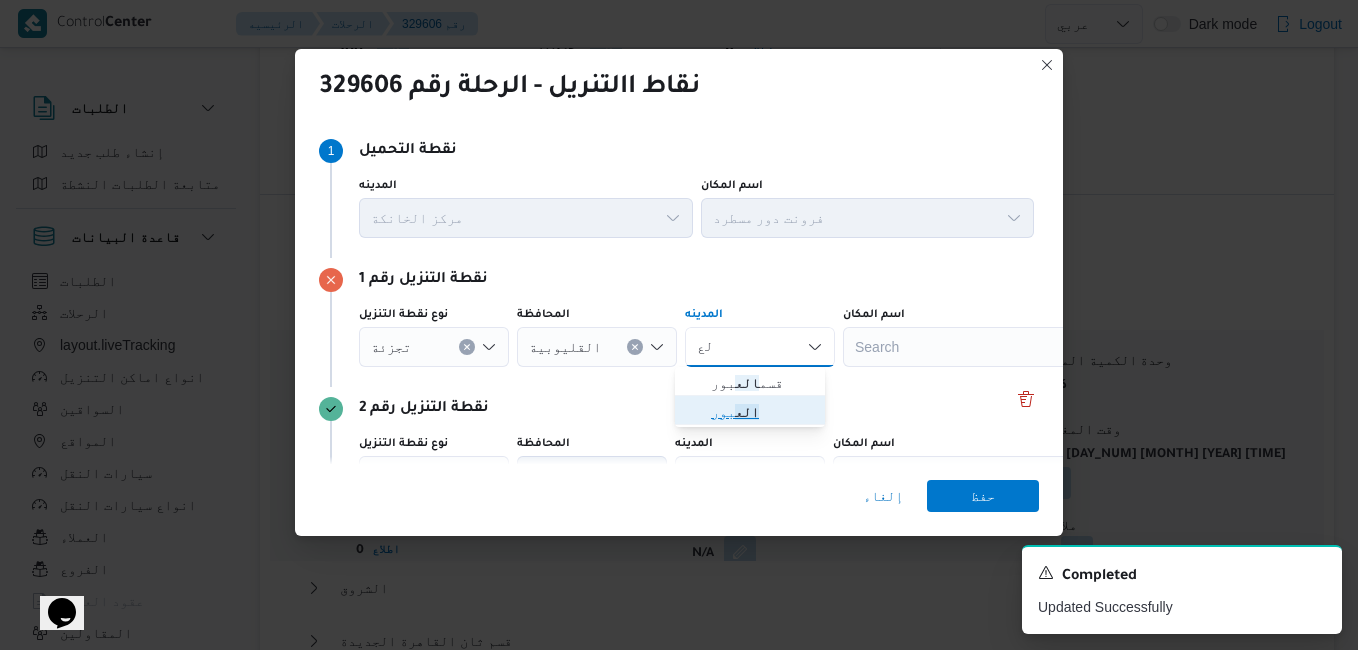 click on "الع" 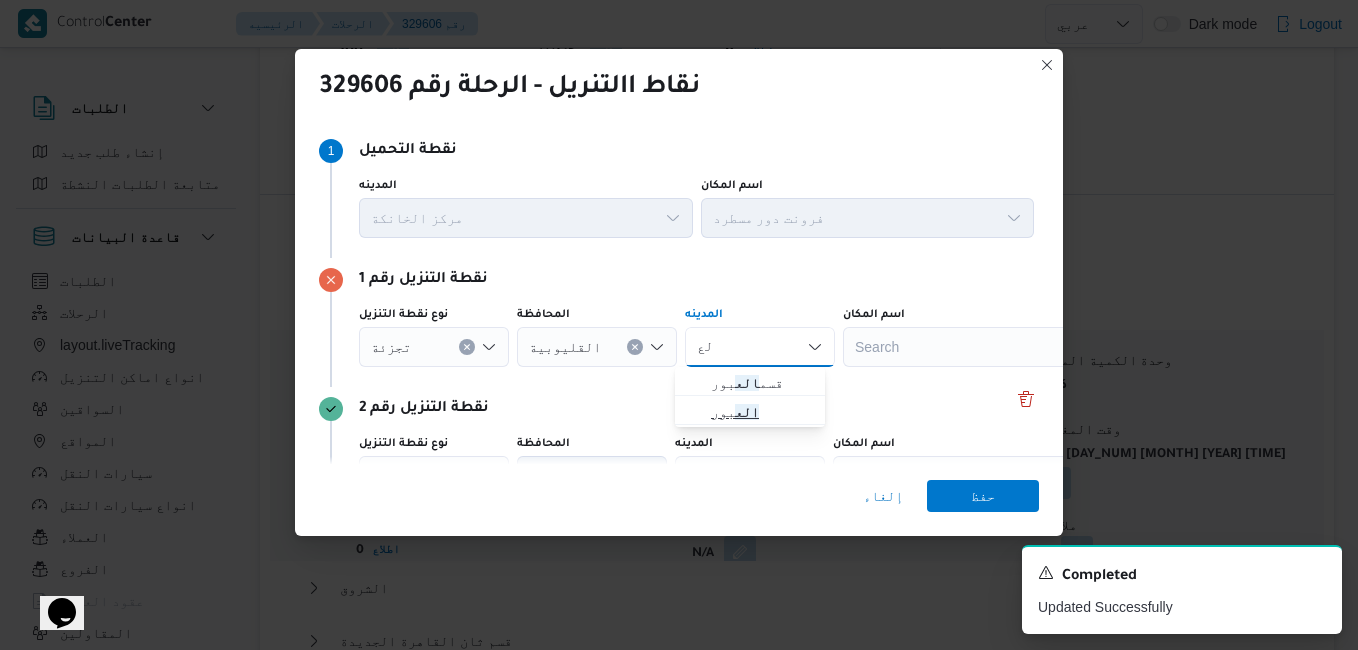 type 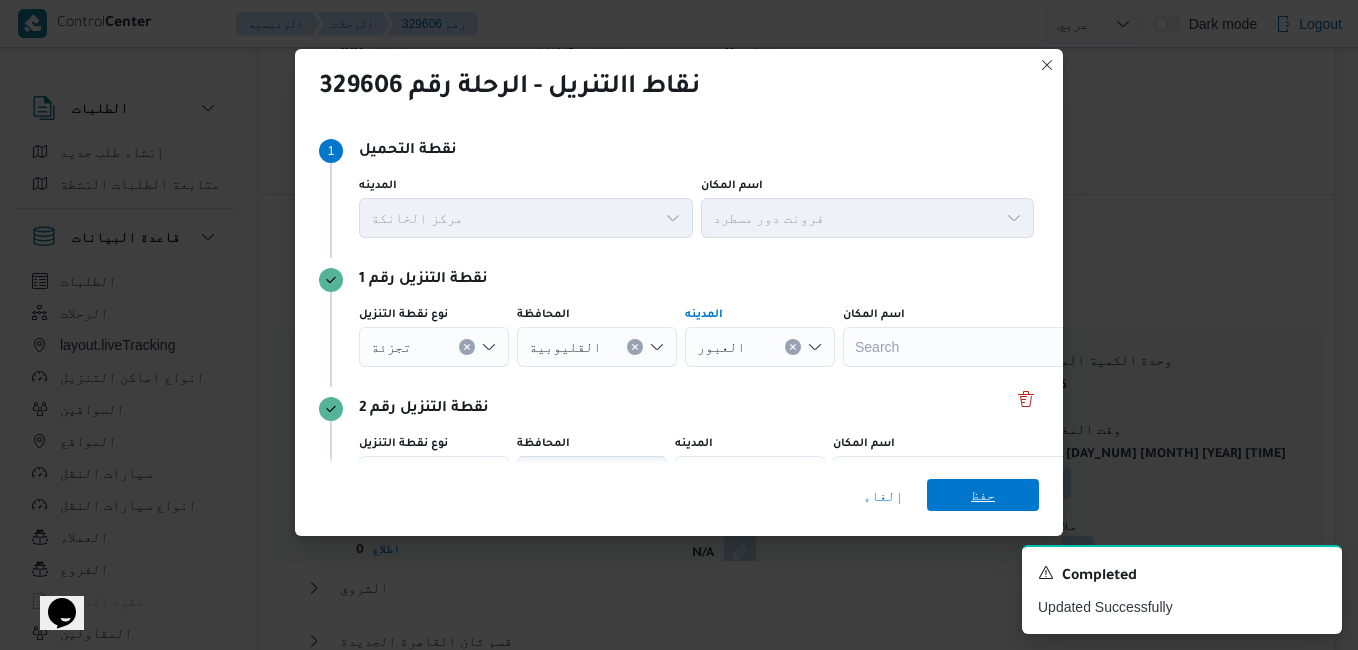 click on "حفظ" at bounding box center [983, 495] 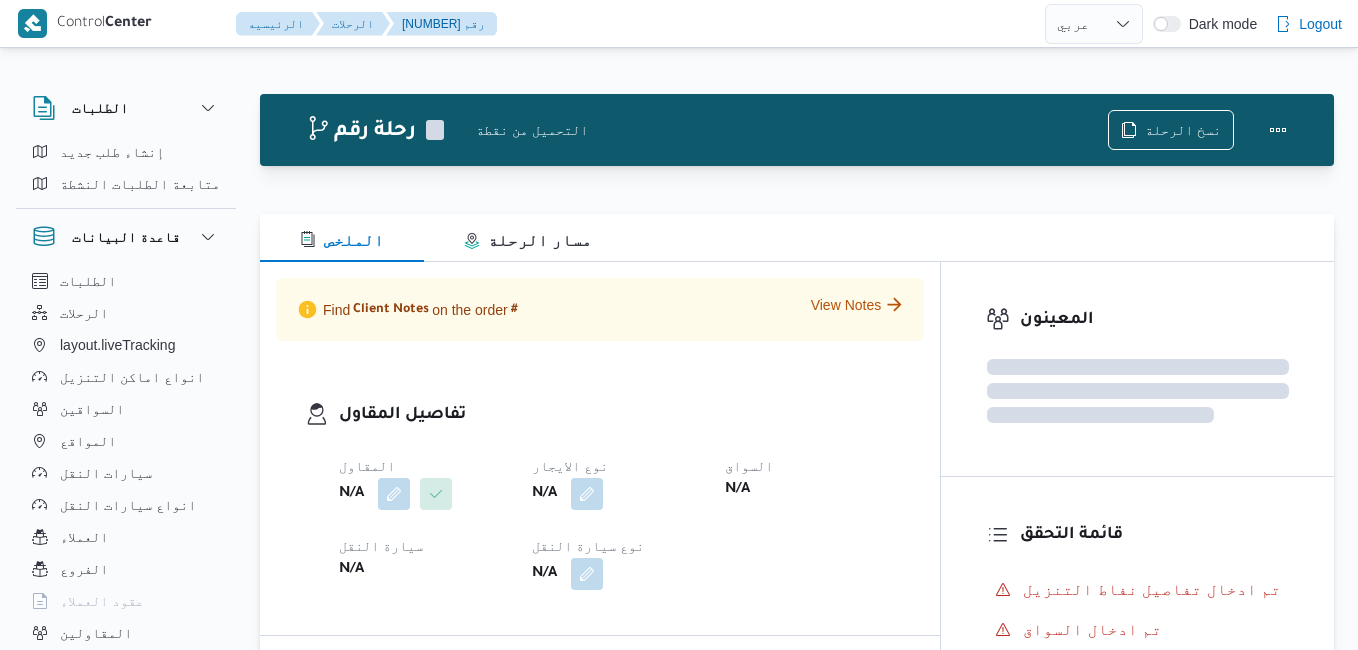 select on "ar" 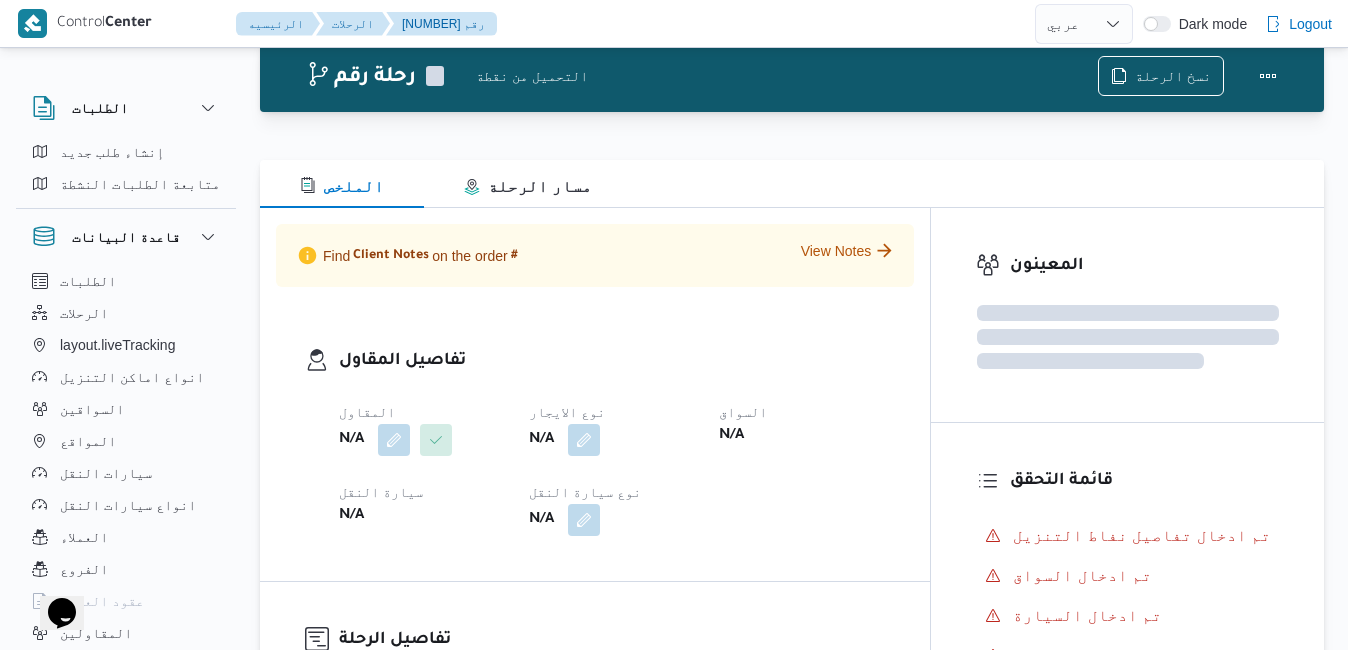 scroll, scrollTop: 54, scrollLeft: 0, axis: vertical 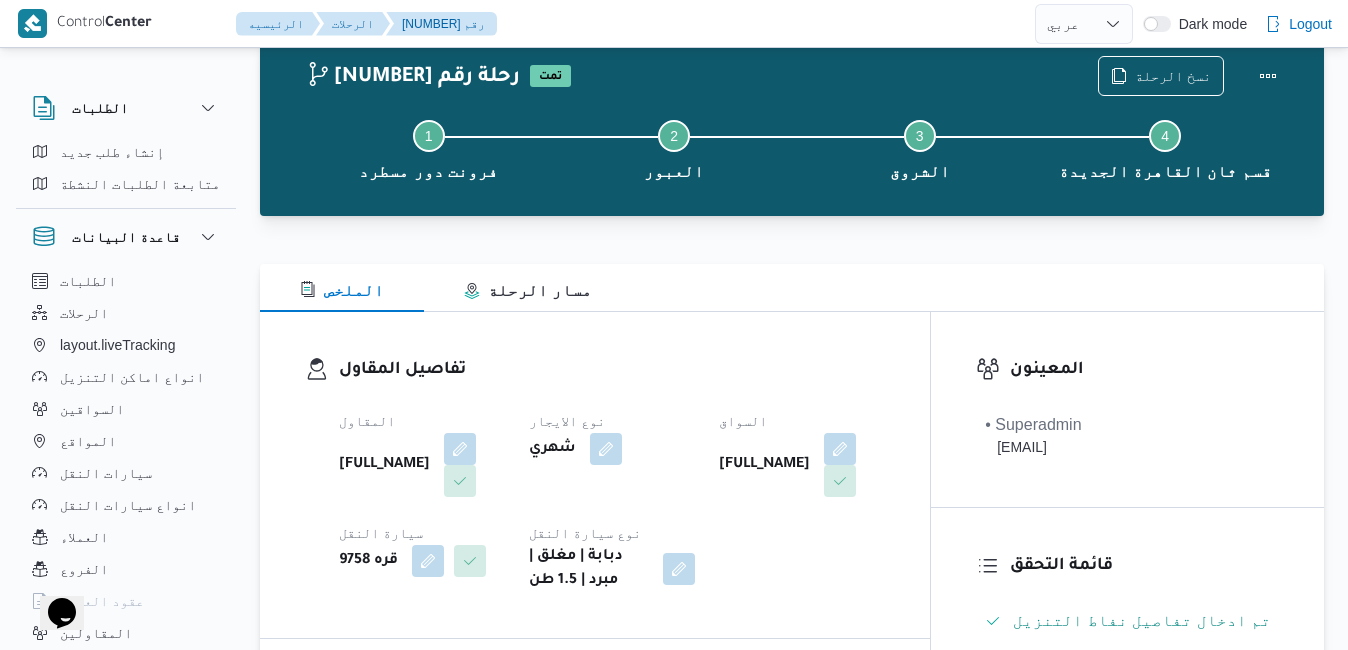 click on "تفاصيل المقاول المقاول محمد محمود احمد مسعود نوع الايجار شهري السواق محمد على عبدالله عبد الباسط سيارة النقل قره 9758 نوع سيارة النقل دبابة | مغلق | مبرد | 1.5 طن" at bounding box center [595, 475] 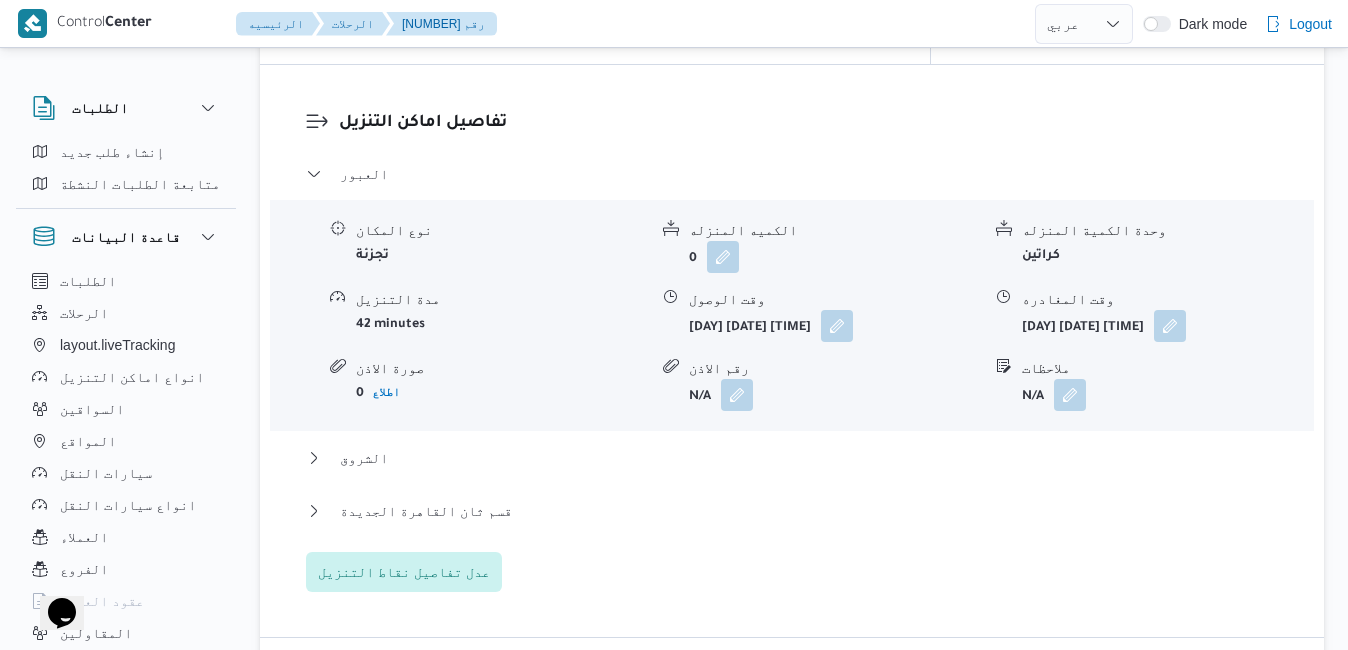 scroll, scrollTop: 1854, scrollLeft: 0, axis: vertical 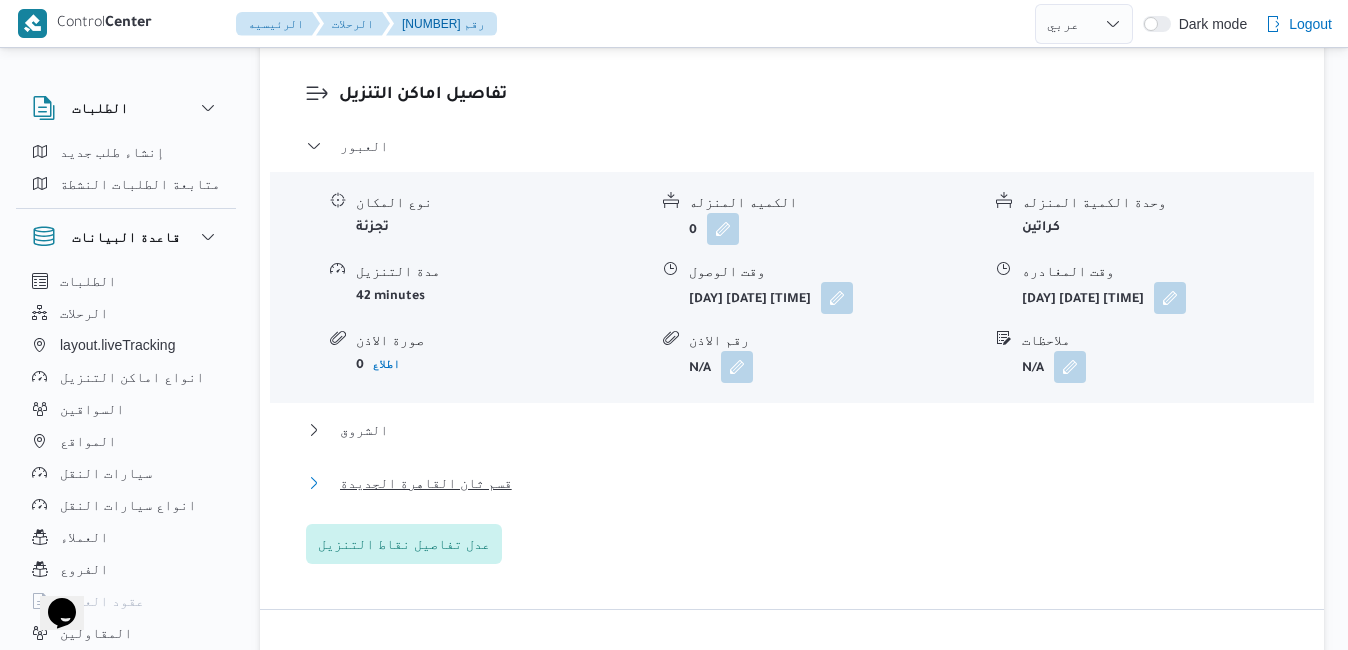 click on "قسم ثان القاهرة الجديدة" at bounding box center (792, 483) 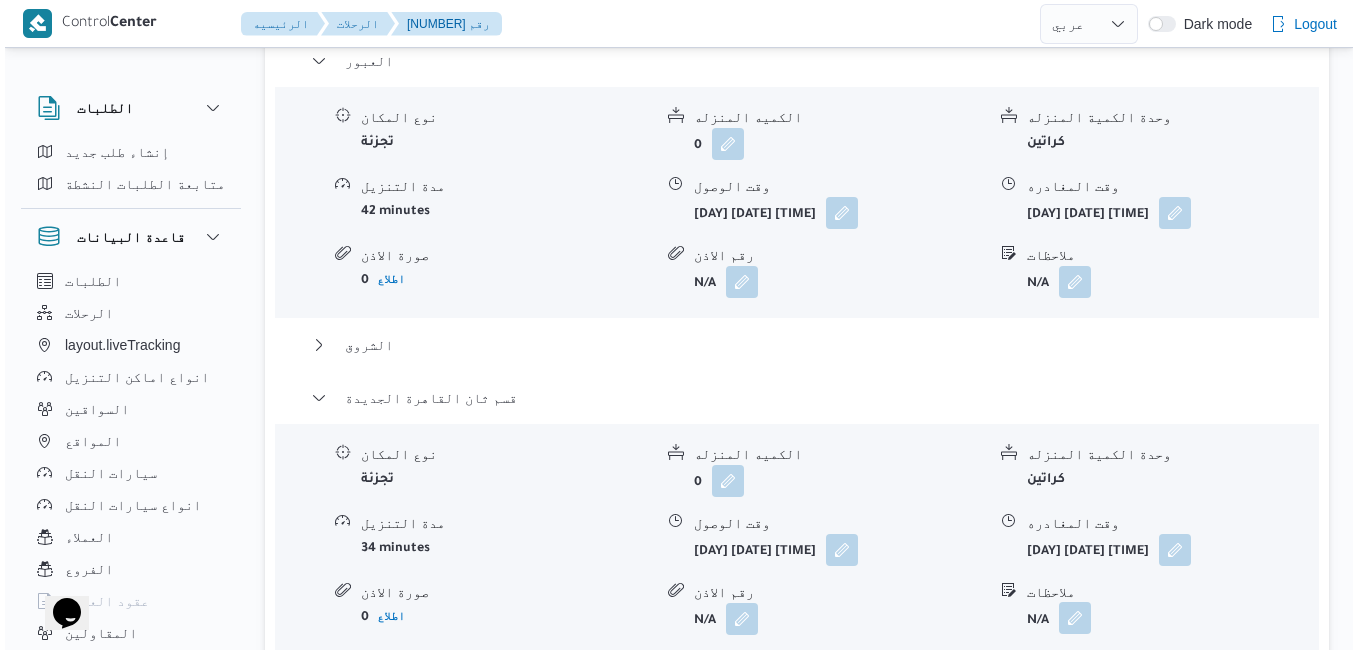 scroll, scrollTop: 1934, scrollLeft: 0, axis: vertical 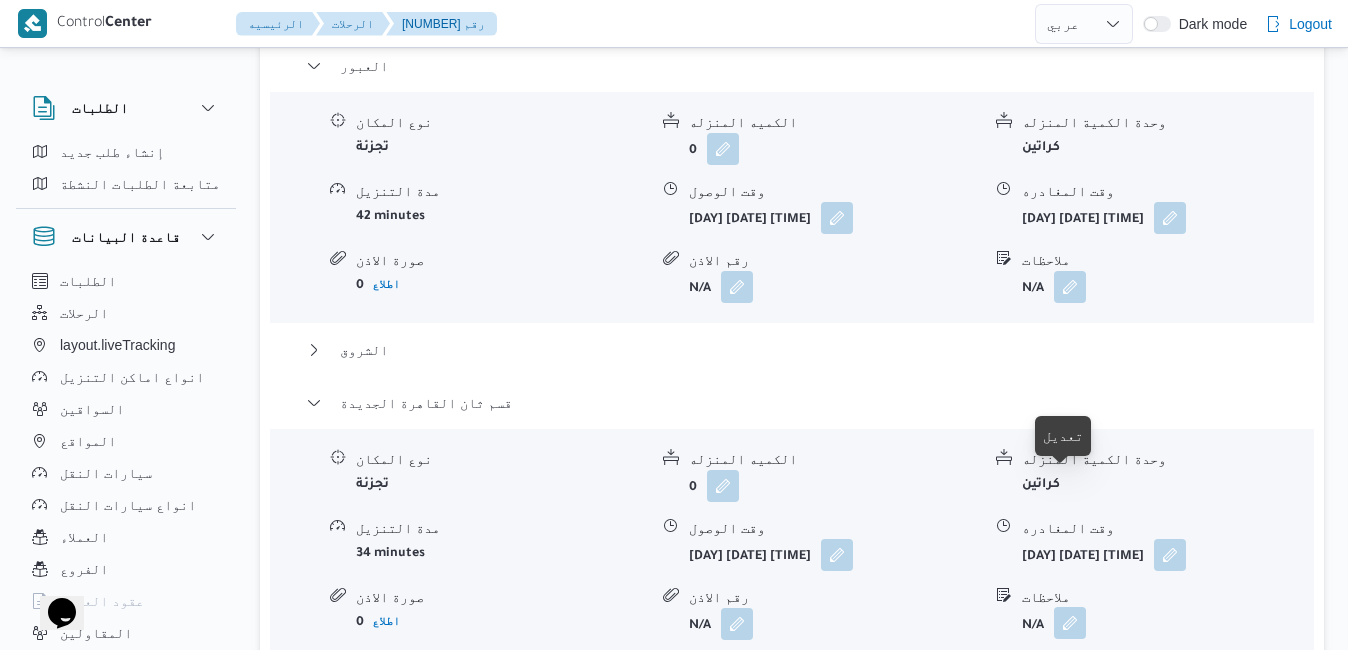 click at bounding box center [1070, 623] 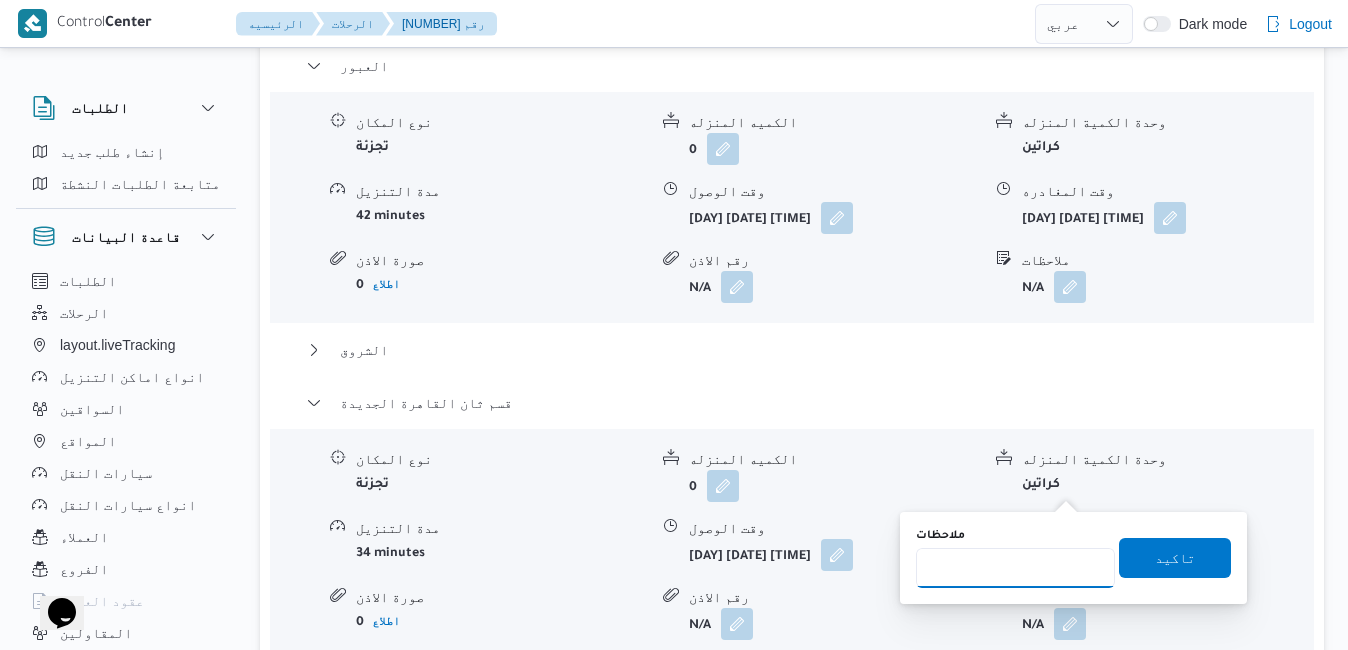 click on "ملاحظات" at bounding box center (1015, 568) 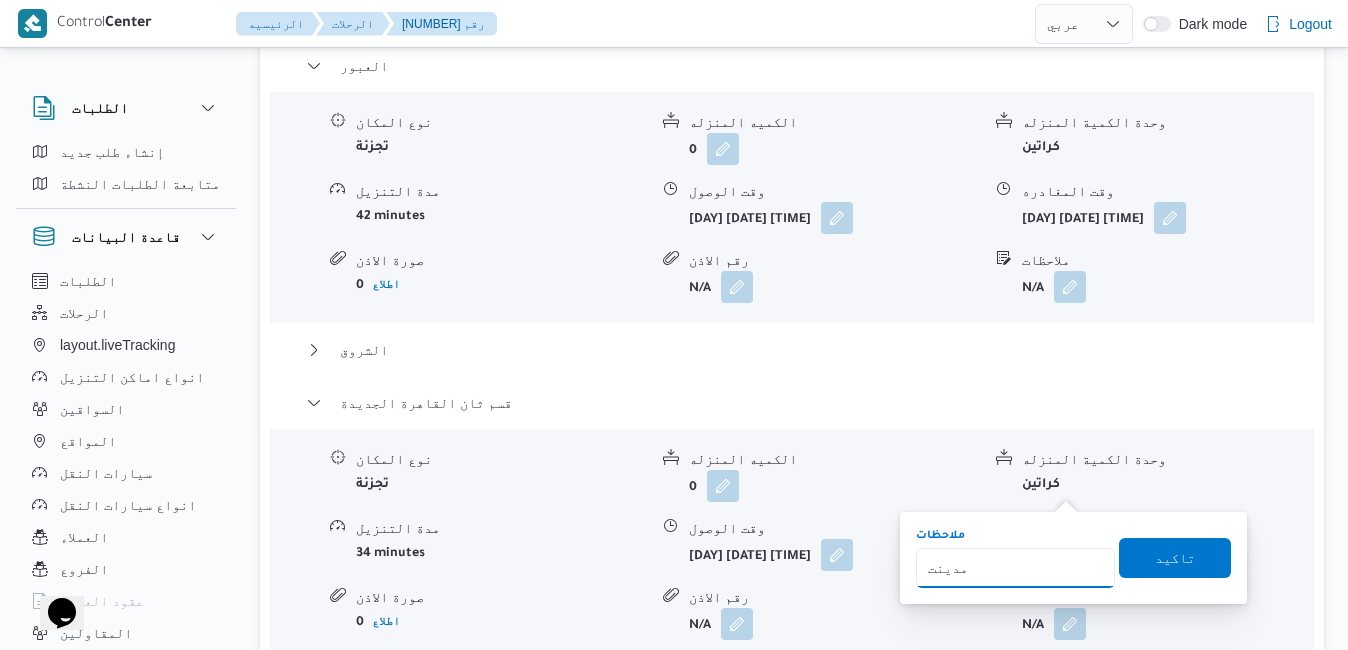 type on "مدينتي" 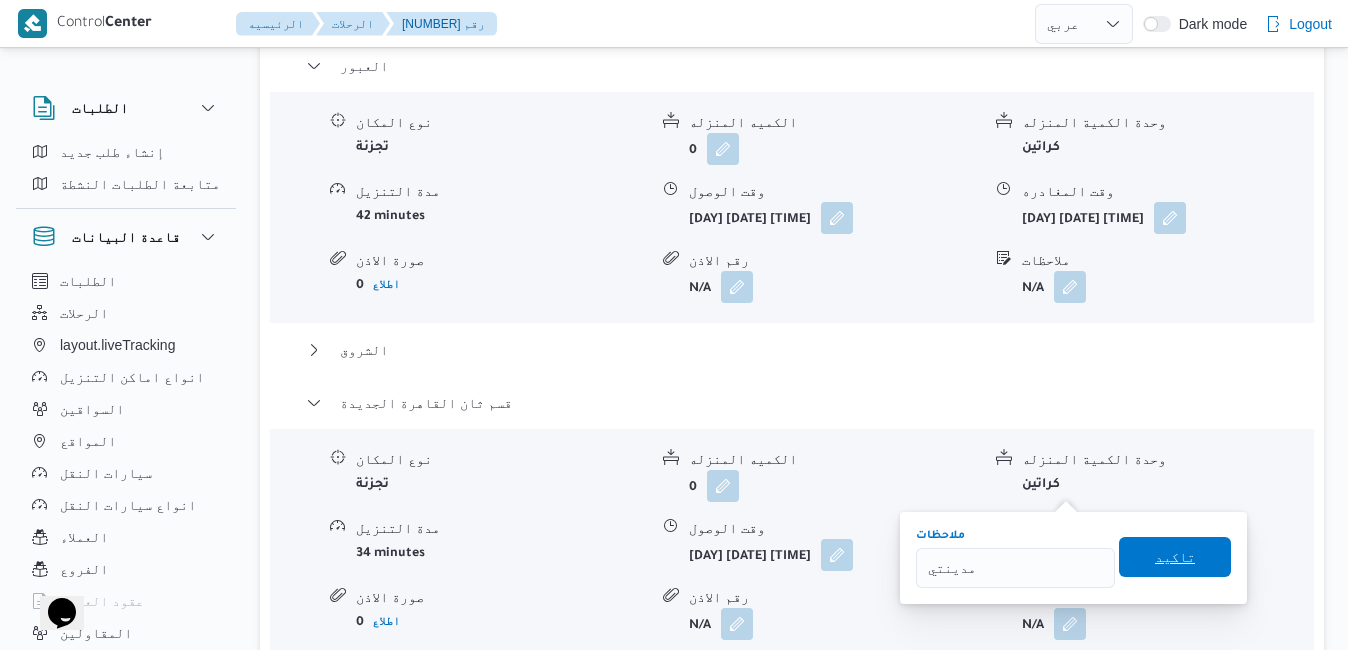 click on "تاكيد" at bounding box center [1175, 557] 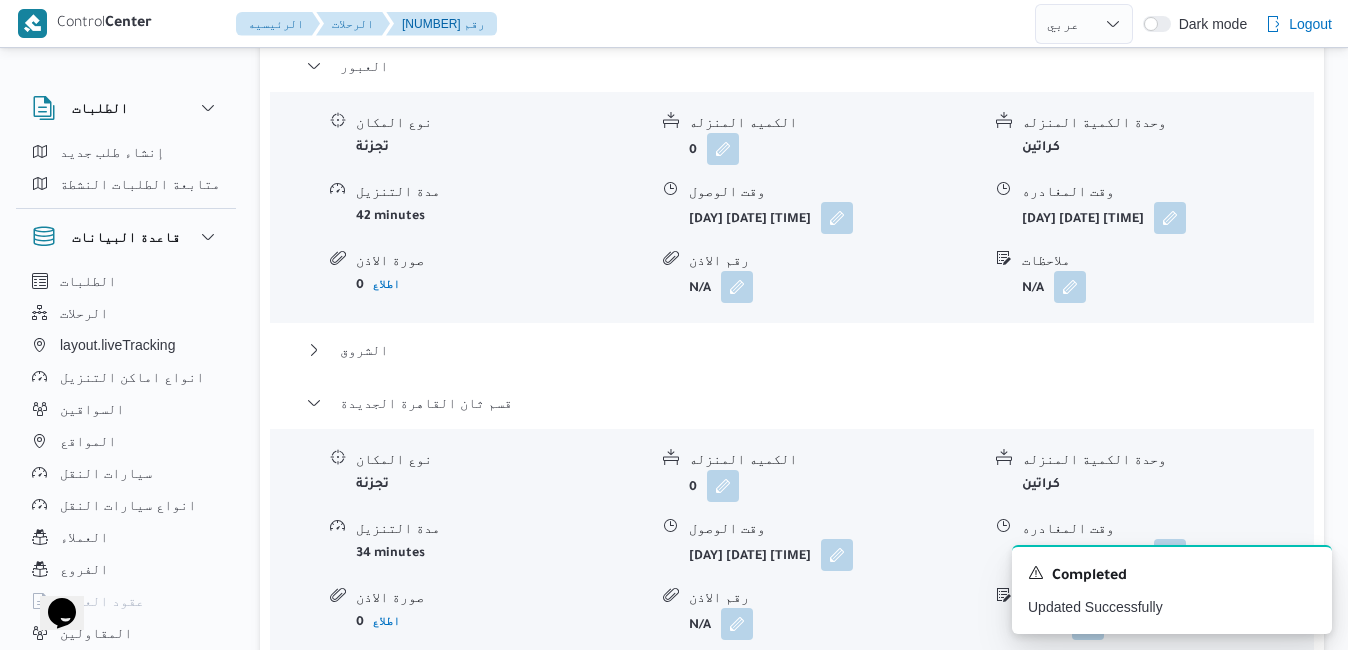 click on "عدل تفاصيل نقاط التنزيل" at bounding box center [404, 694] 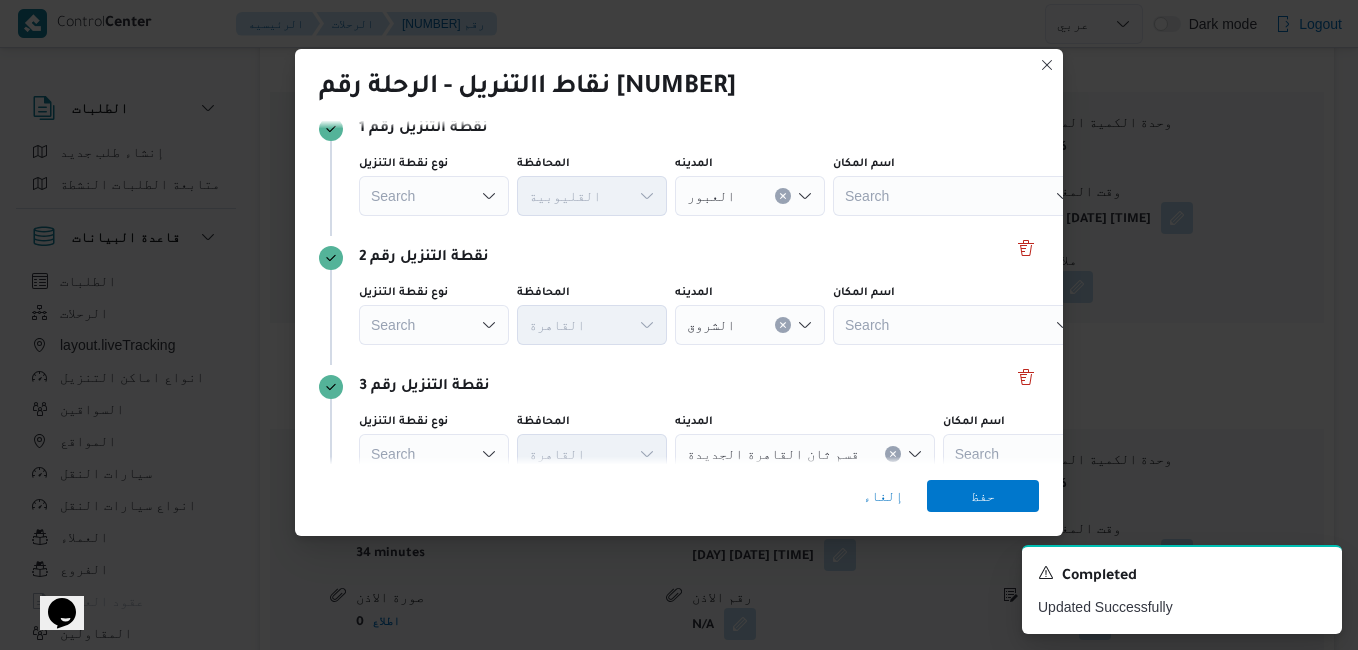 scroll, scrollTop: 240, scrollLeft: 0, axis: vertical 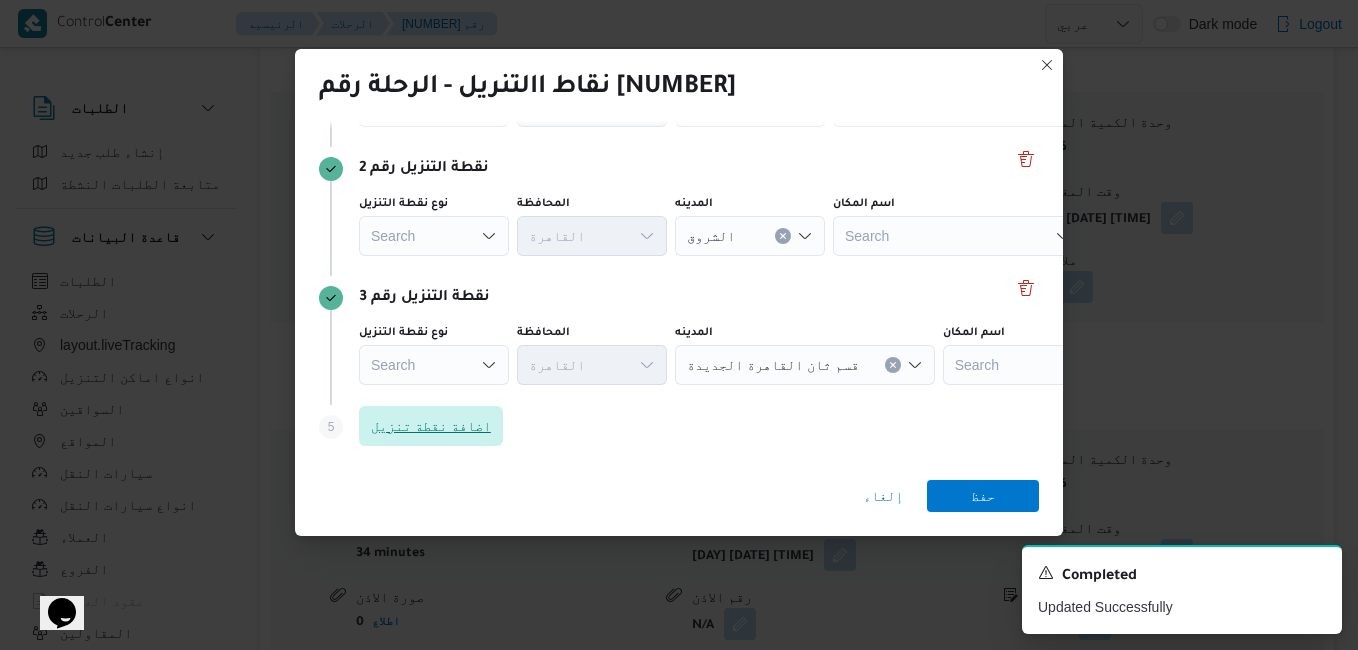 click on "اضافة نقطة تنزيل" at bounding box center [431, 426] 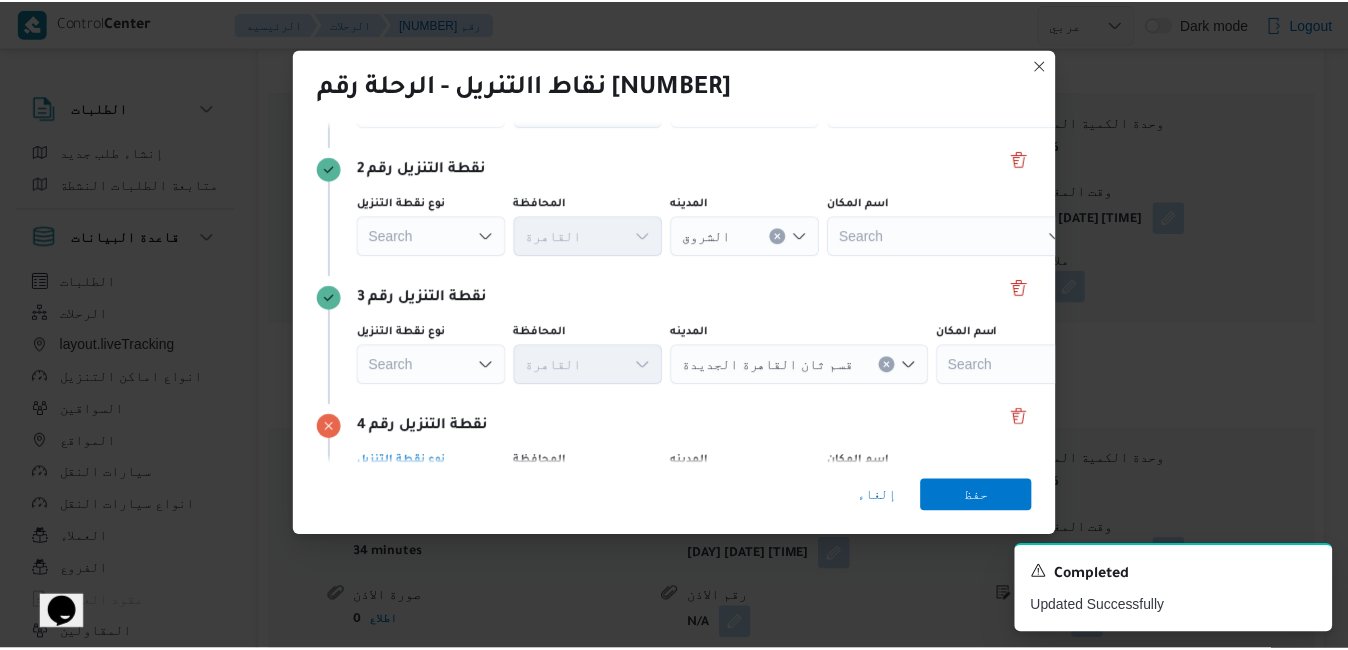 scroll, scrollTop: 369, scrollLeft: 0, axis: vertical 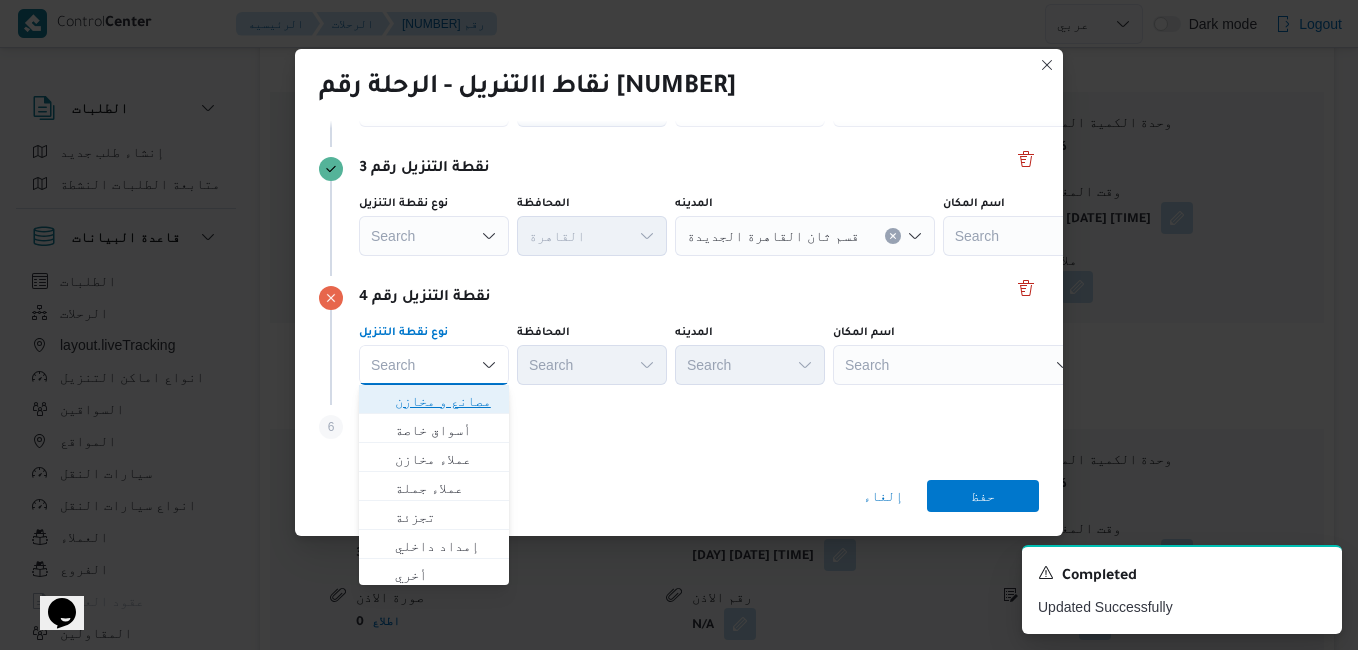 click on "مصانع و مخازن" at bounding box center (446, 401) 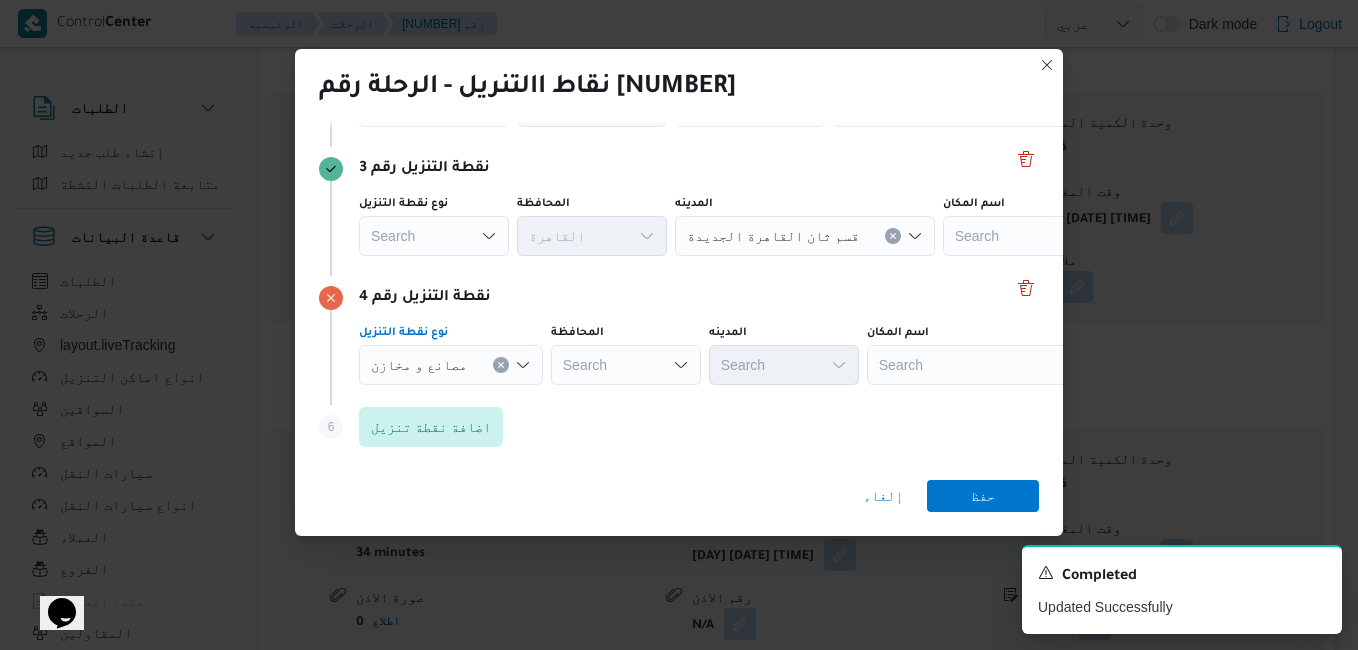 click on "Search" at bounding box center (626, 365) 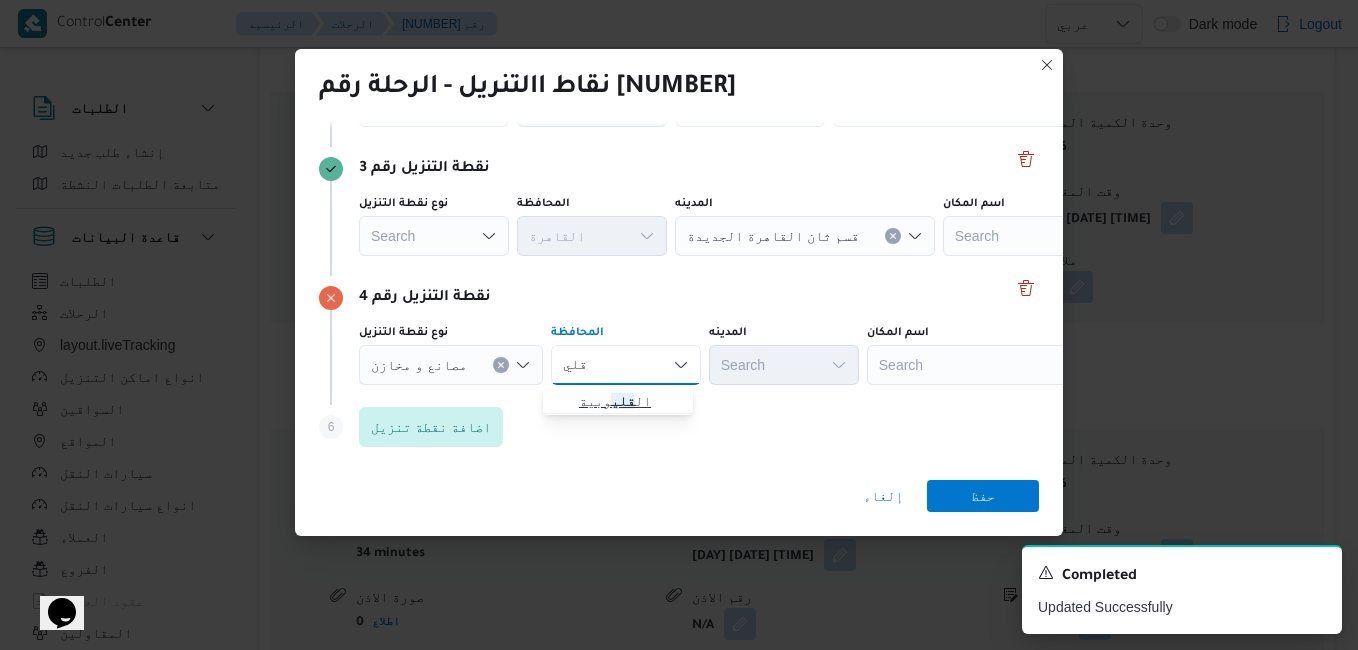 type on "قلي" 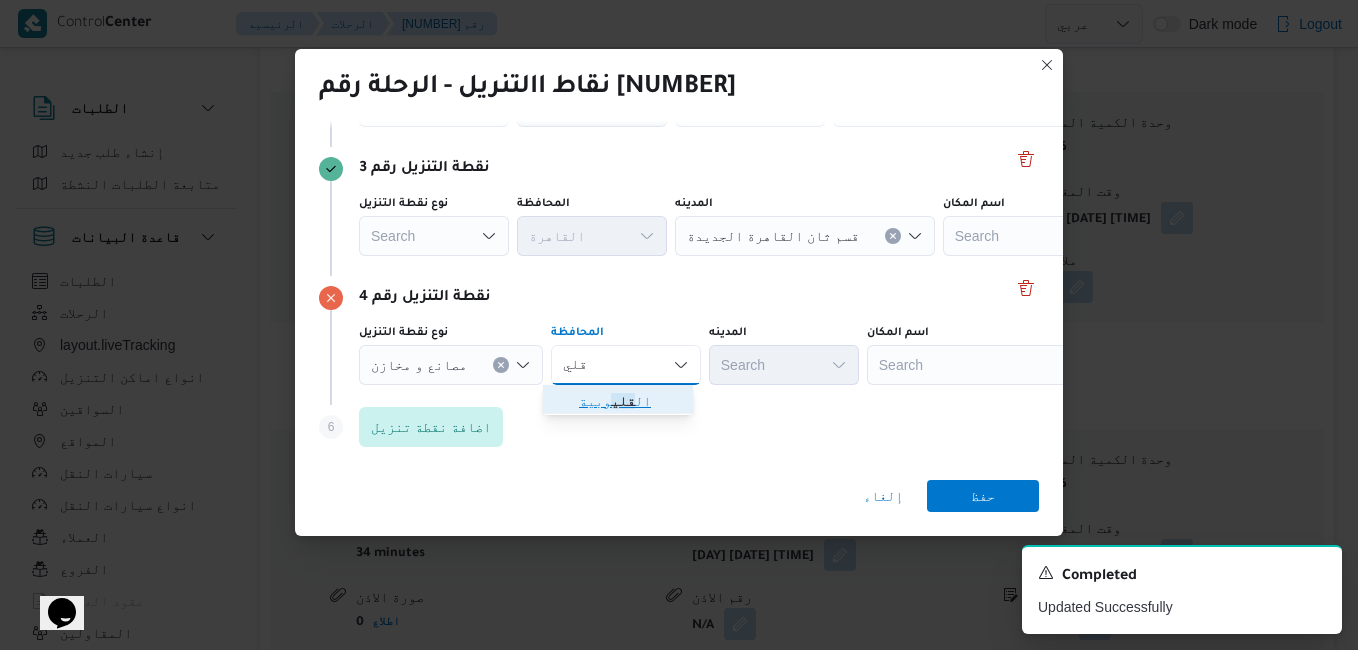 click on "ال قلي وبية" at bounding box center (630, 401) 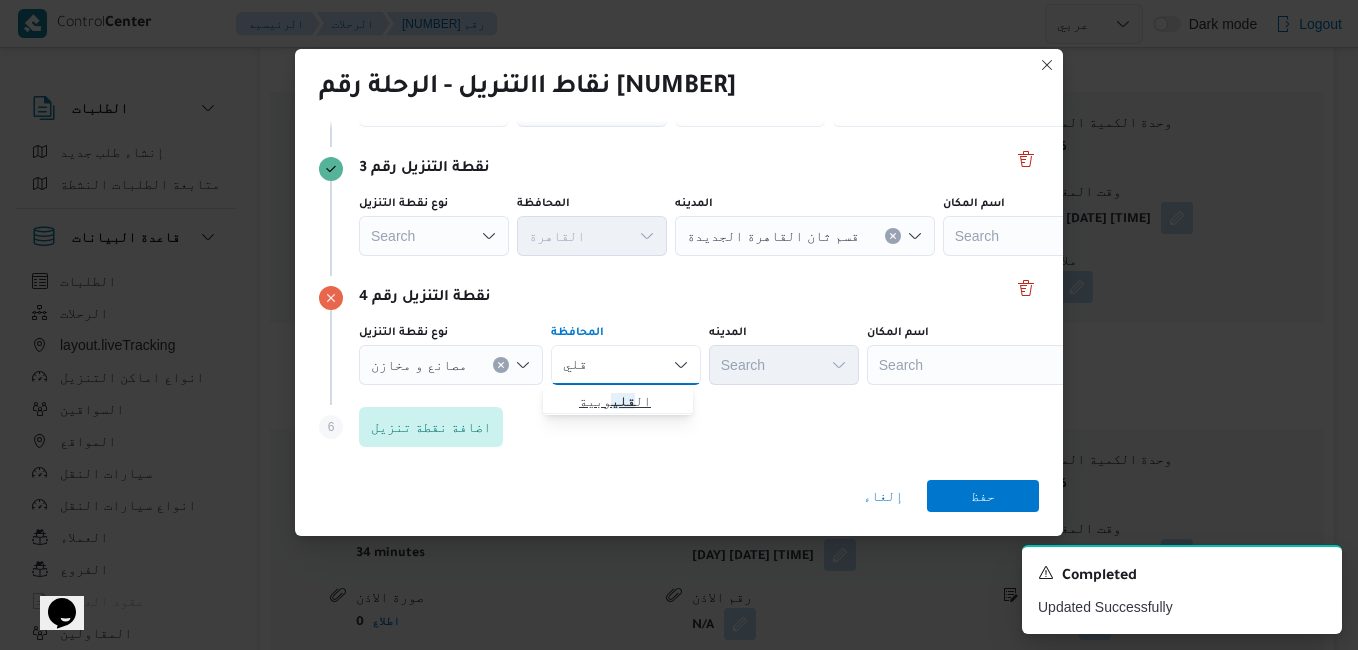 type 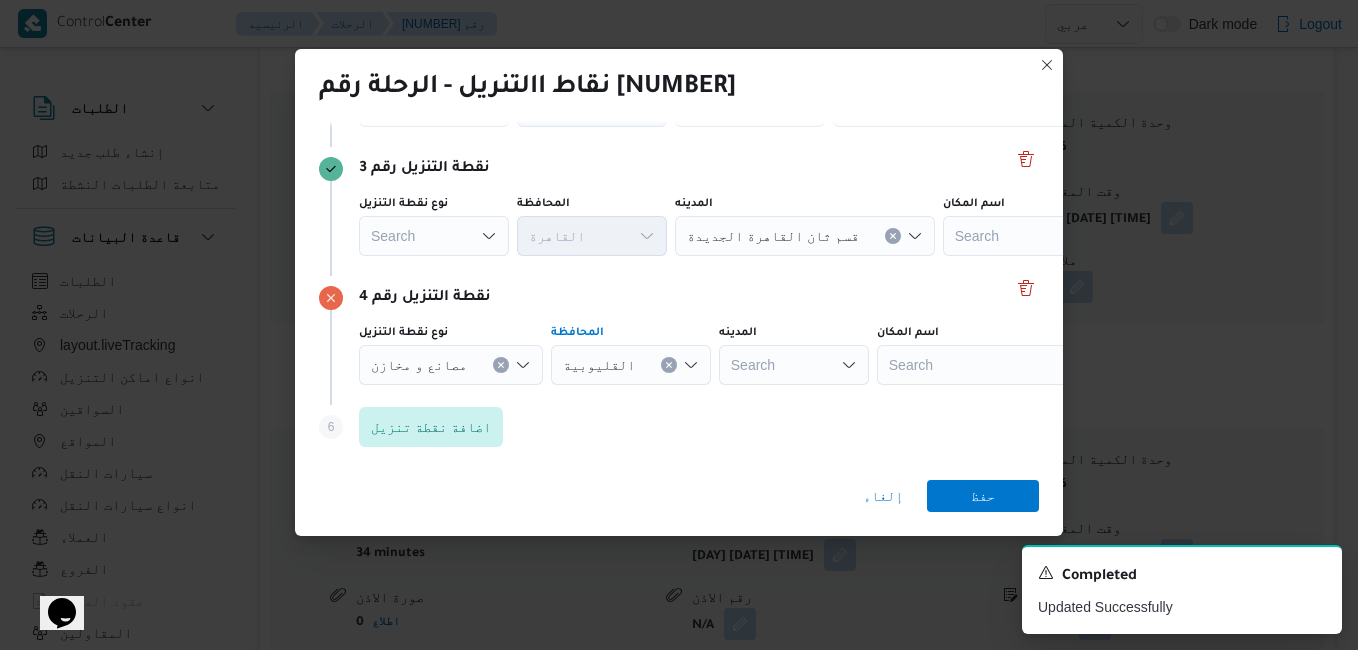 click on "Search" at bounding box center [750, -22] 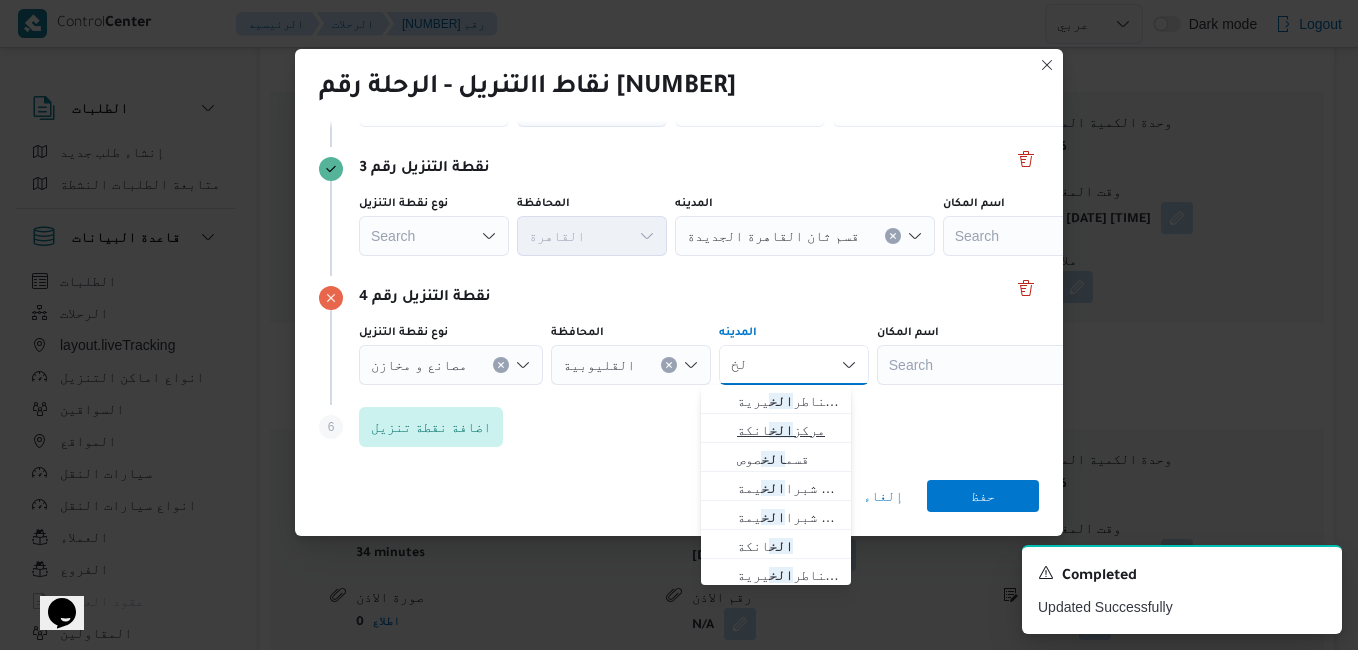 type on "الخ" 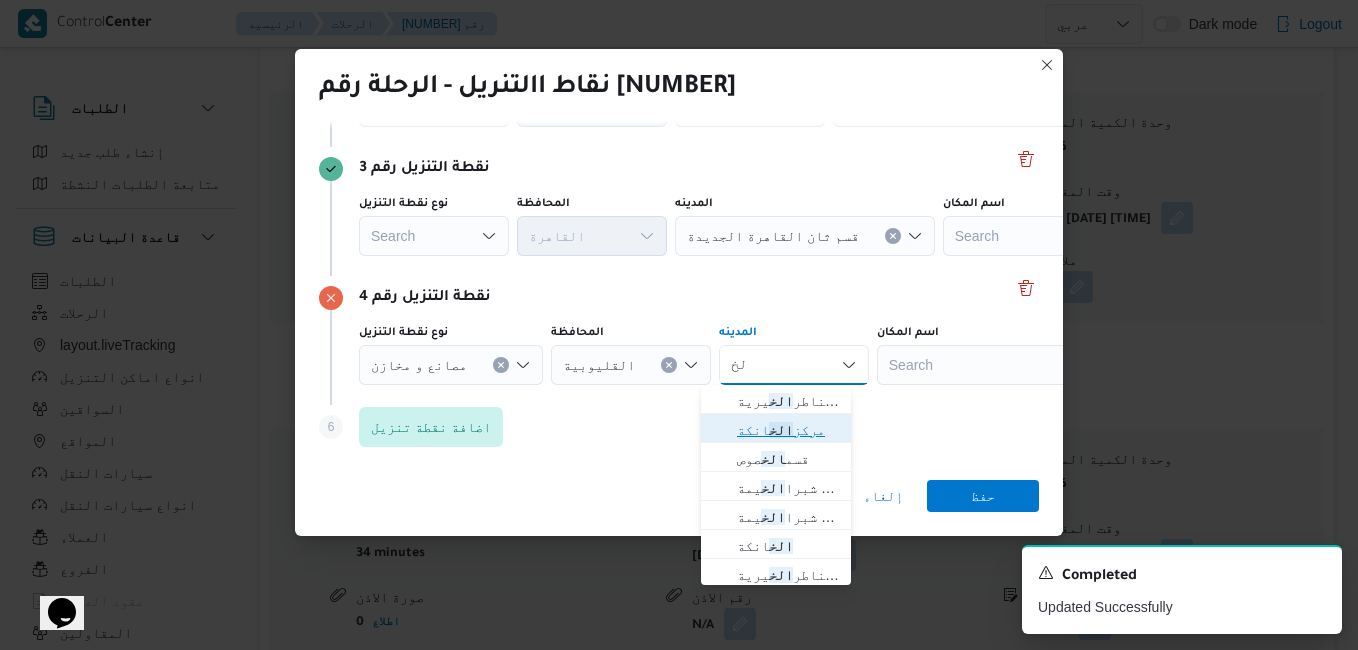 click on "مركز  الخ انكة" at bounding box center (788, 430) 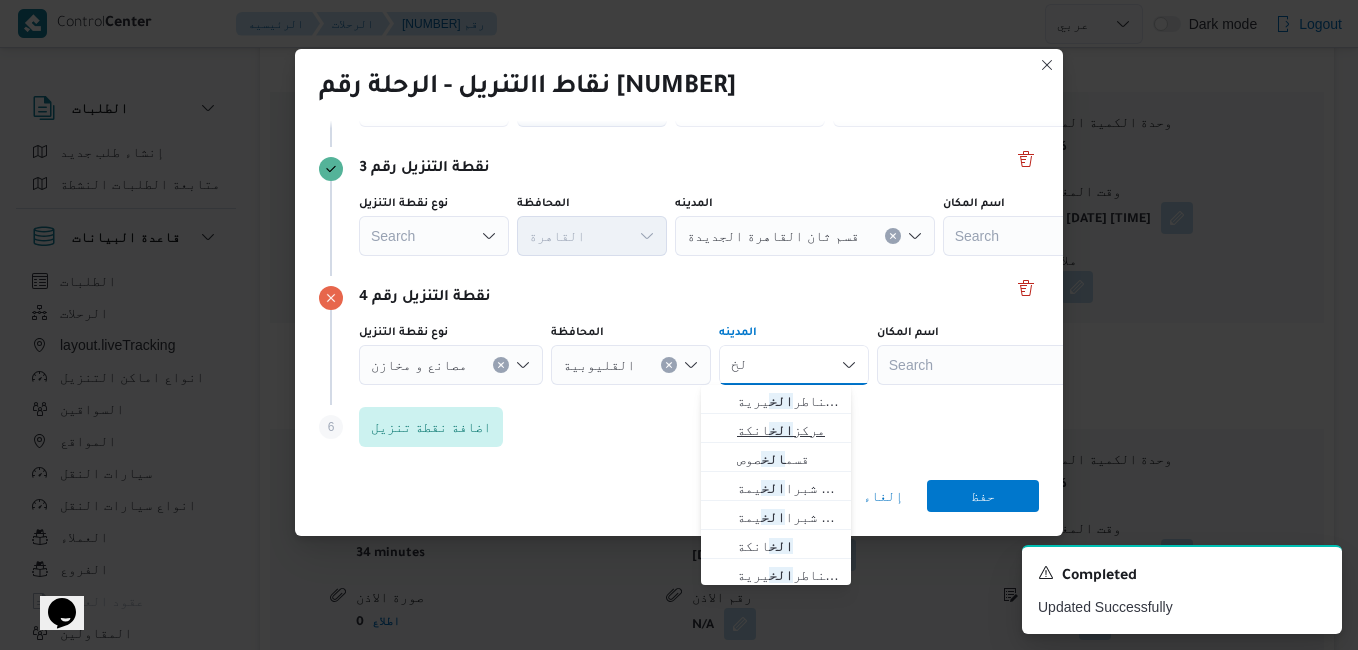type 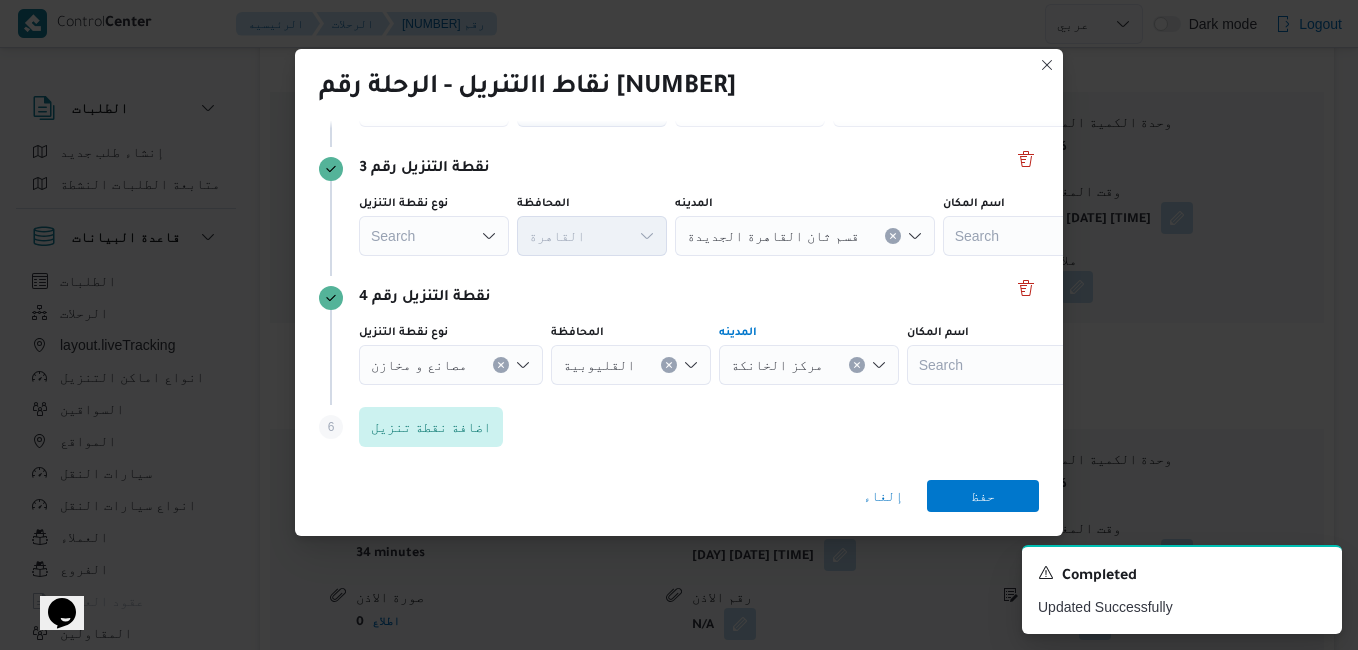 click on "Search" at bounding box center (958, -22) 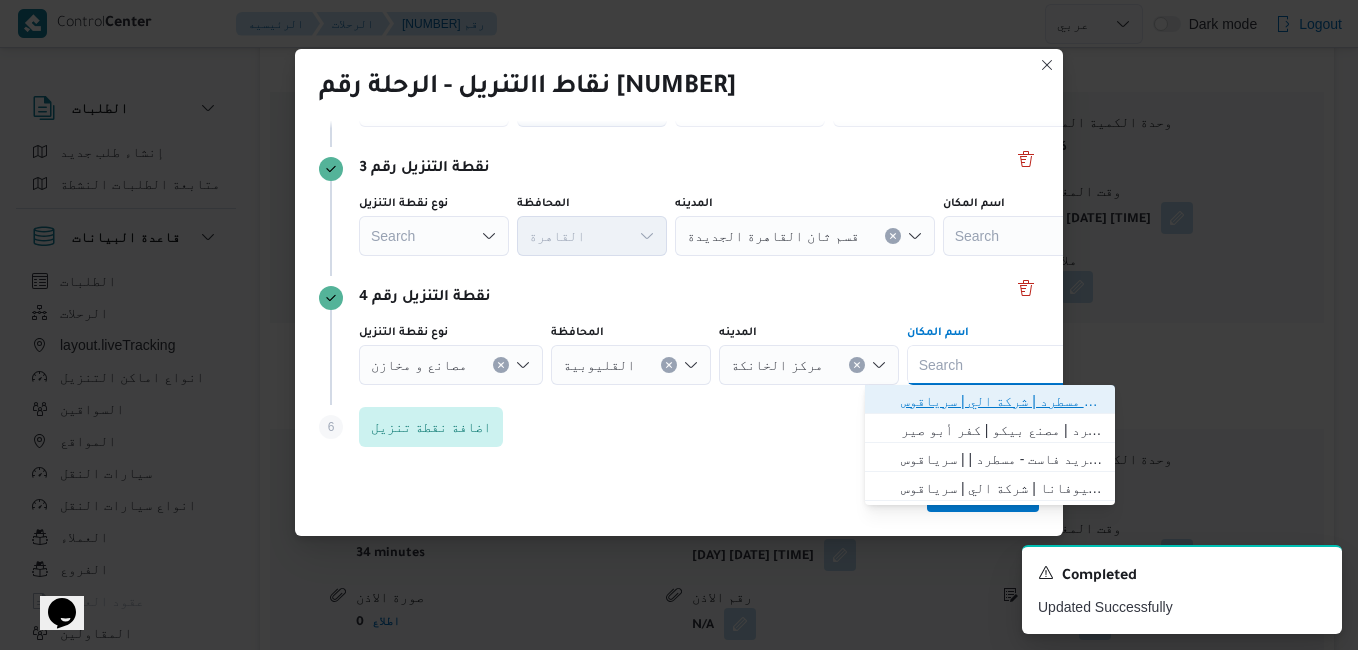 click on "فرونت دور مسطرد | شركة الي | سرياقوس" at bounding box center [1002, 401] 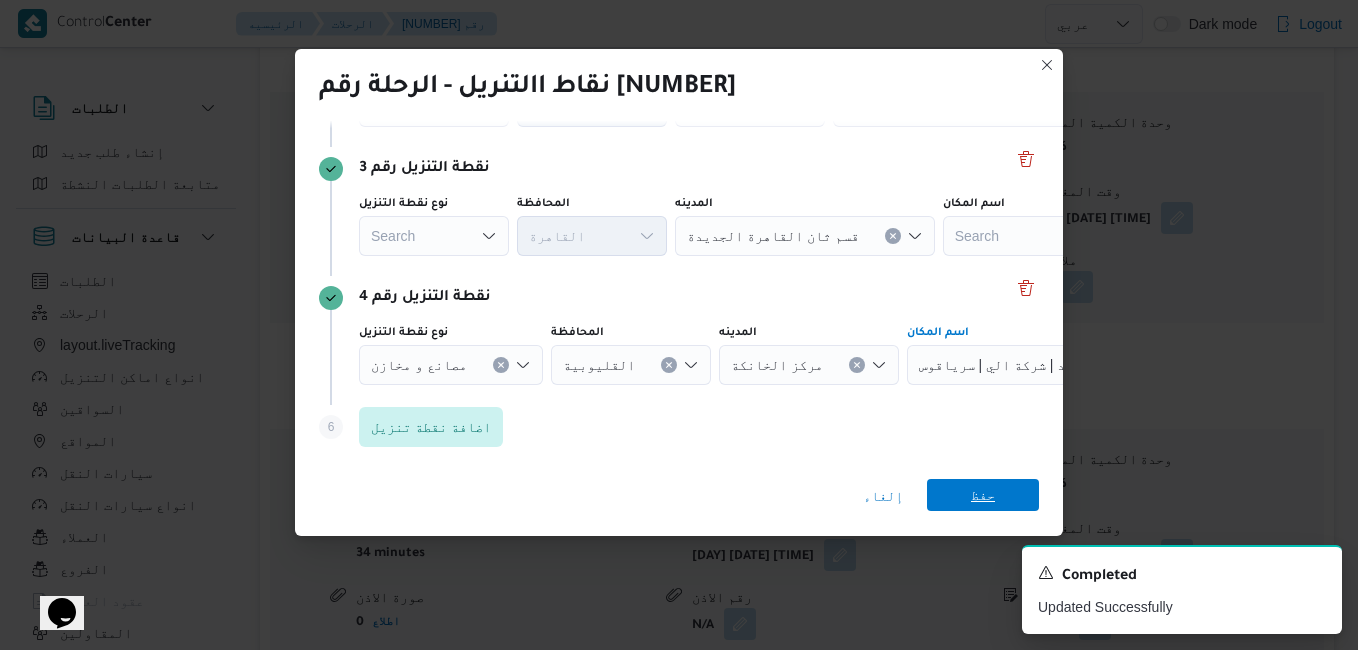 click on "حفظ" at bounding box center [983, 495] 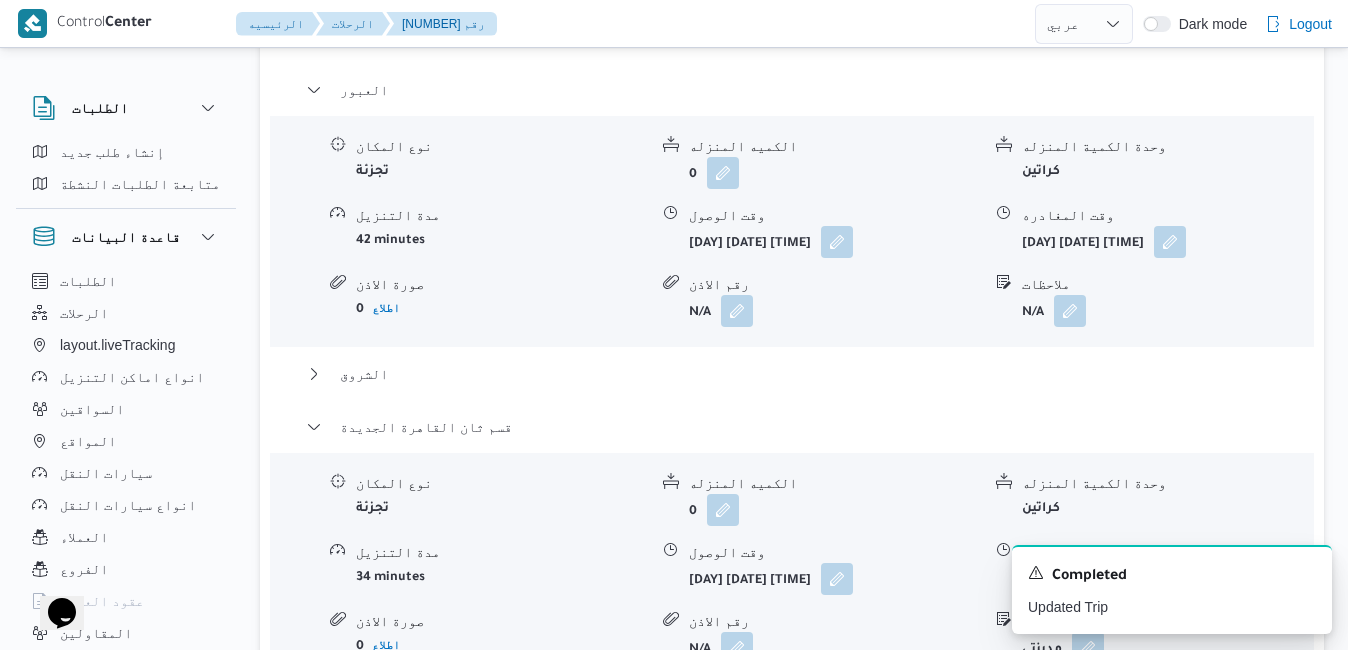 type 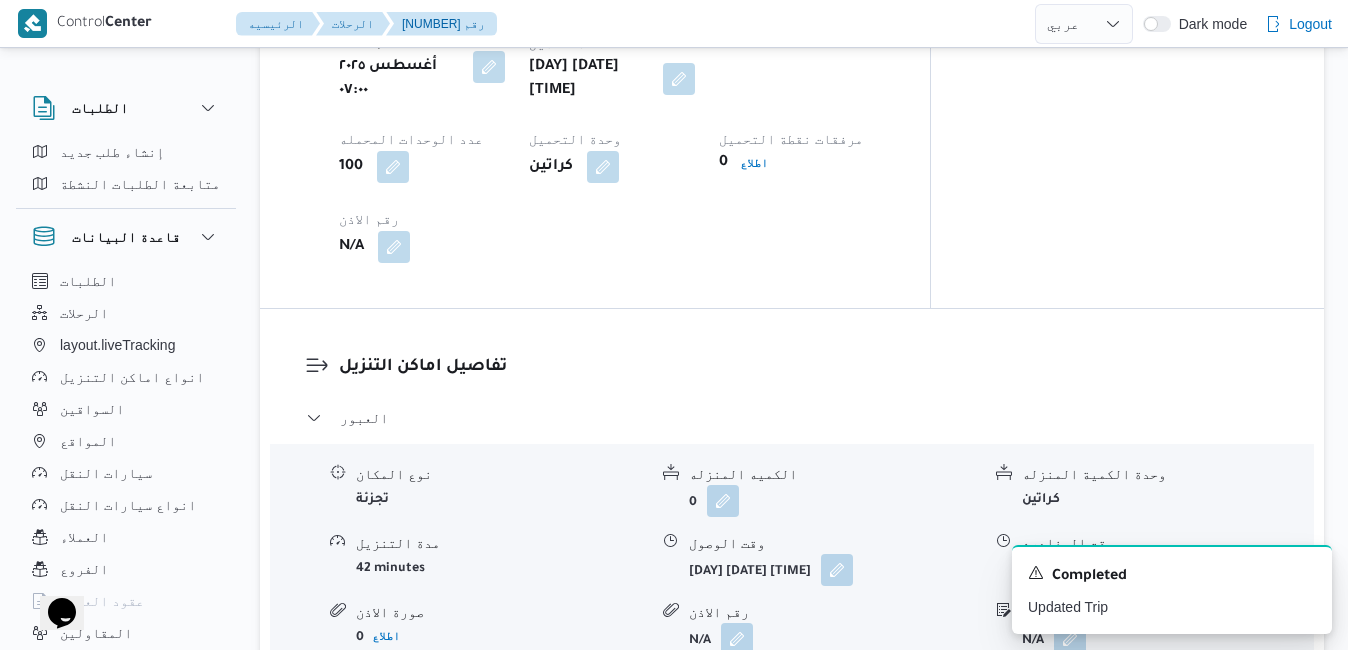 scroll, scrollTop: 1774, scrollLeft: 0, axis: vertical 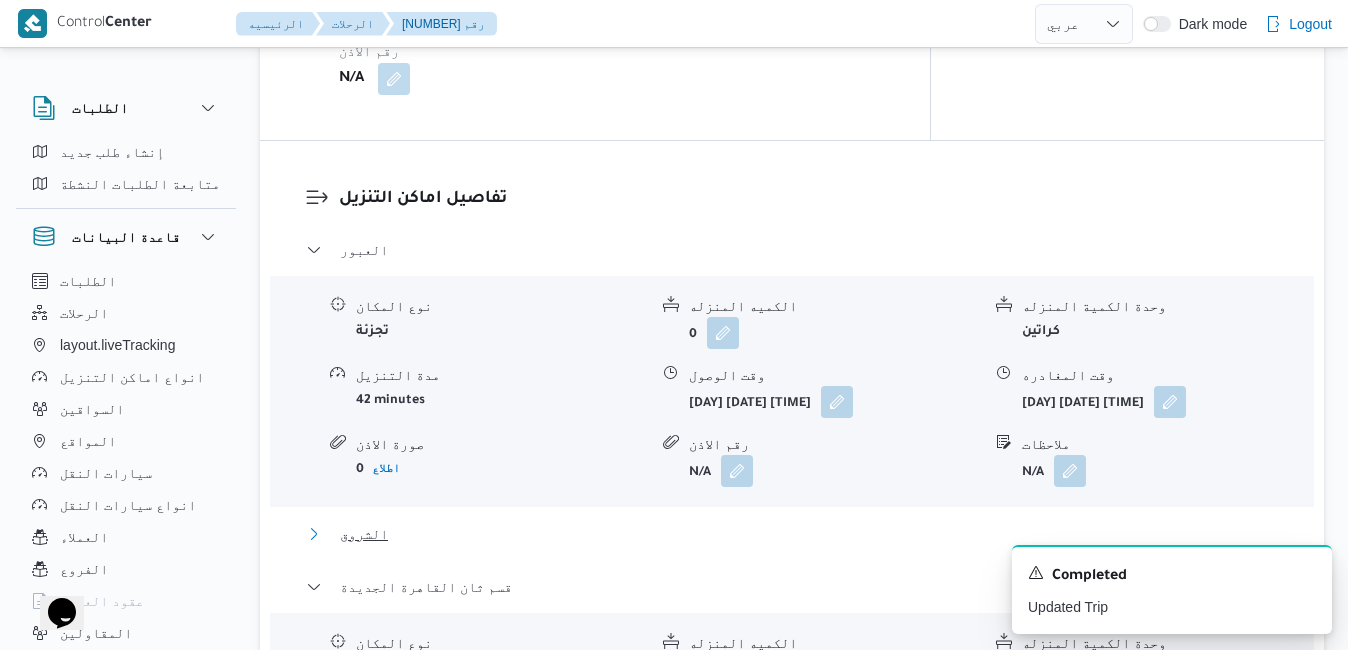 click on "الشروق" at bounding box center (792, 534) 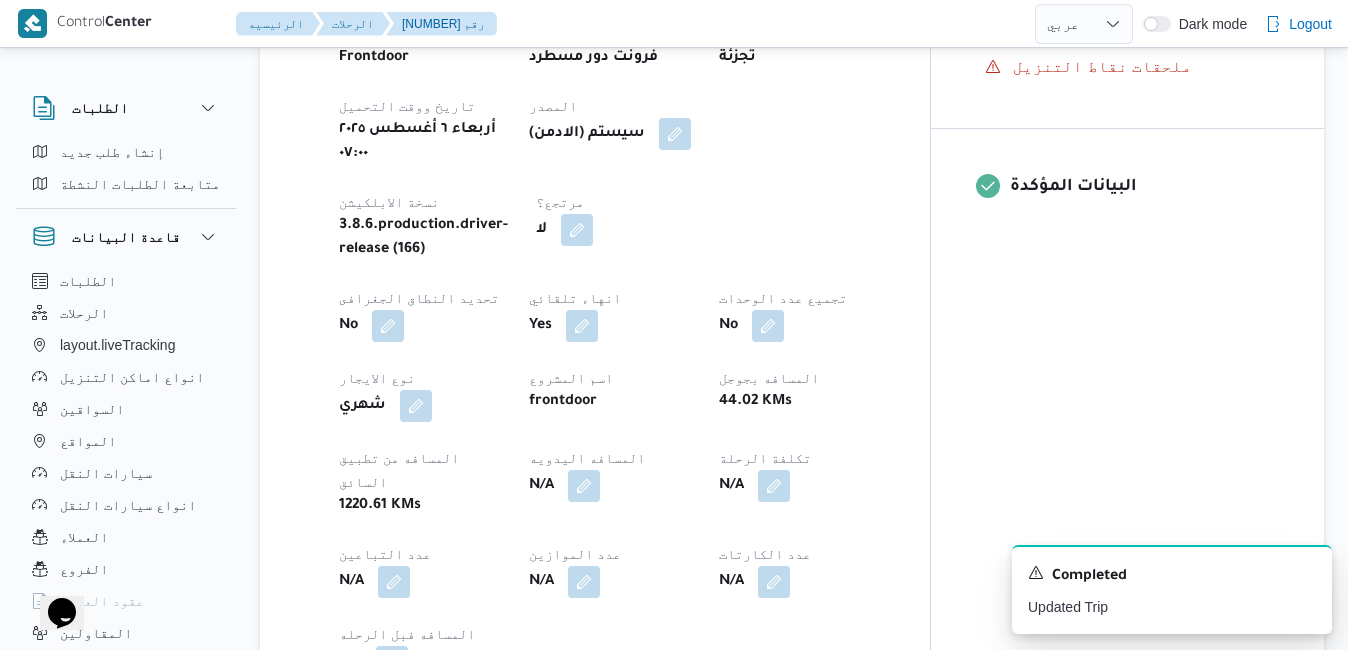 scroll, scrollTop: 734, scrollLeft: 0, axis: vertical 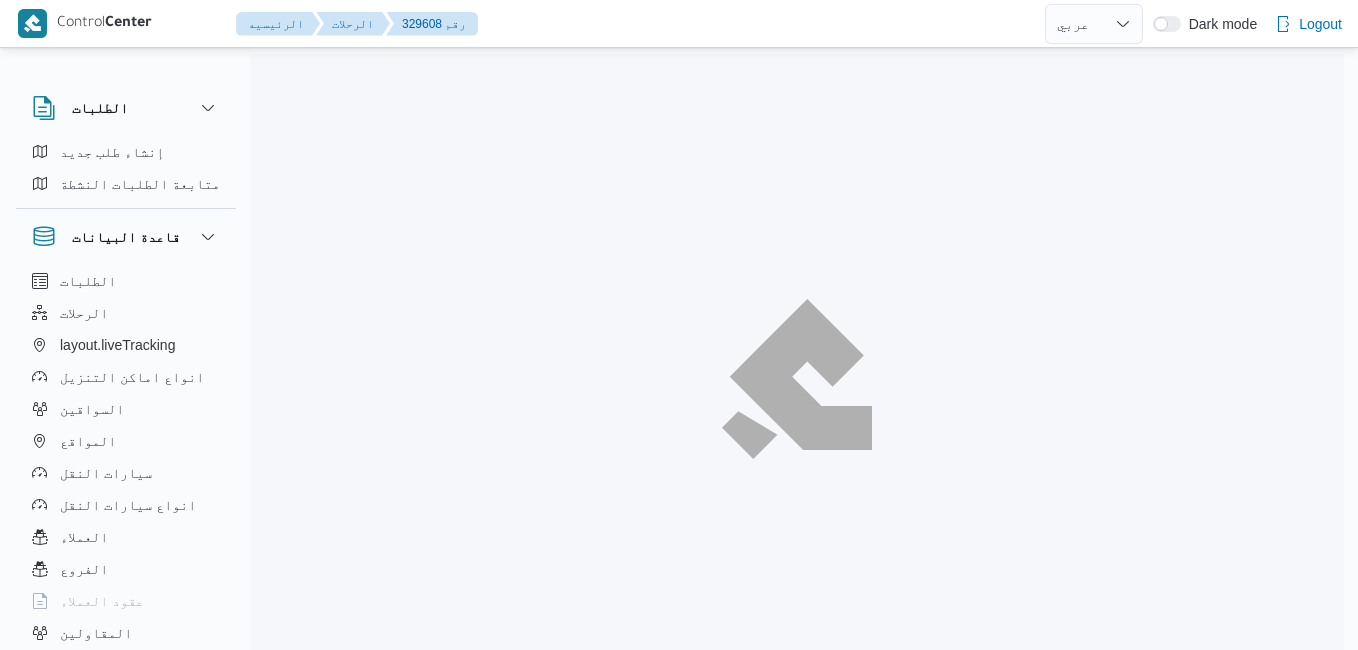 select on "ar" 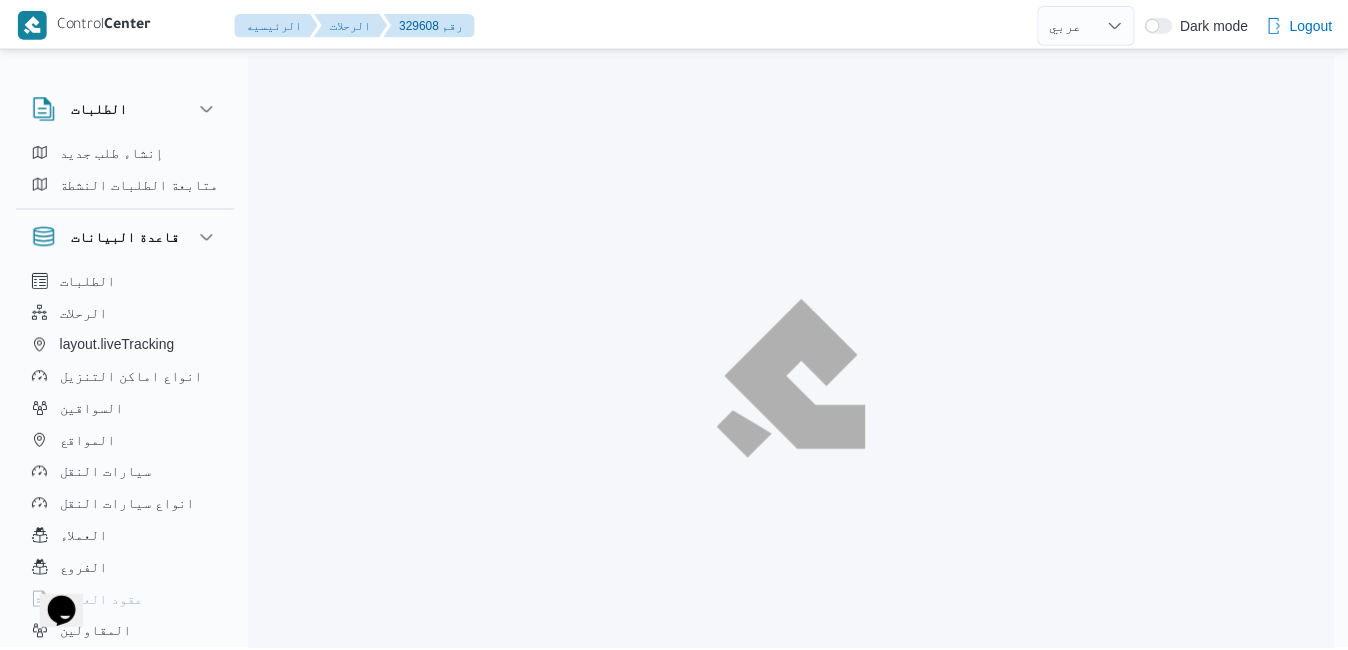 scroll, scrollTop: 0, scrollLeft: 0, axis: both 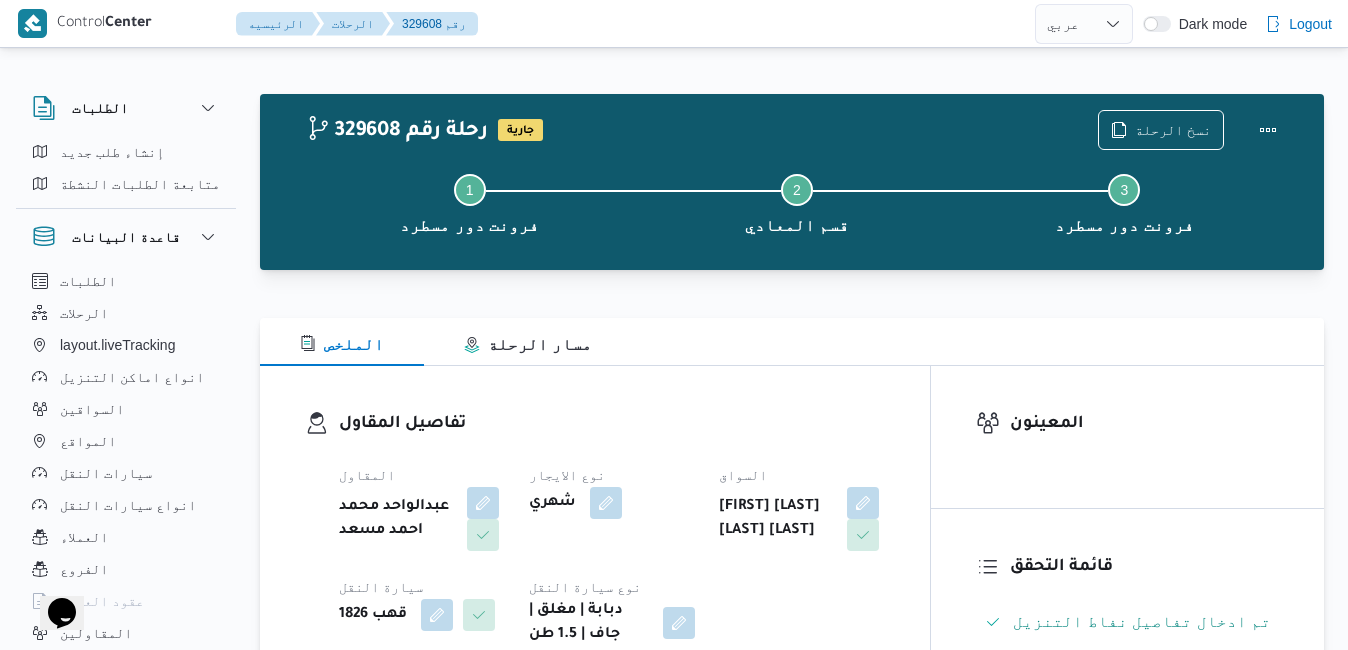 click on "الملخص مسار الرحلة" at bounding box center (792, 342) 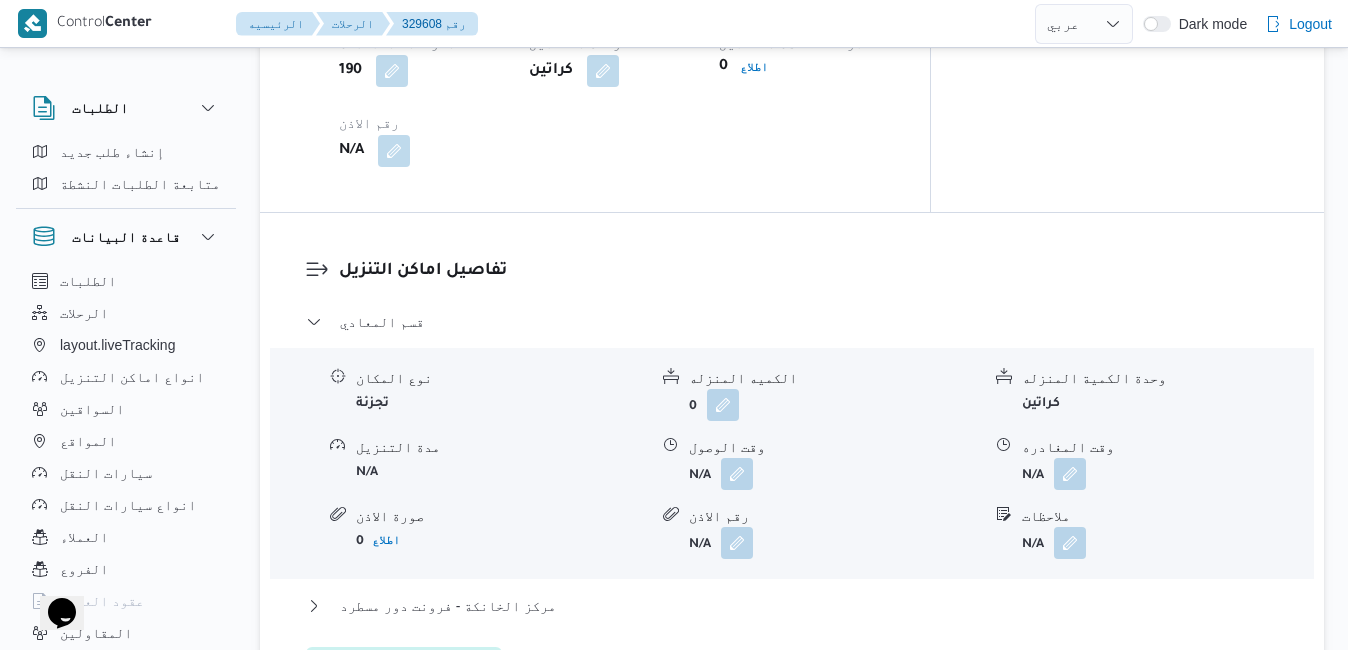 scroll, scrollTop: 1720, scrollLeft: 0, axis: vertical 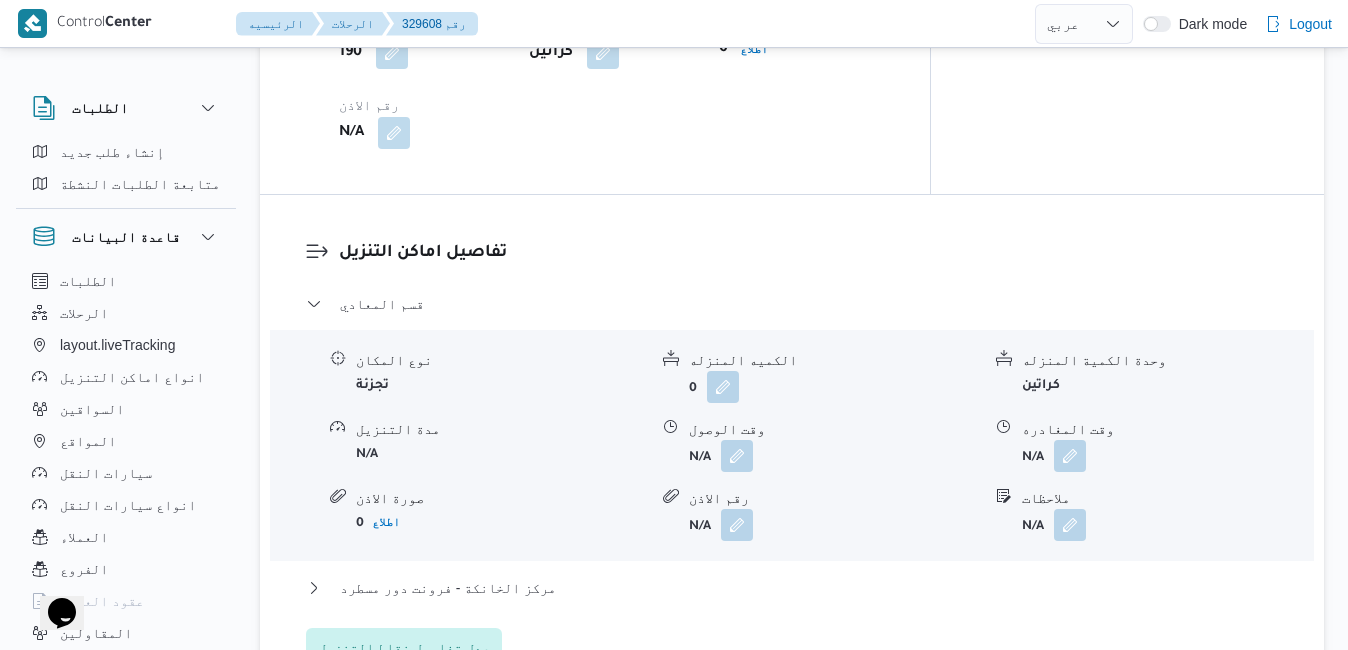 click on "عدل تفاصيل نقاط التنزيل" at bounding box center [404, 648] 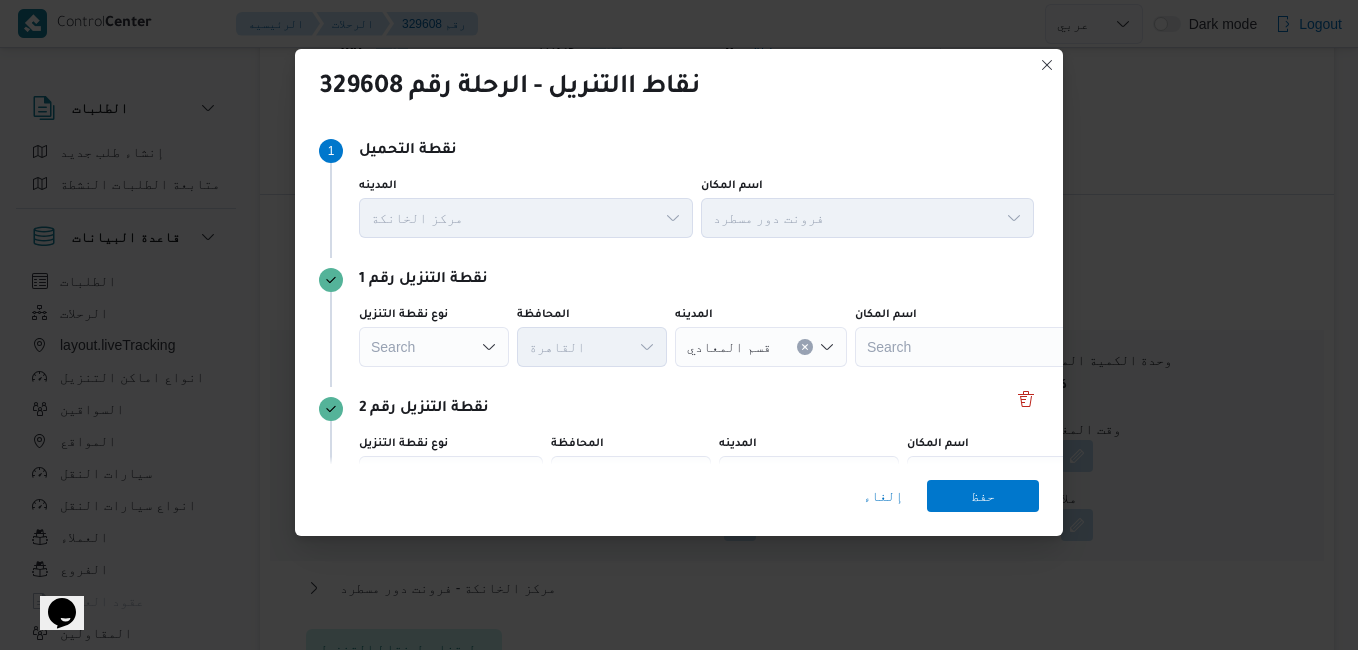 click 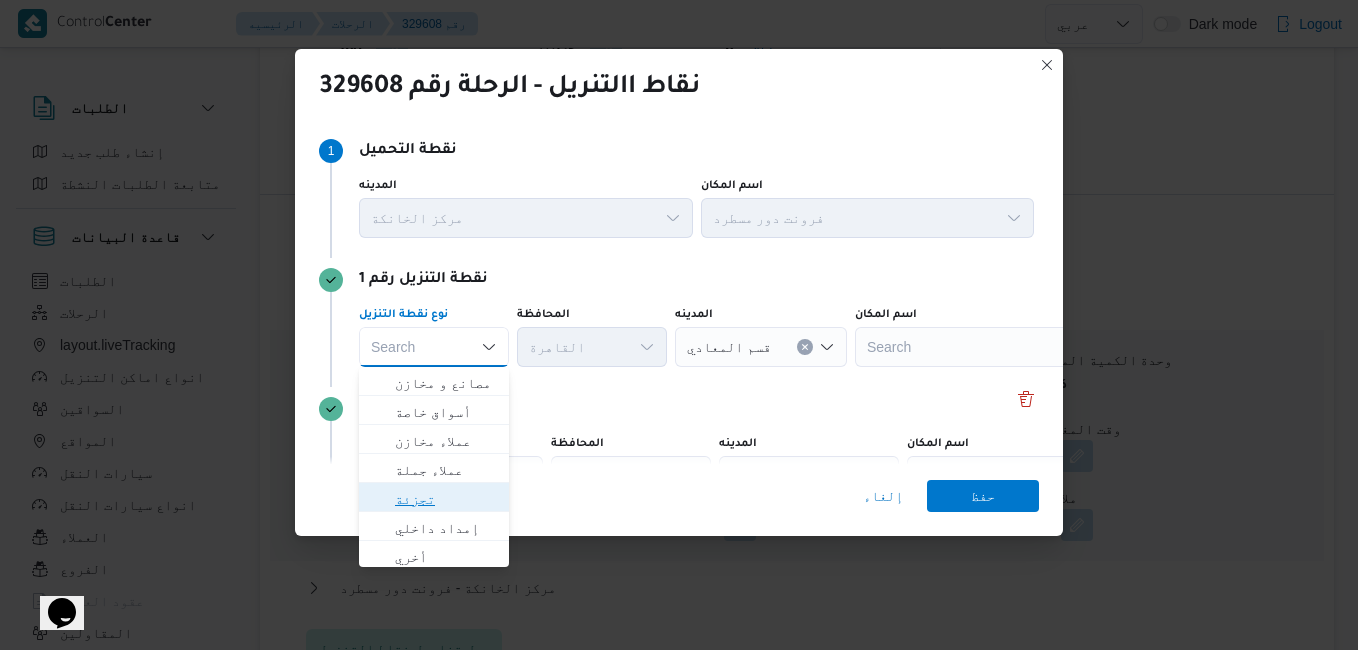 click on "تجزئة" at bounding box center [446, 499] 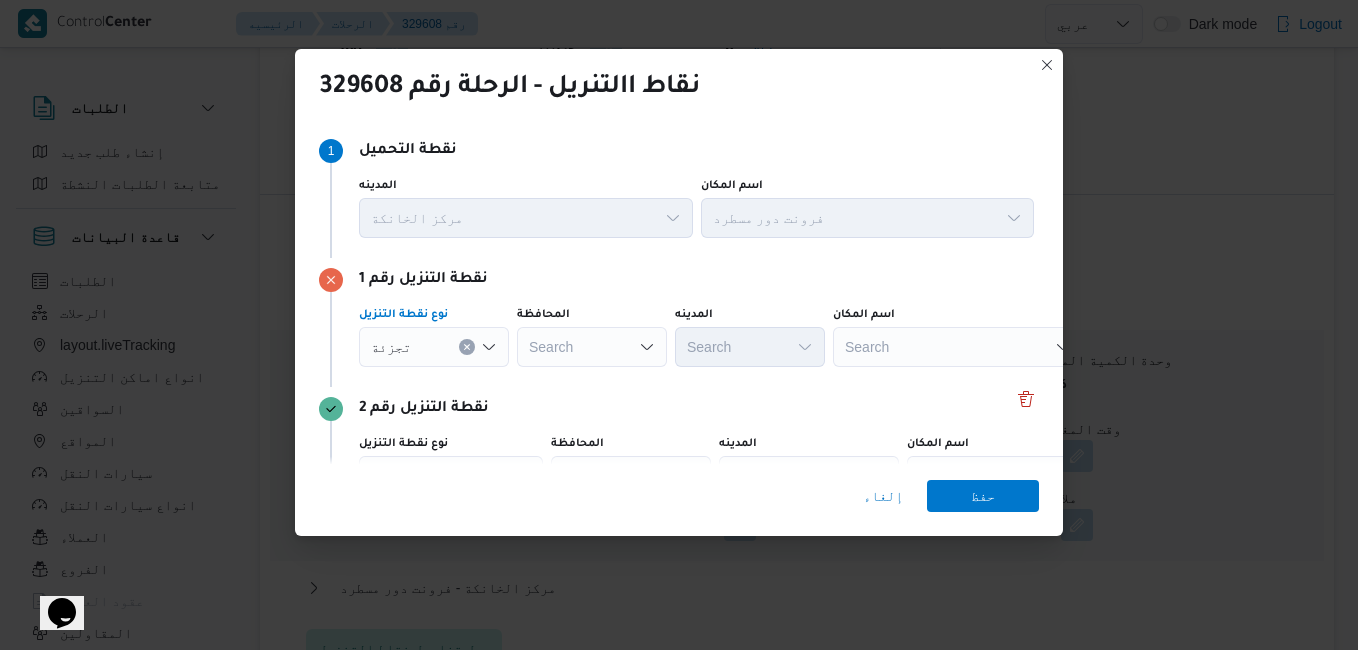 click on "Search" at bounding box center (592, 347) 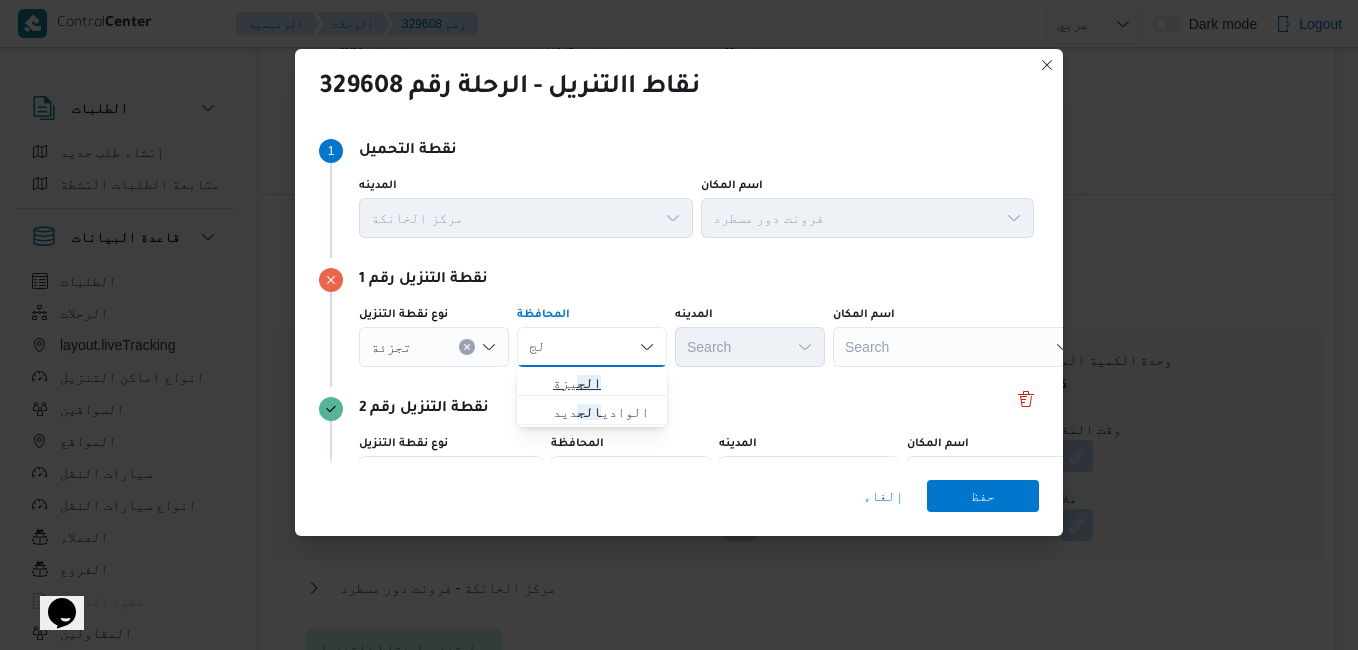 type on "الج" 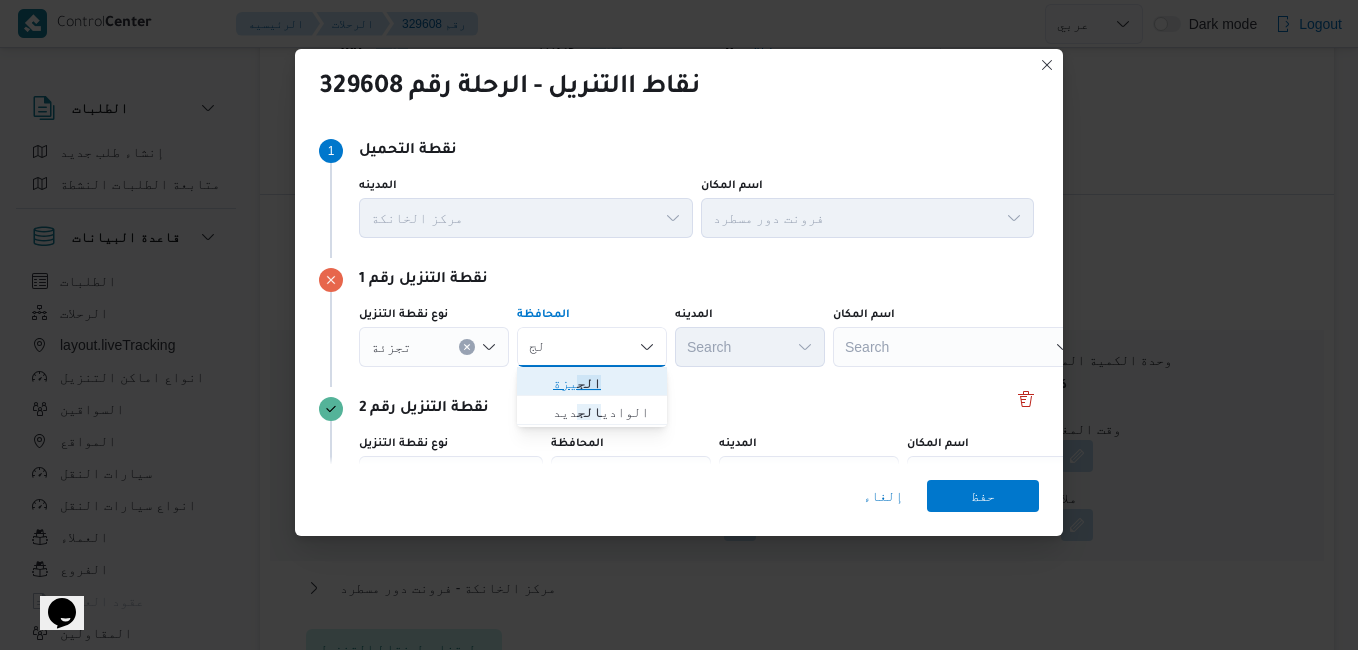 click on "الج يزة" at bounding box center [604, 383] 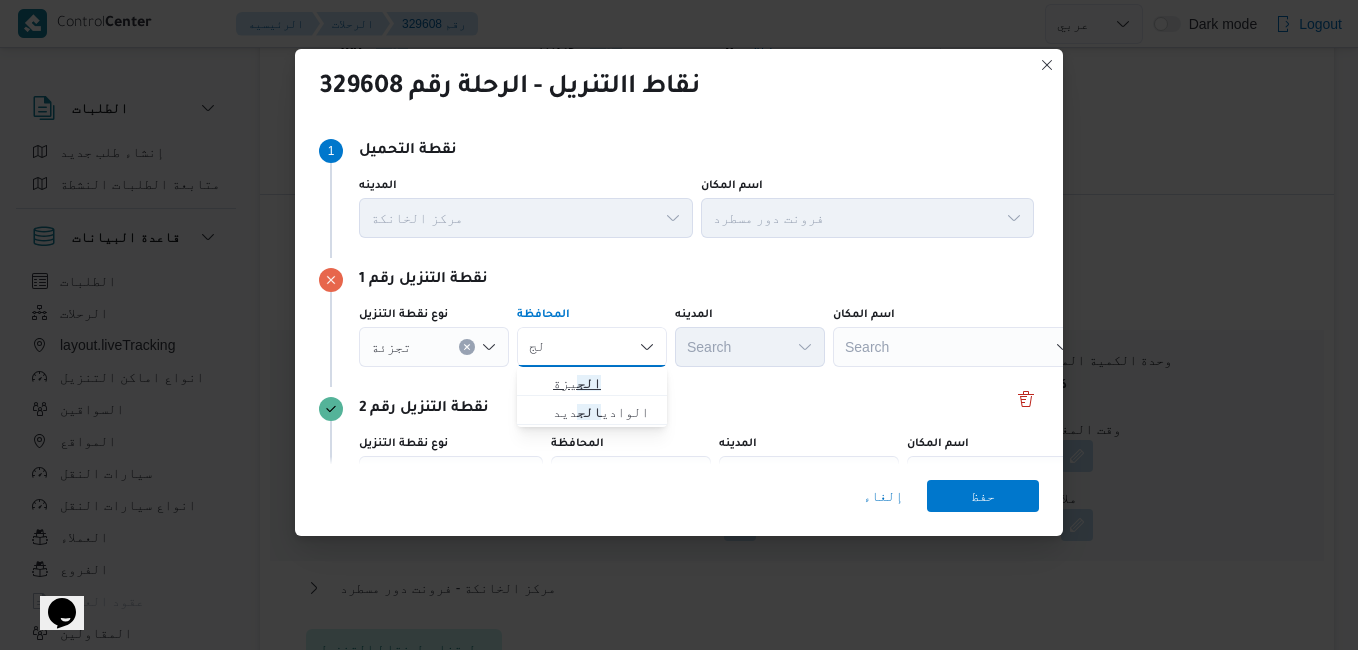 type 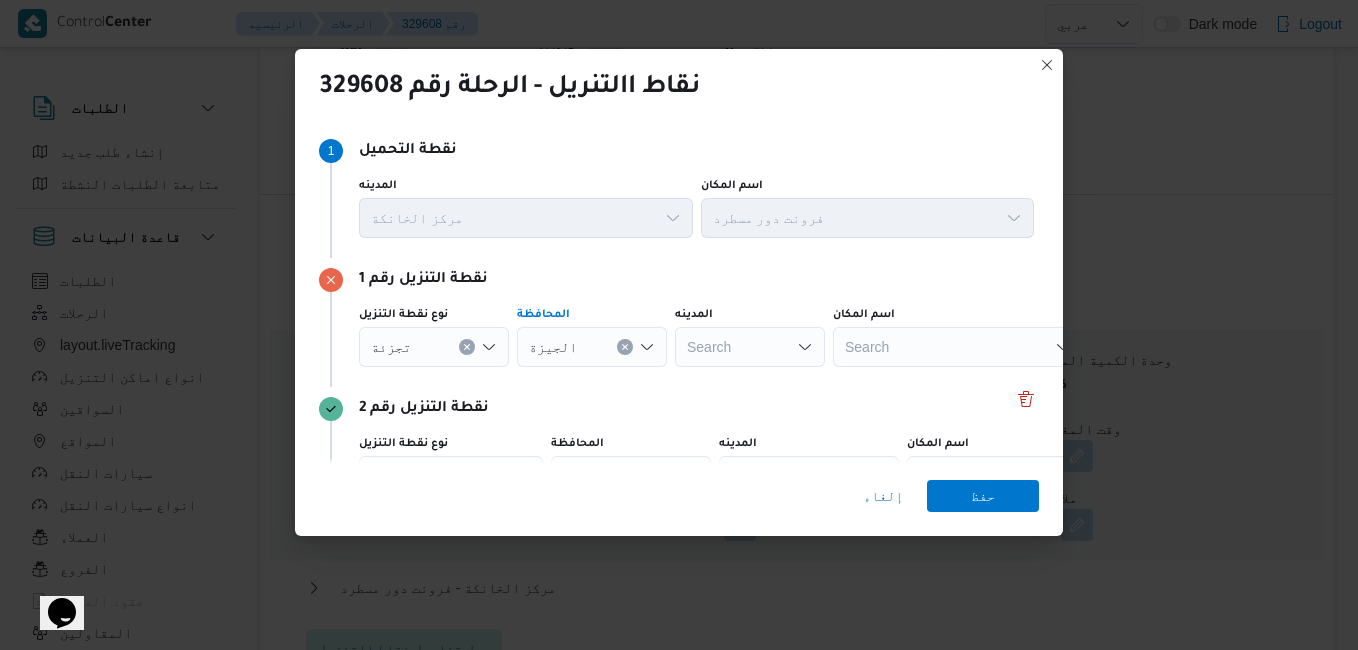 click on "Search" at bounding box center [750, 347] 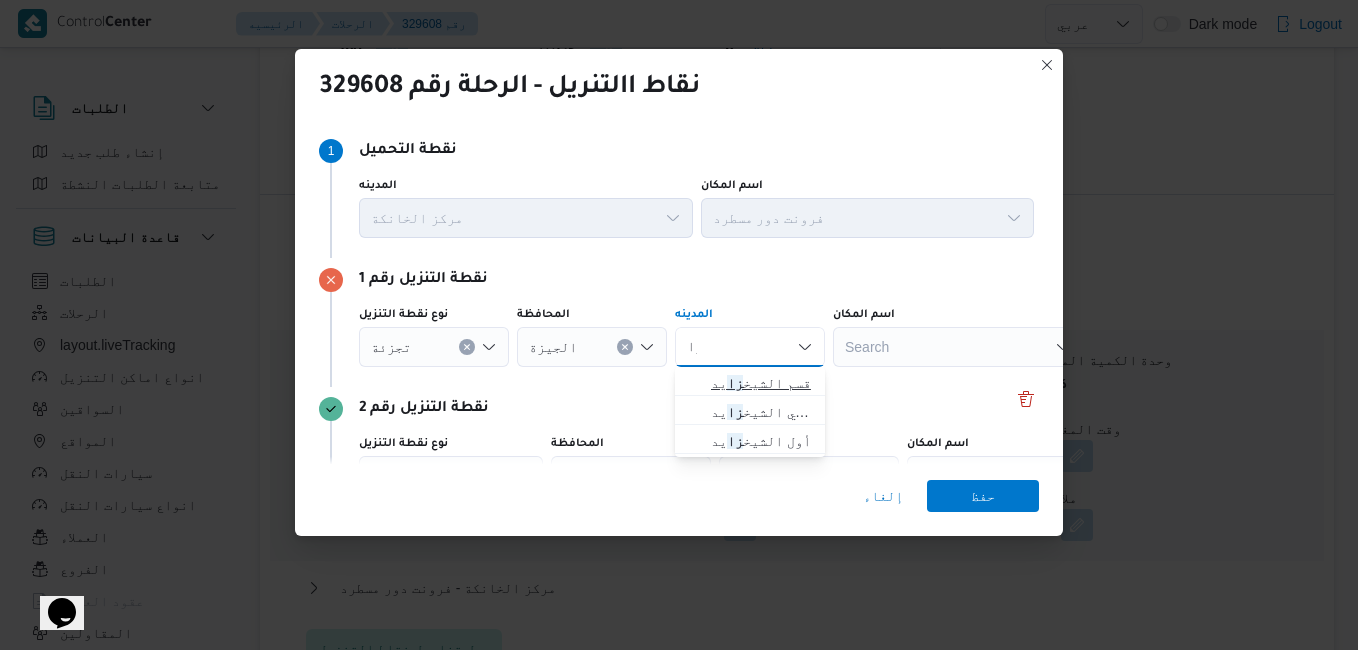 type on "زا" 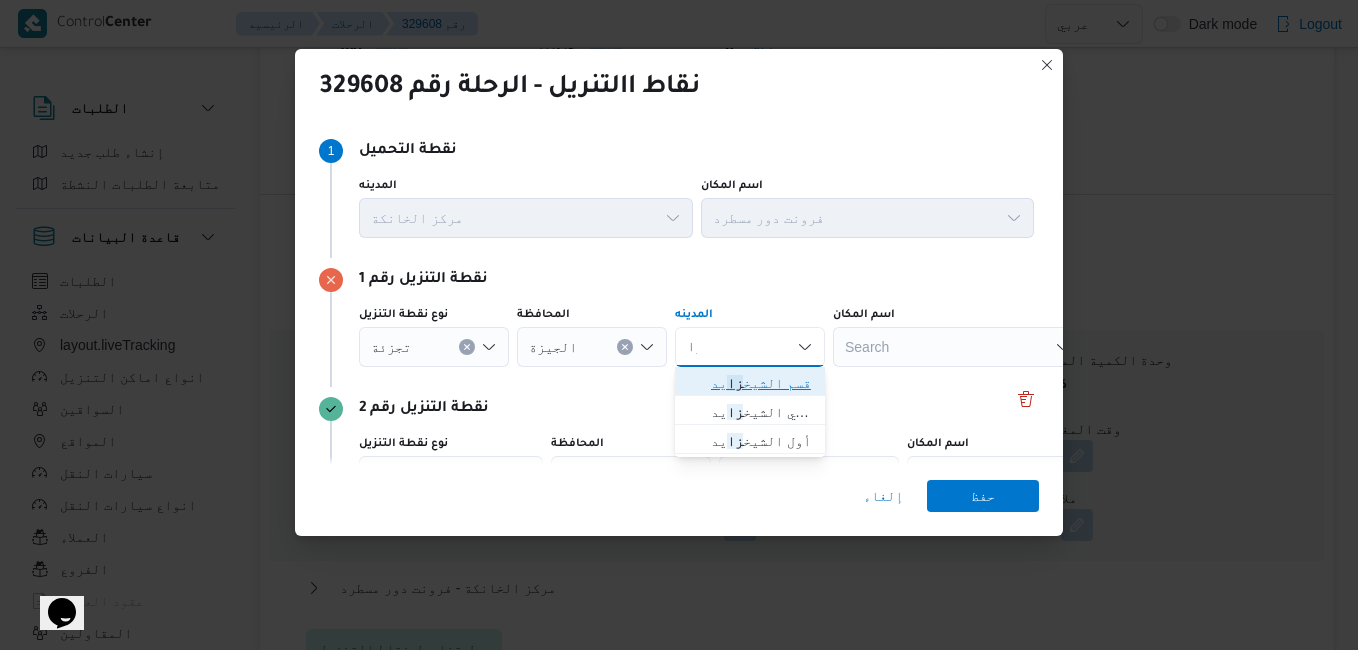 click on "قسم الشيخ  زا يد" at bounding box center [762, 383] 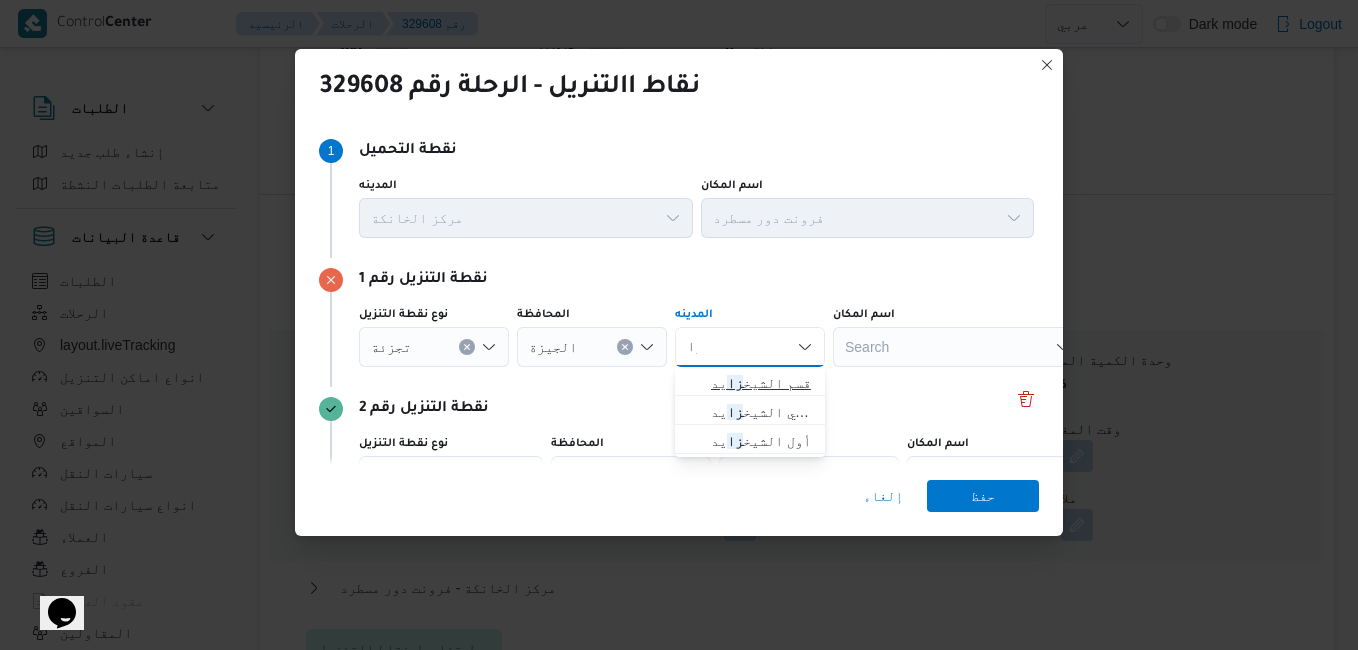 type 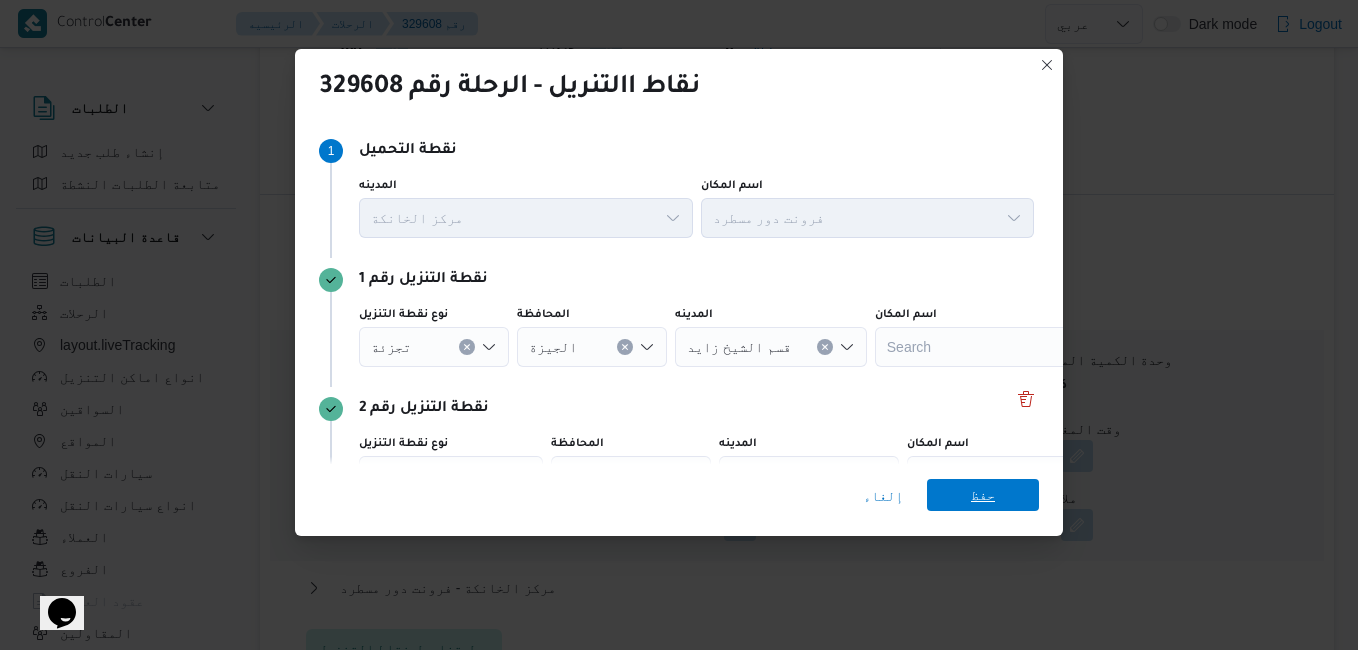click on "حفظ" at bounding box center [983, 495] 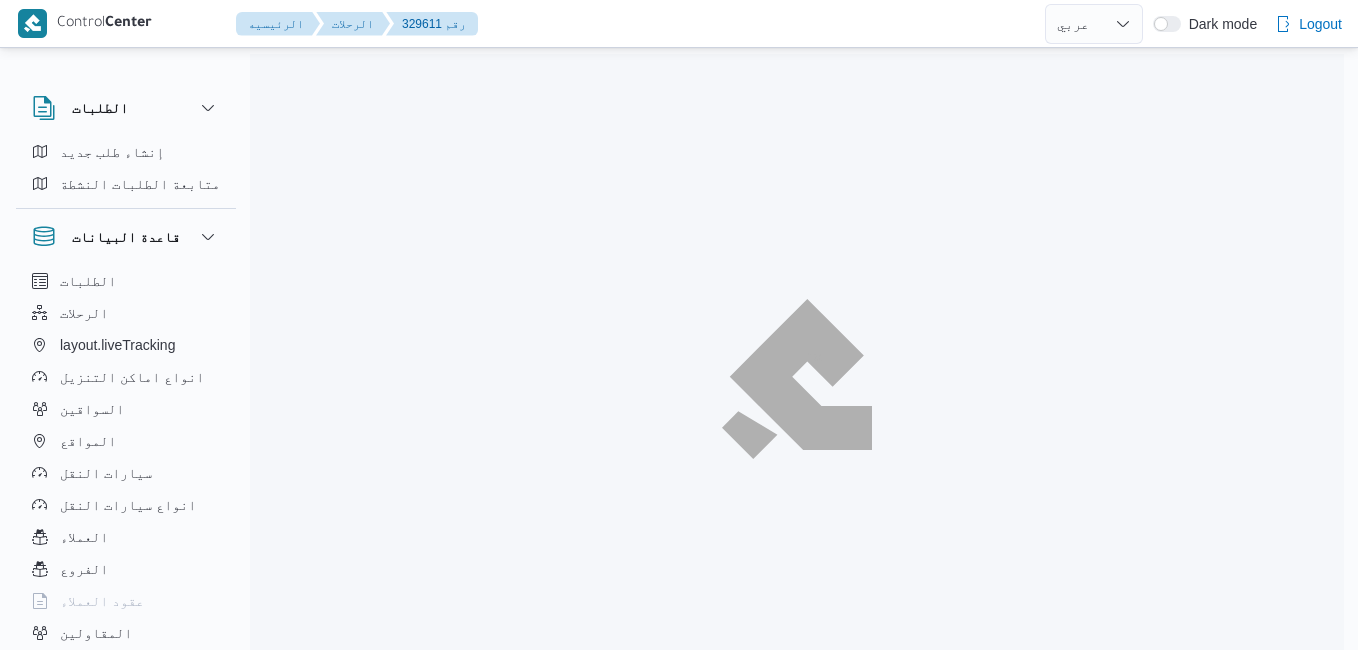 select on "ar" 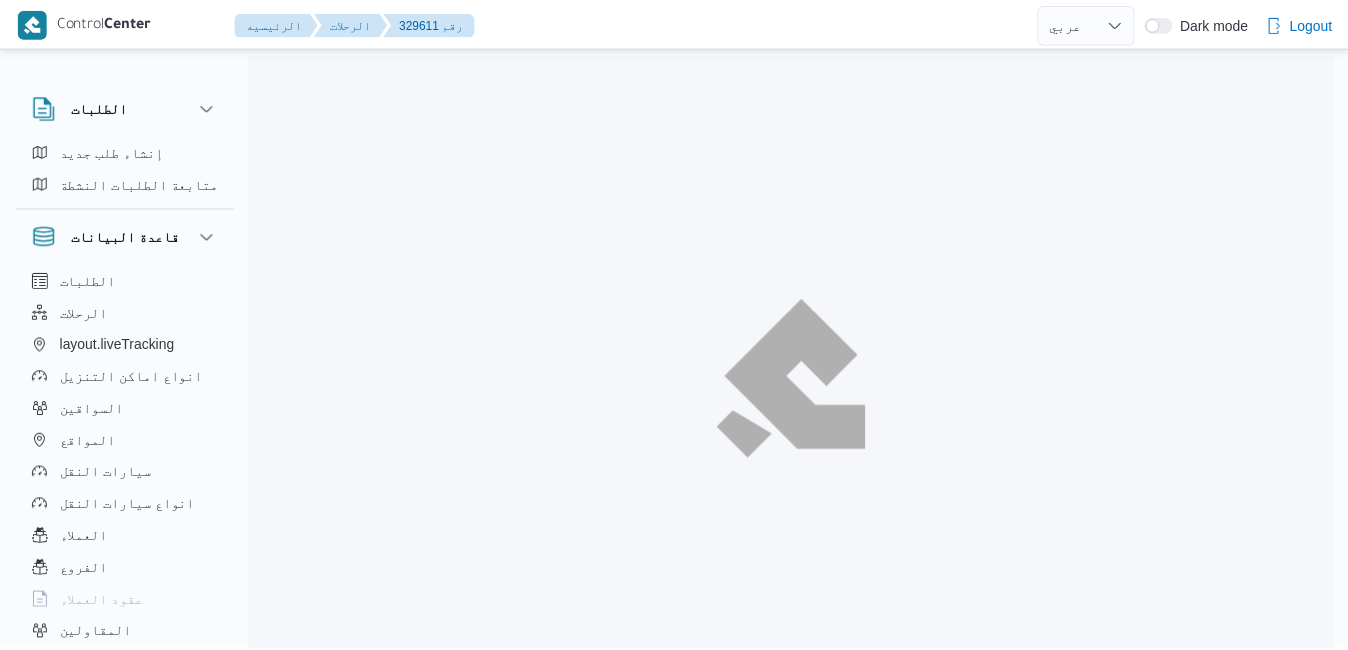 scroll, scrollTop: 0, scrollLeft: 0, axis: both 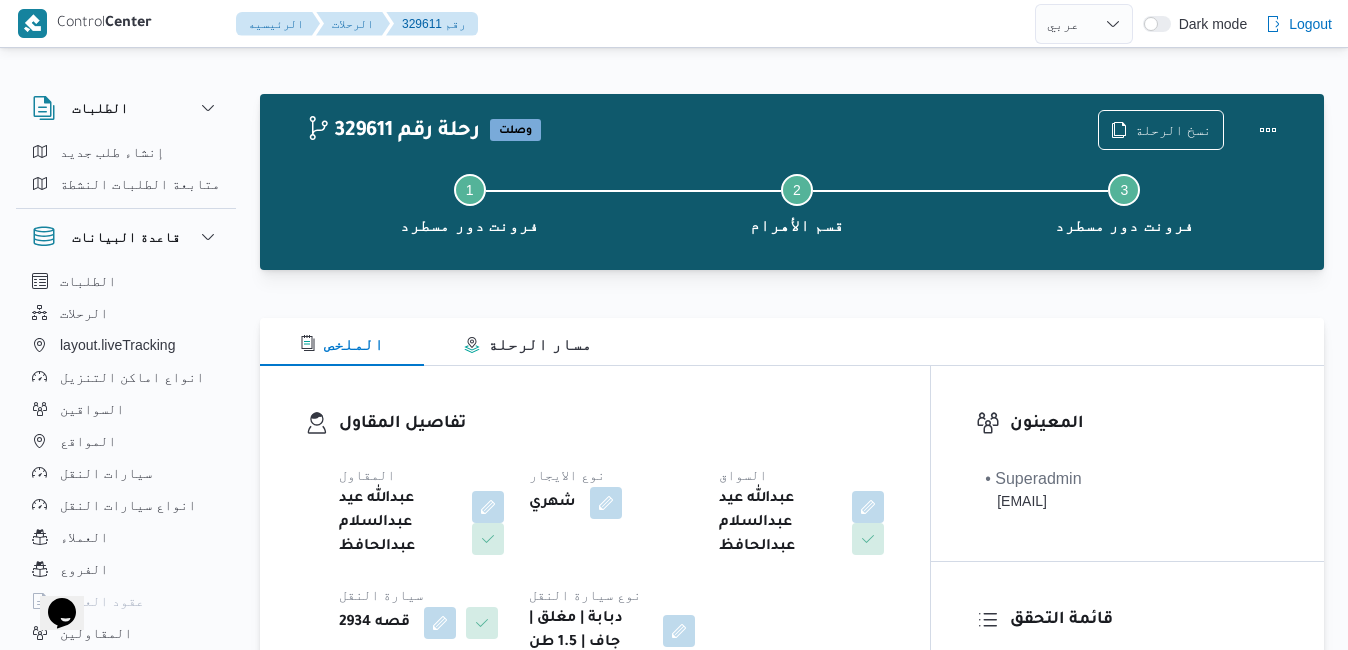 click on "تفاصيل المقاول المقاول [NAME] نوع الايجار شهري السواق [NAME] سيارة النقل قصه 2934 نوع سيارة النقل دبابة | مغلق | جاف | 1.5 طن" at bounding box center (595, 533) 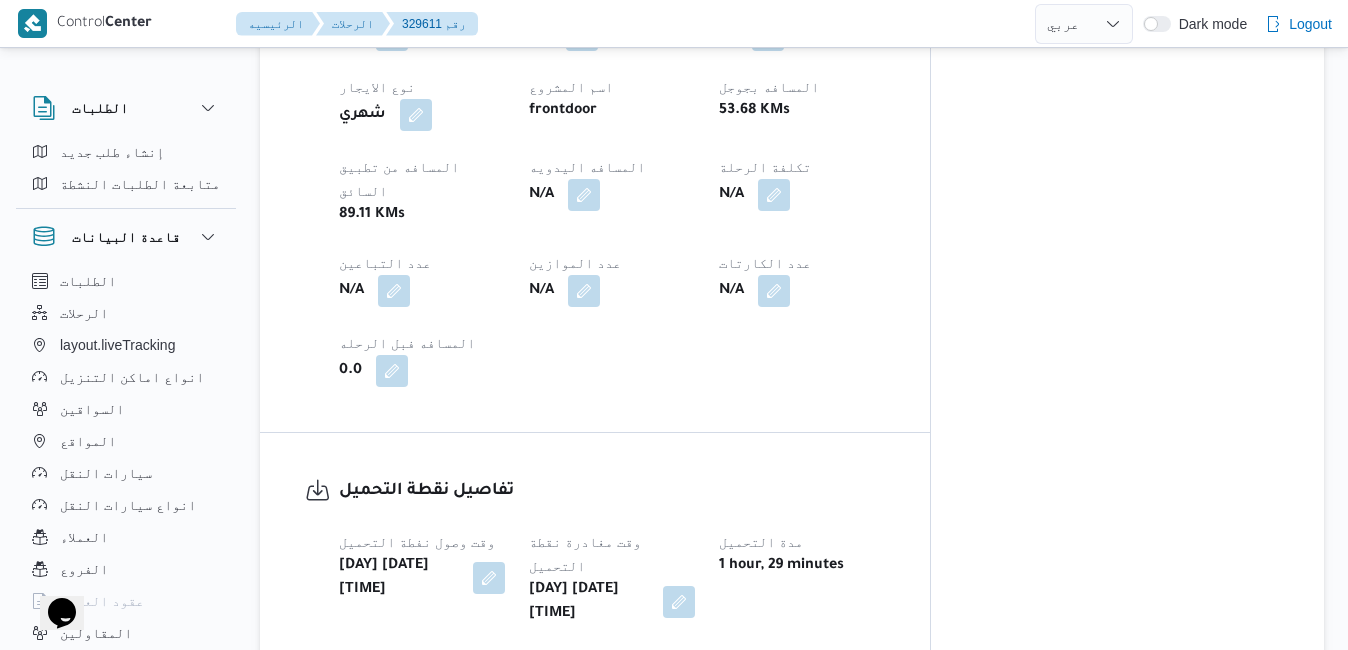 scroll, scrollTop: 1080, scrollLeft: 0, axis: vertical 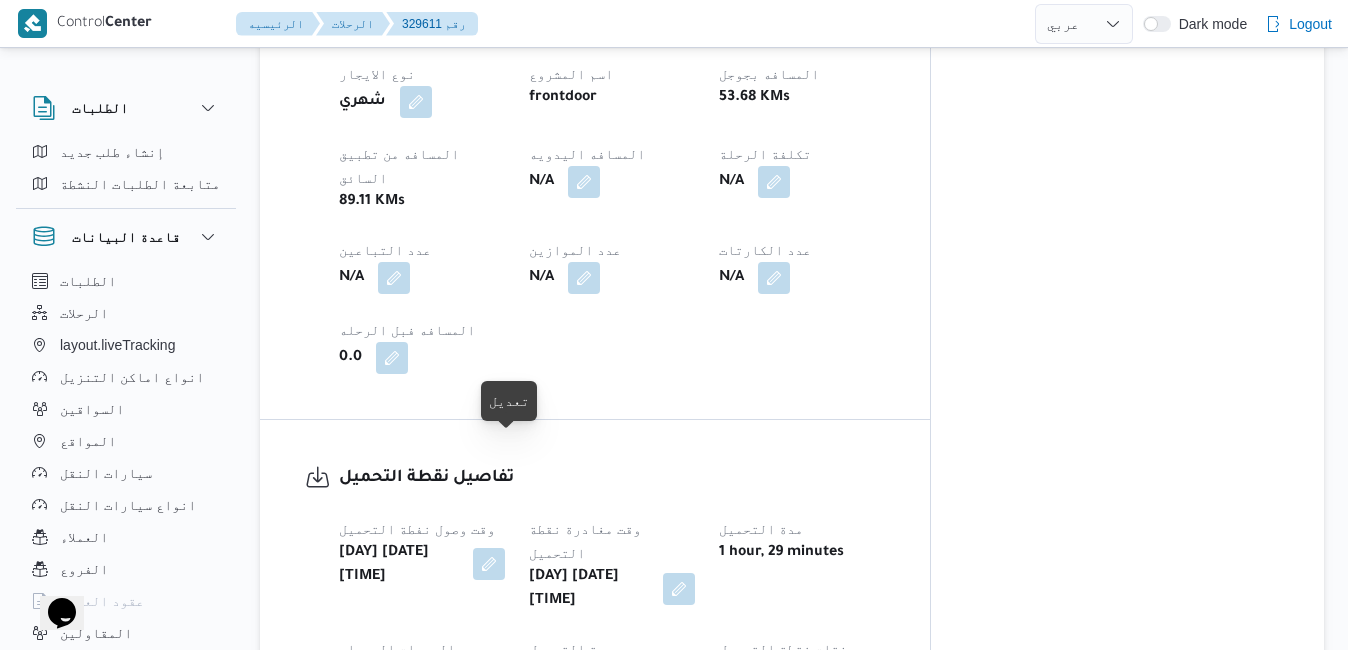 click at bounding box center (489, 564) 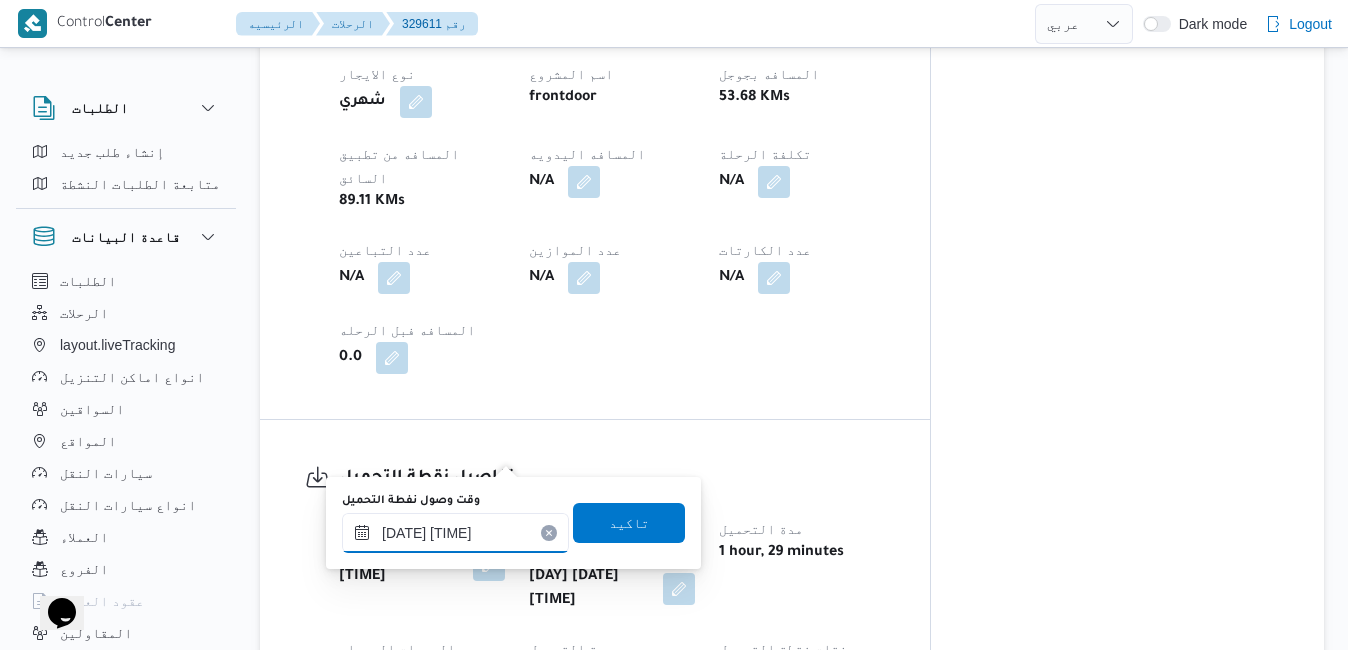 click on "[DATE] [TIME]" at bounding box center [455, 533] 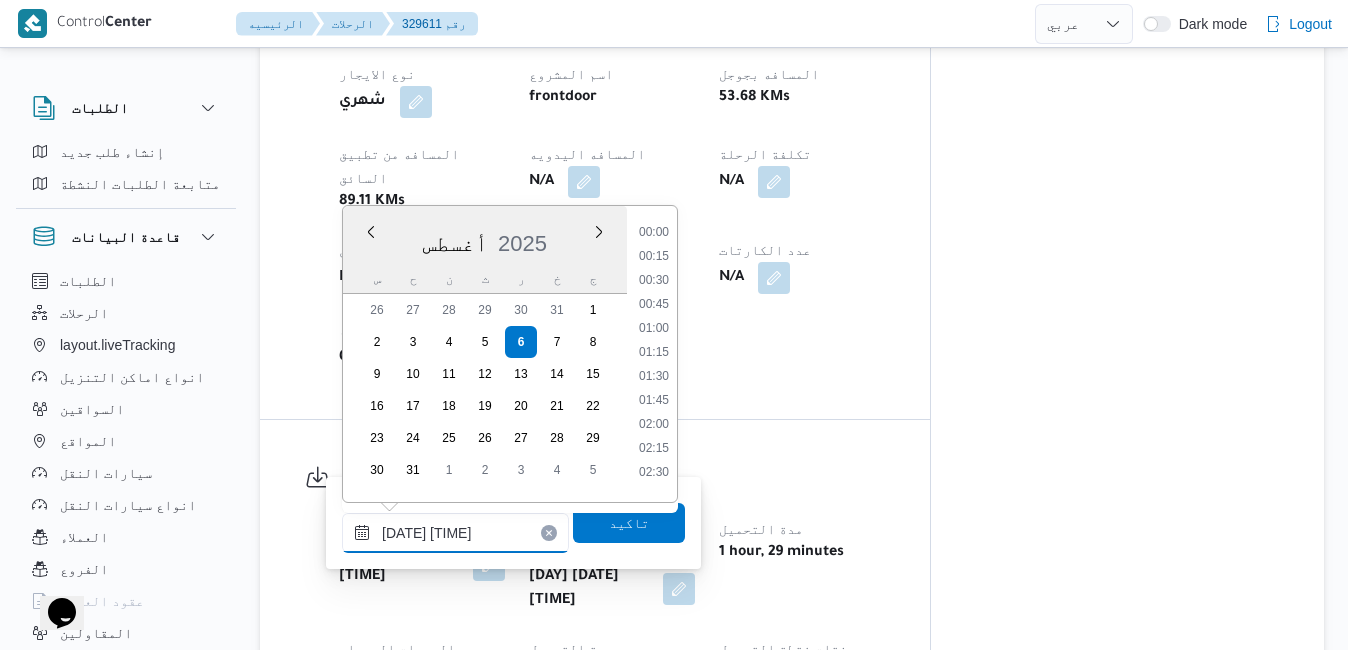 scroll, scrollTop: 630, scrollLeft: 0, axis: vertical 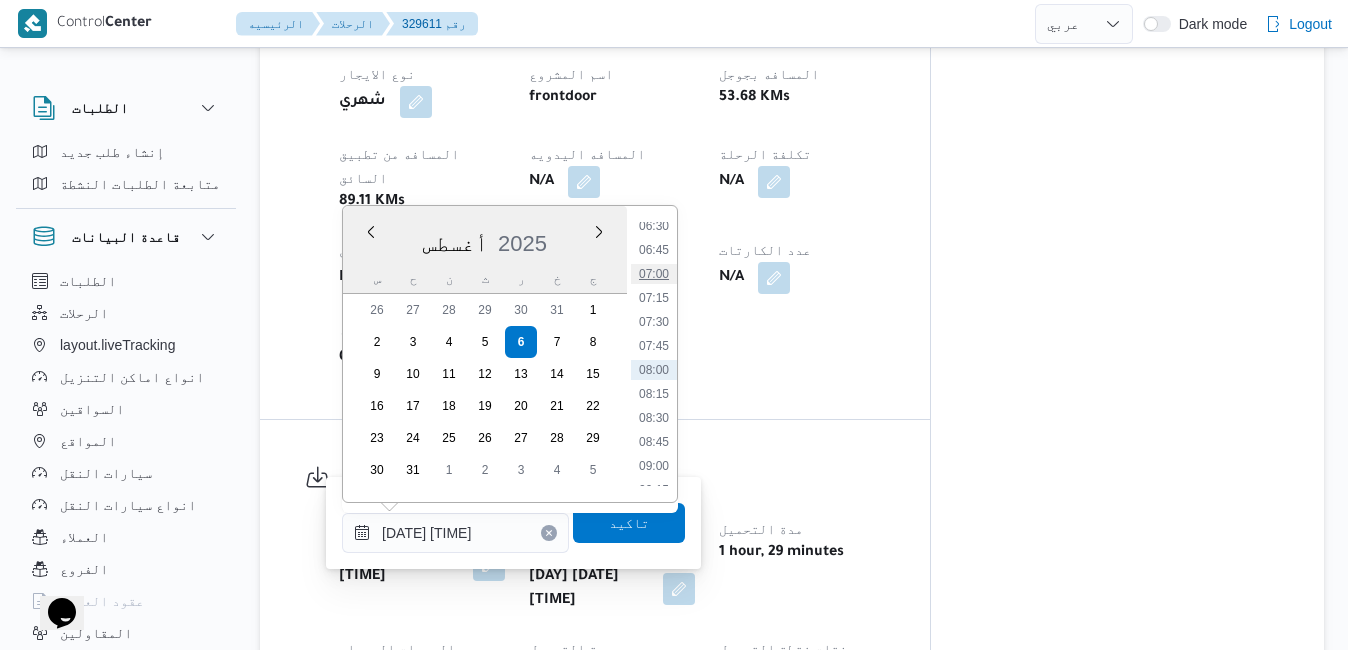 click on "07:00" at bounding box center (654, 274) 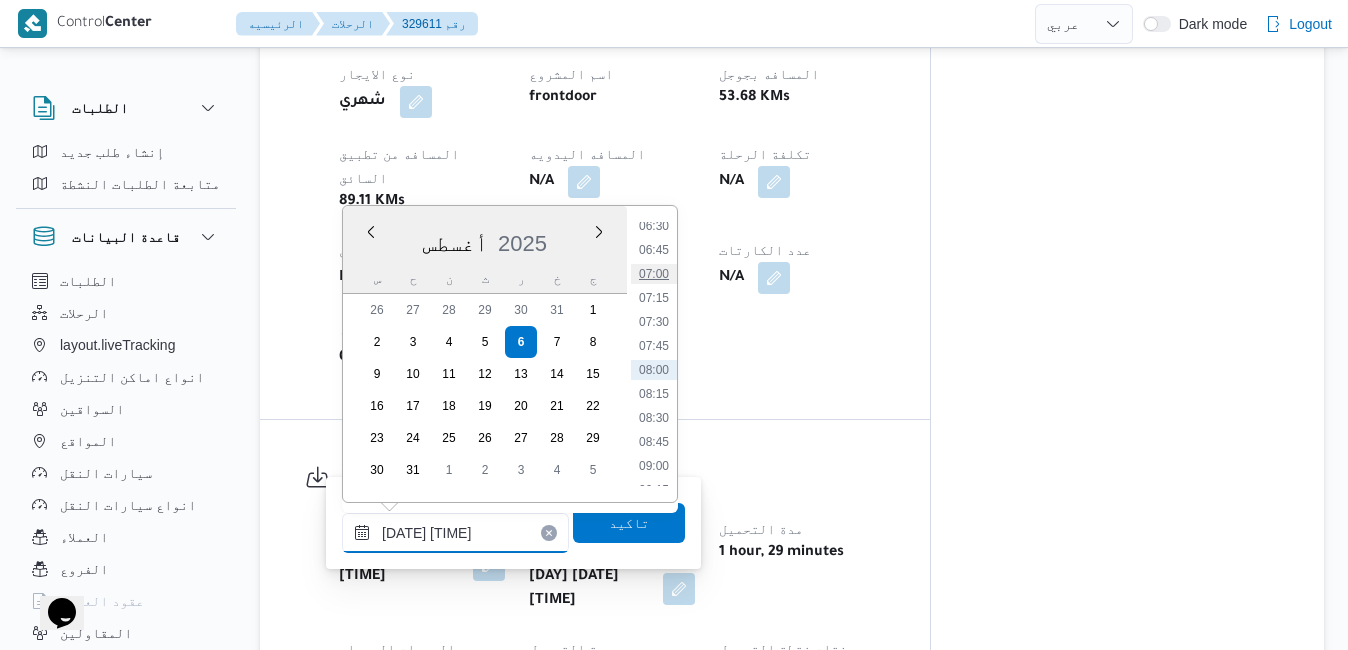 type on "٠٦/٠٨/٢٠٢٥ ٠٧:٠٠" 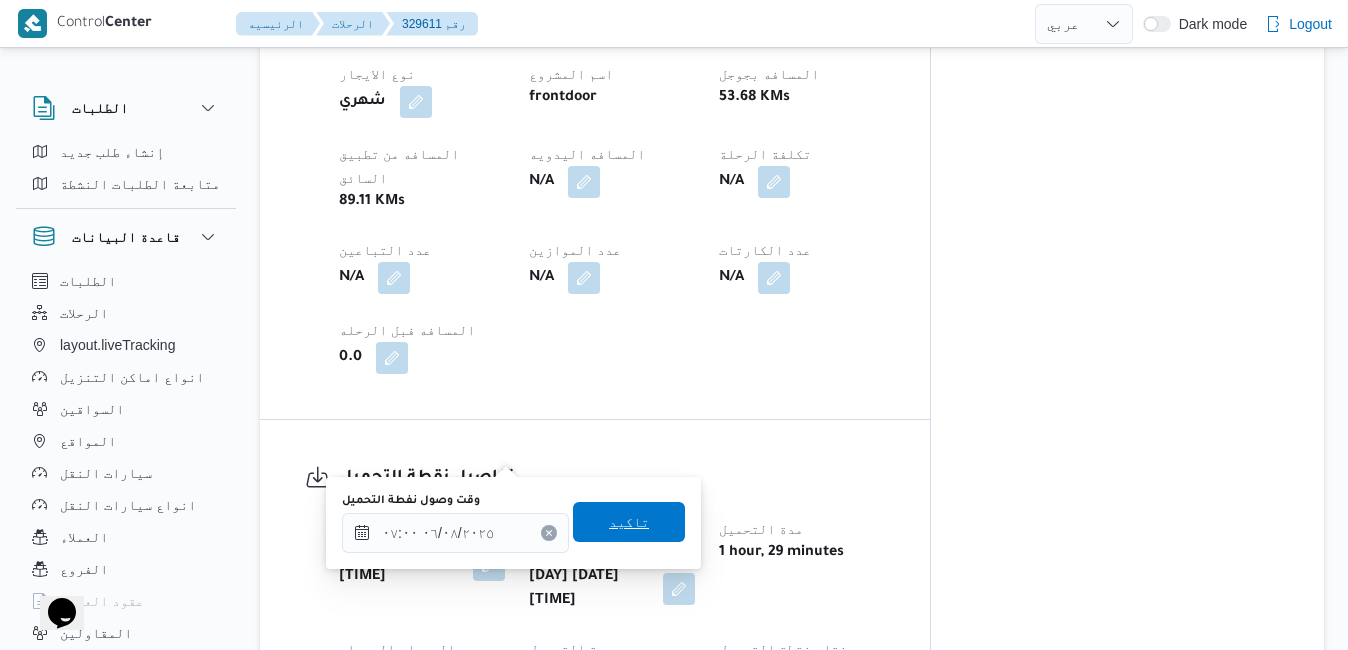 click on "تاكيد" at bounding box center [629, 522] 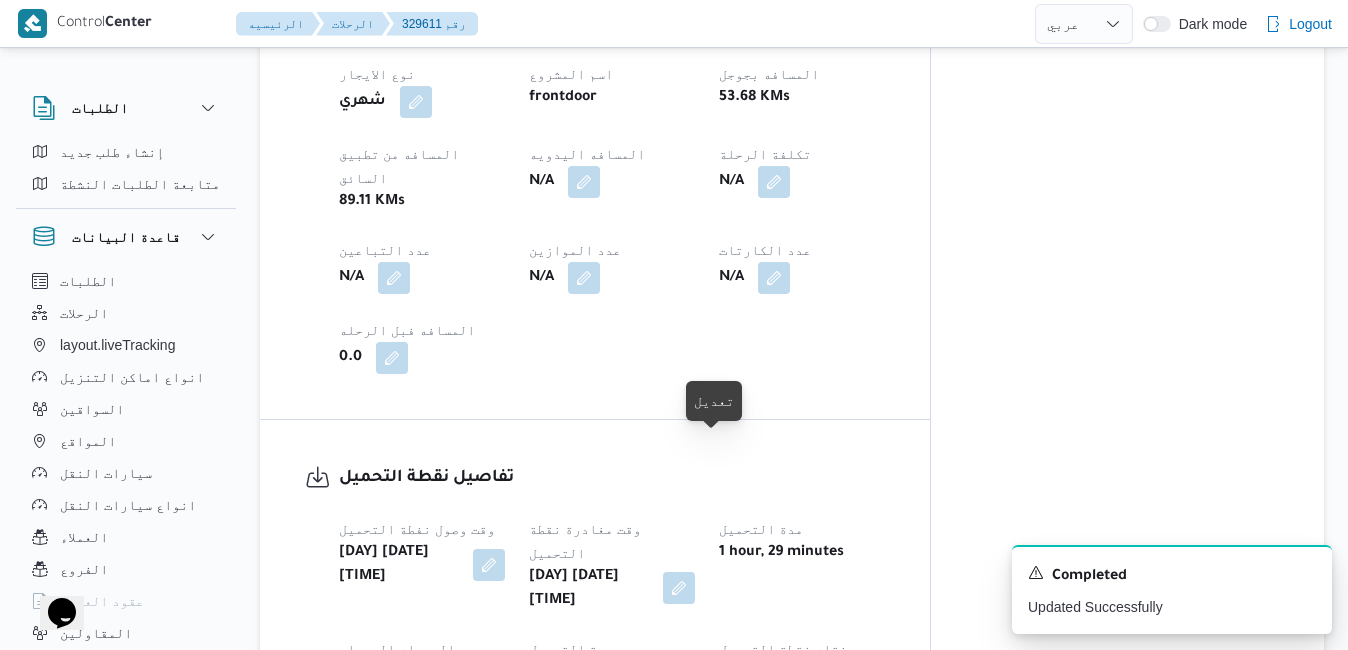 click at bounding box center [679, 588] 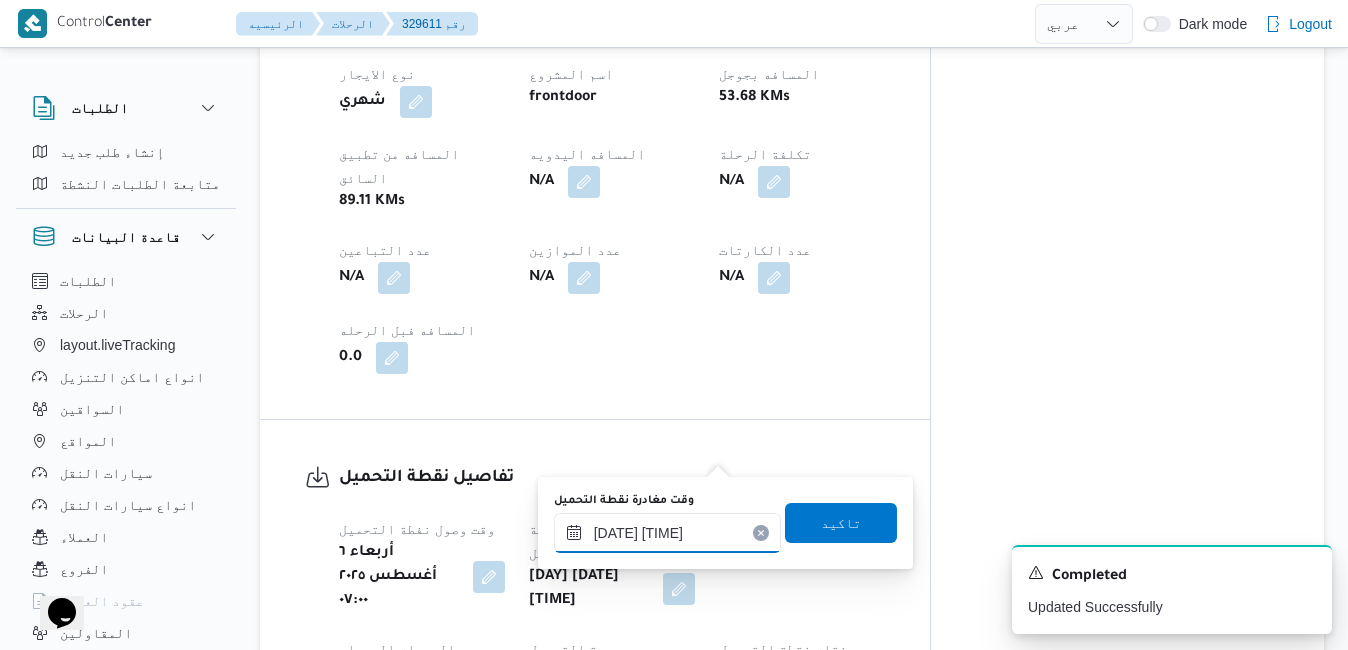 click on "[DATE] [TIME]" at bounding box center (667, 533) 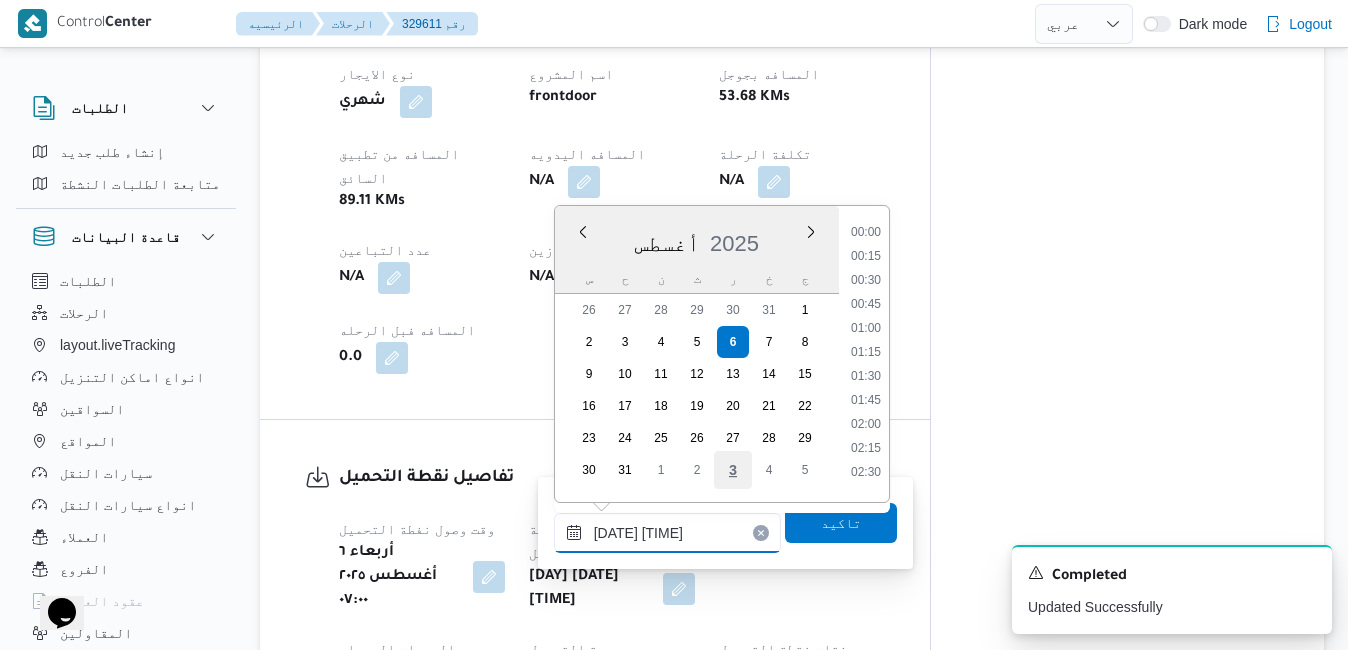 scroll, scrollTop: 774, scrollLeft: 0, axis: vertical 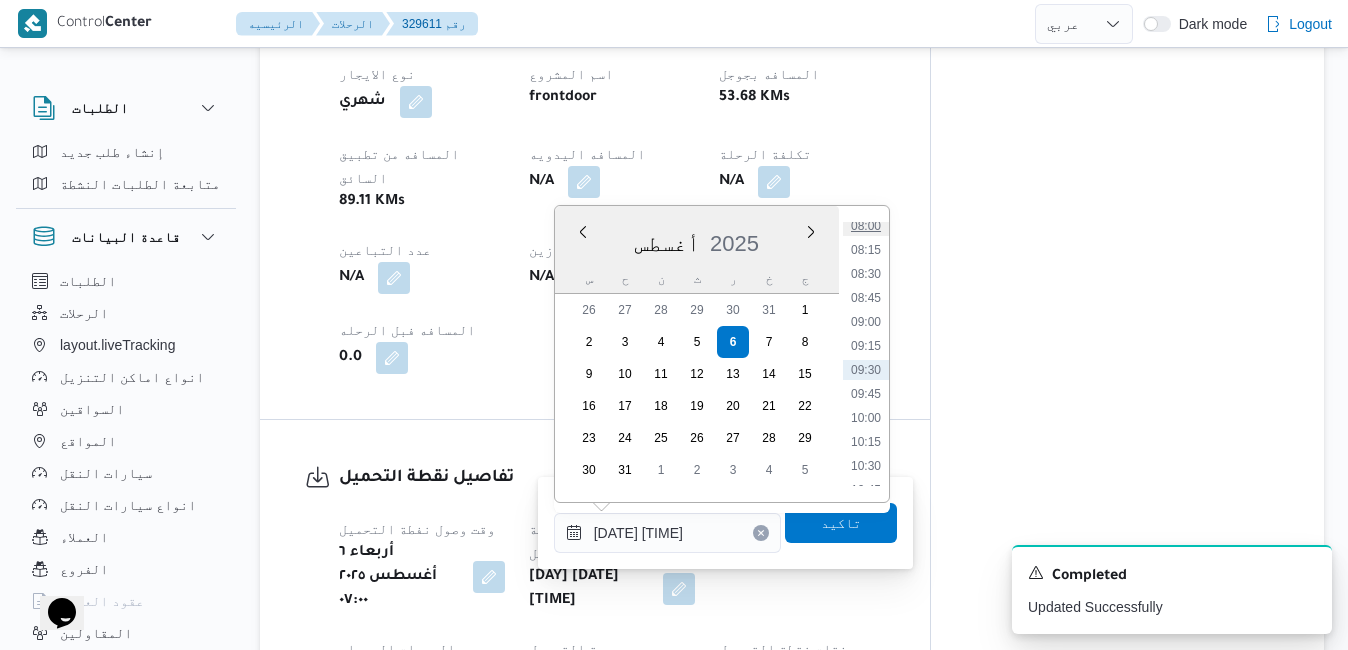 click on "08:00" at bounding box center [866, 226] 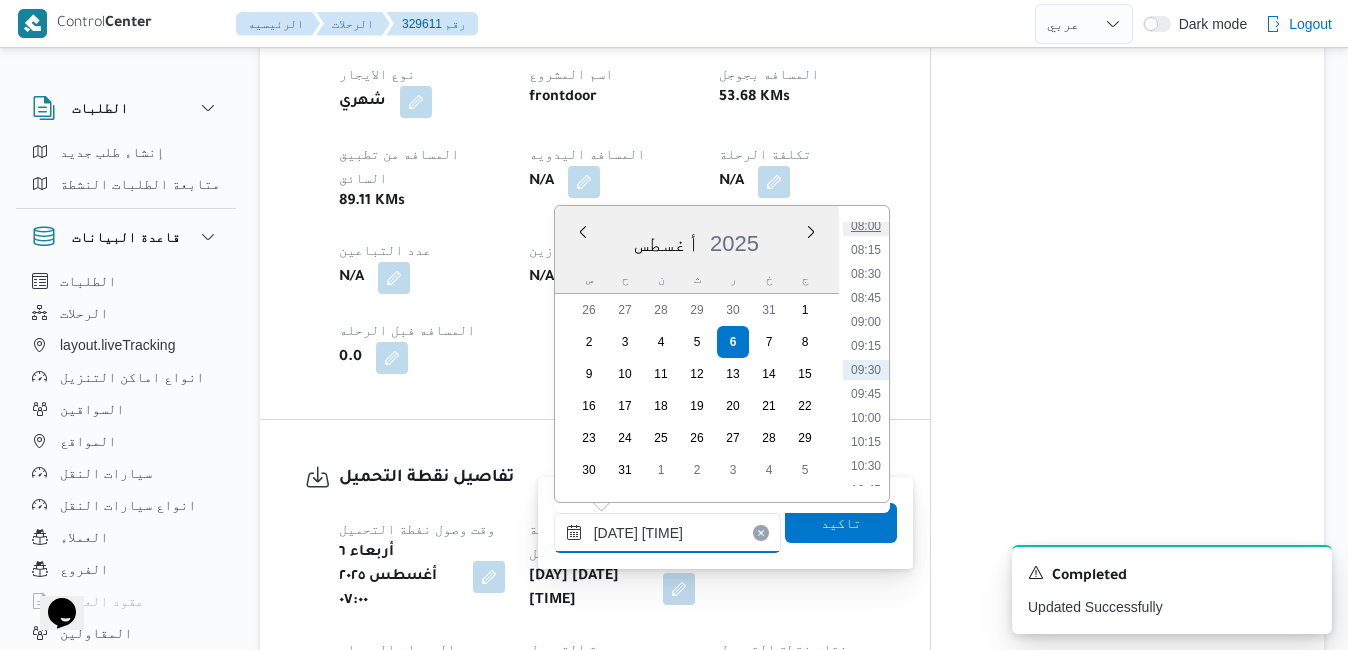 type on "٠٦/٠٨/٢٠٢٥ ٠٨:٠٠" 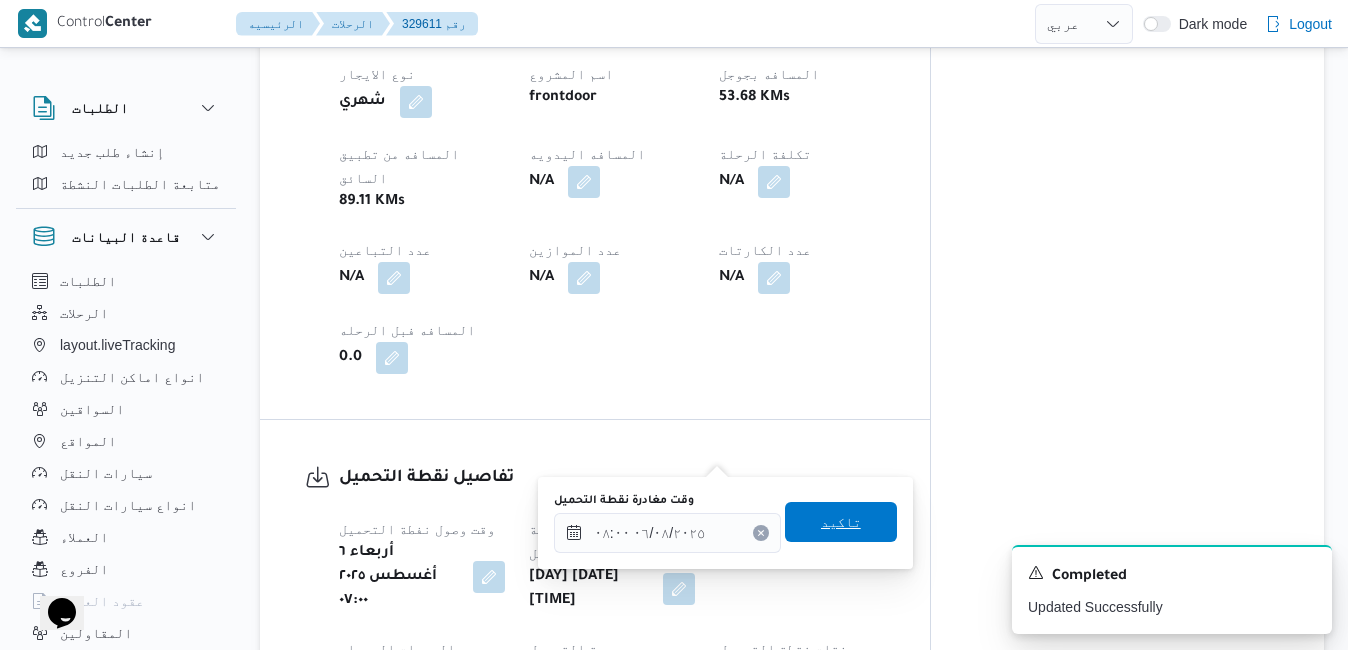 click on "تاكيد" at bounding box center [841, 522] 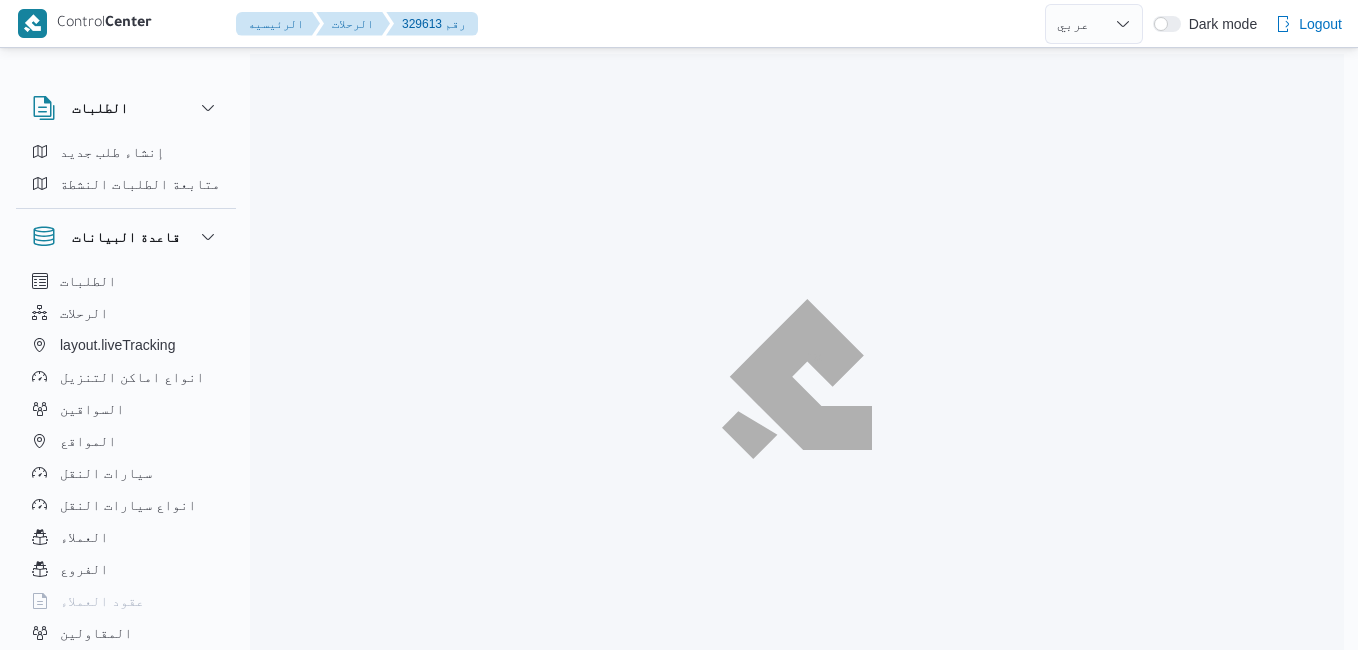select on "ar" 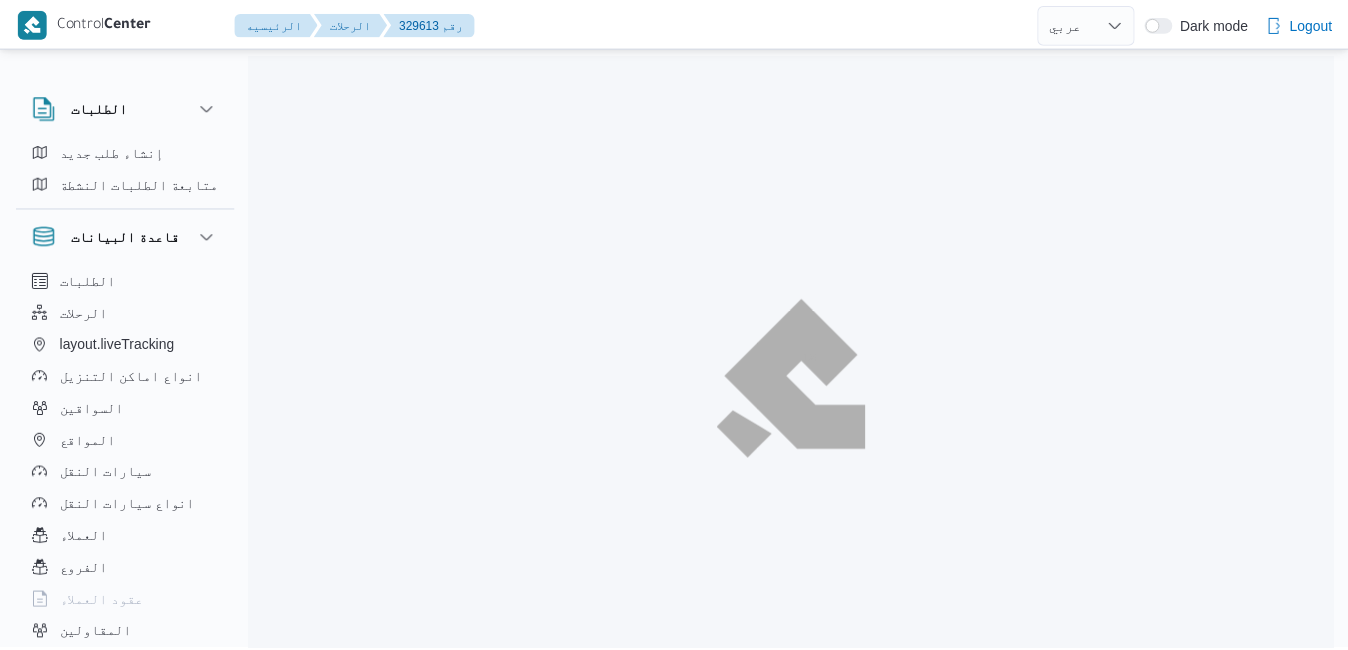 scroll, scrollTop: 0, scrollLeft: 0, axis: both 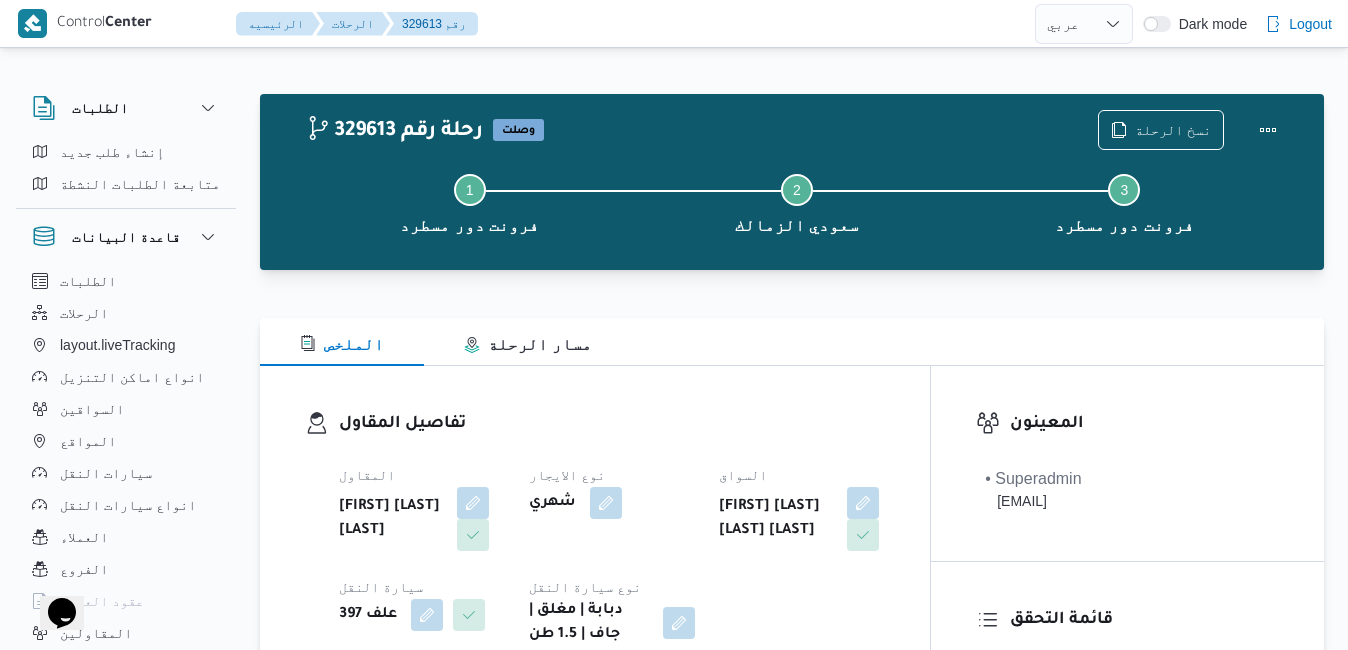 click on "تفاصيل المقاول" at bounding box center (612, 424) 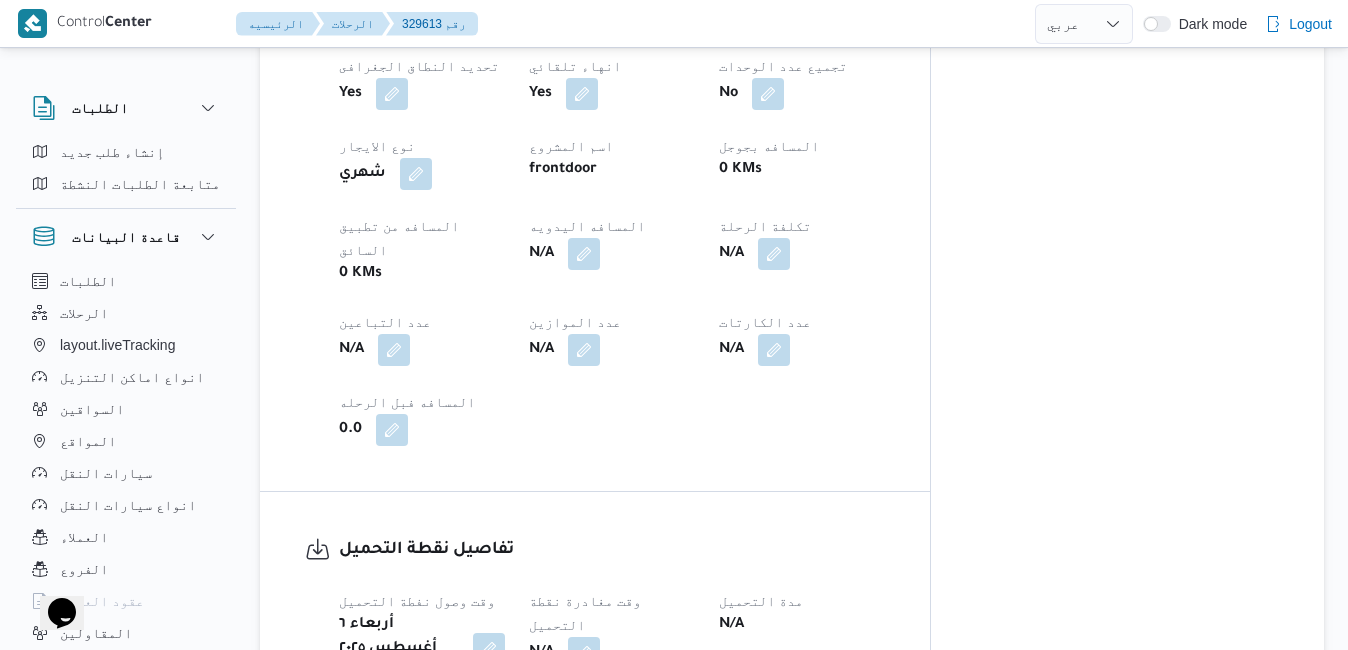 scroll, scrollTop: 1040, scrollLeft: 0, axis: vertical 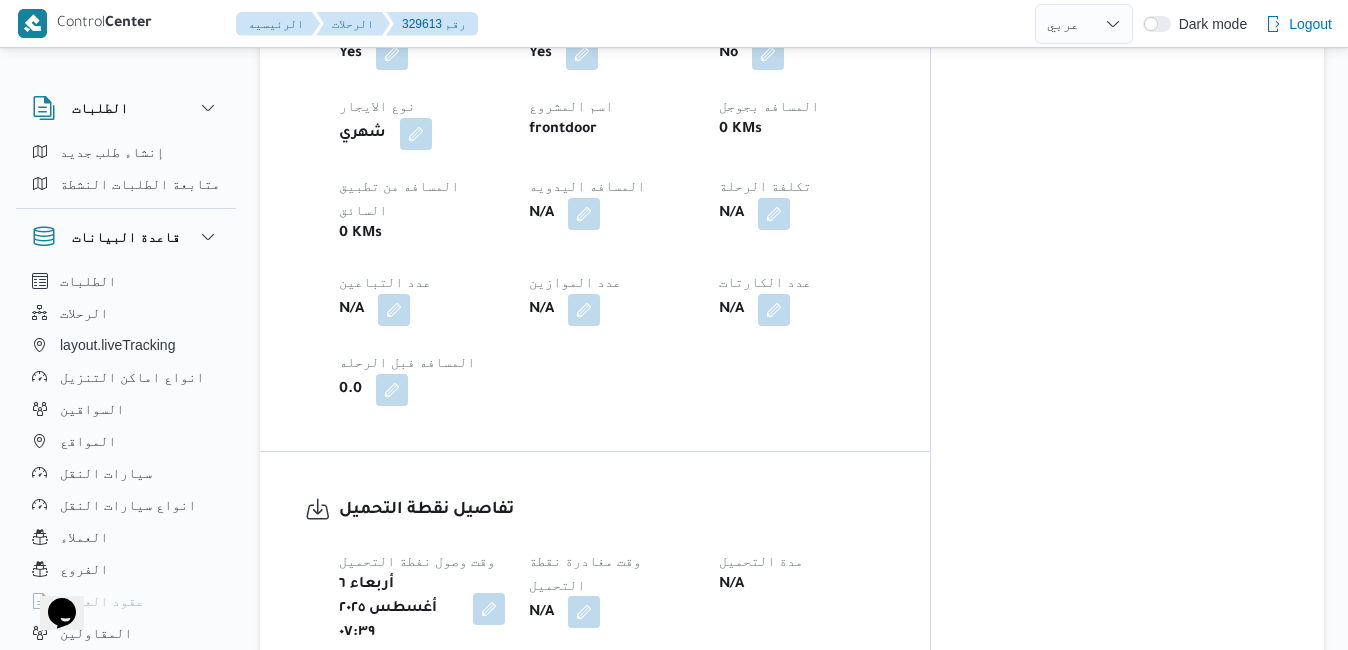 click at bounding box center [584, 612] 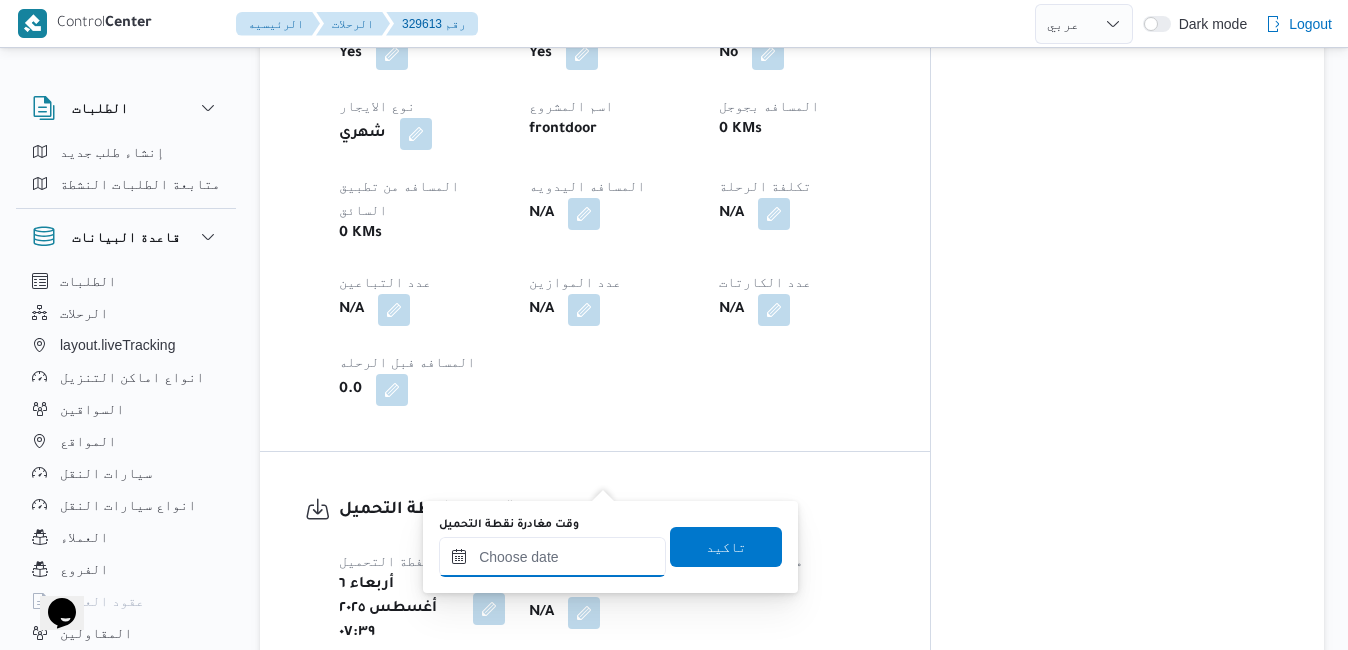 click on "وقت مغادرة نقطة التحميل" at bounding box center [552, 557] 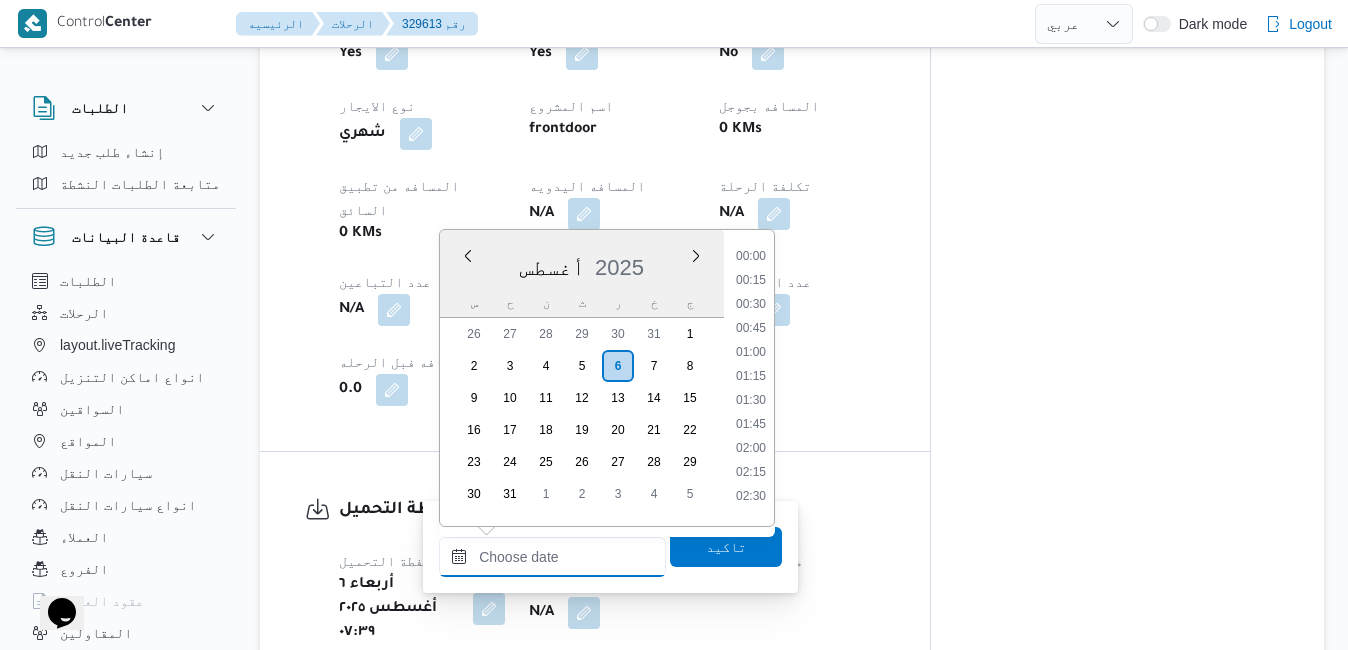 scroll, scrollTop: 1110, scrollLeft: 0, axis: vertical 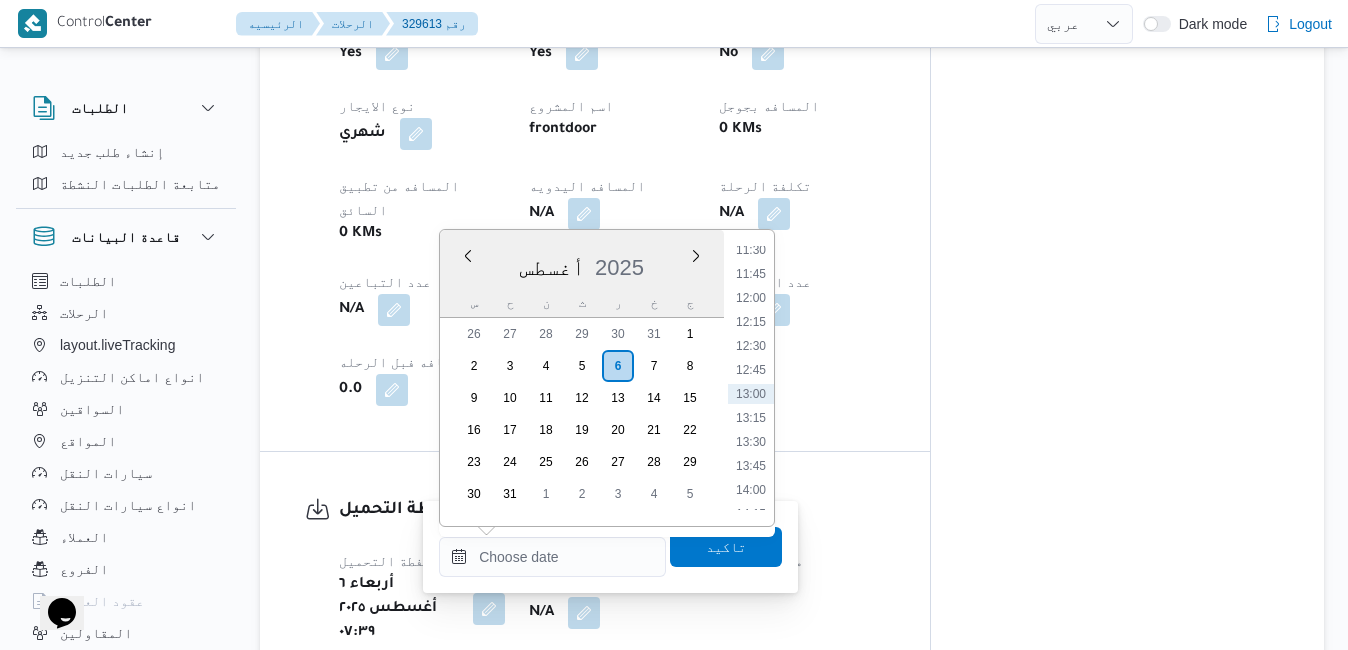 click on "أغسطس 2025" at bounding box center [582, 263] 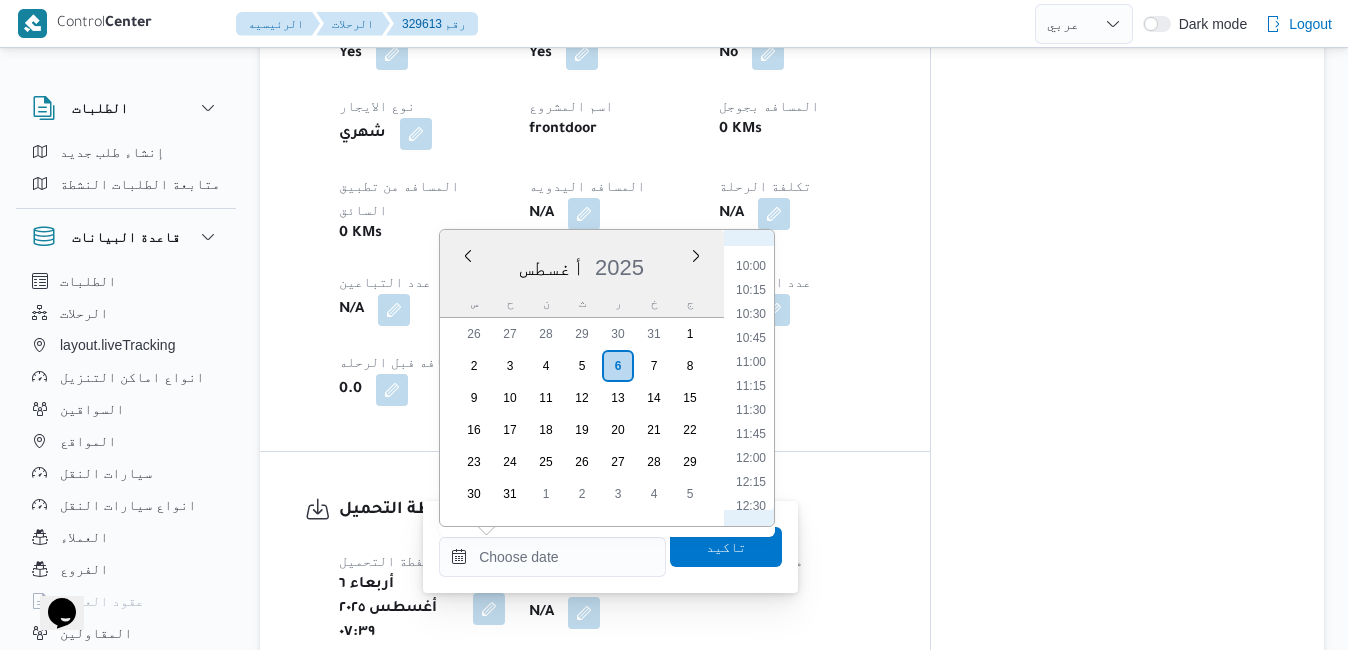 scroll, scrollTop: 879, scrollLeft: 0, axis: vertical 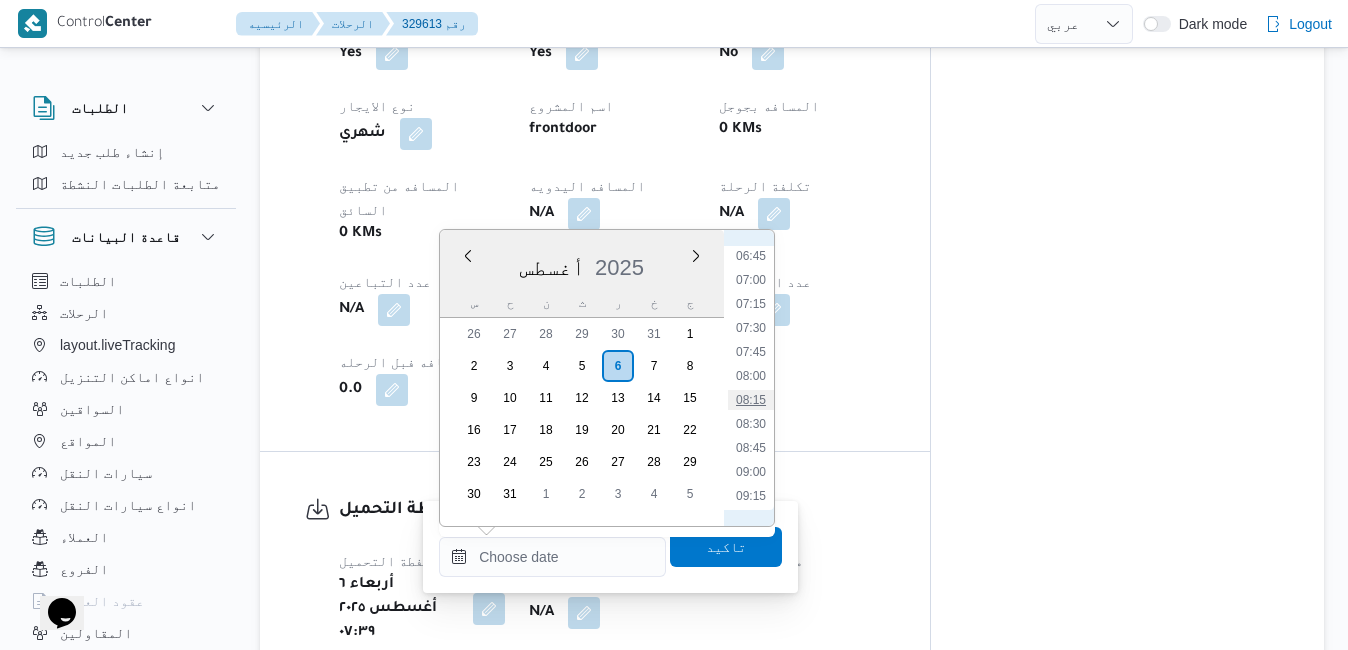 click on "08:15" at bounding box center [751, 400] 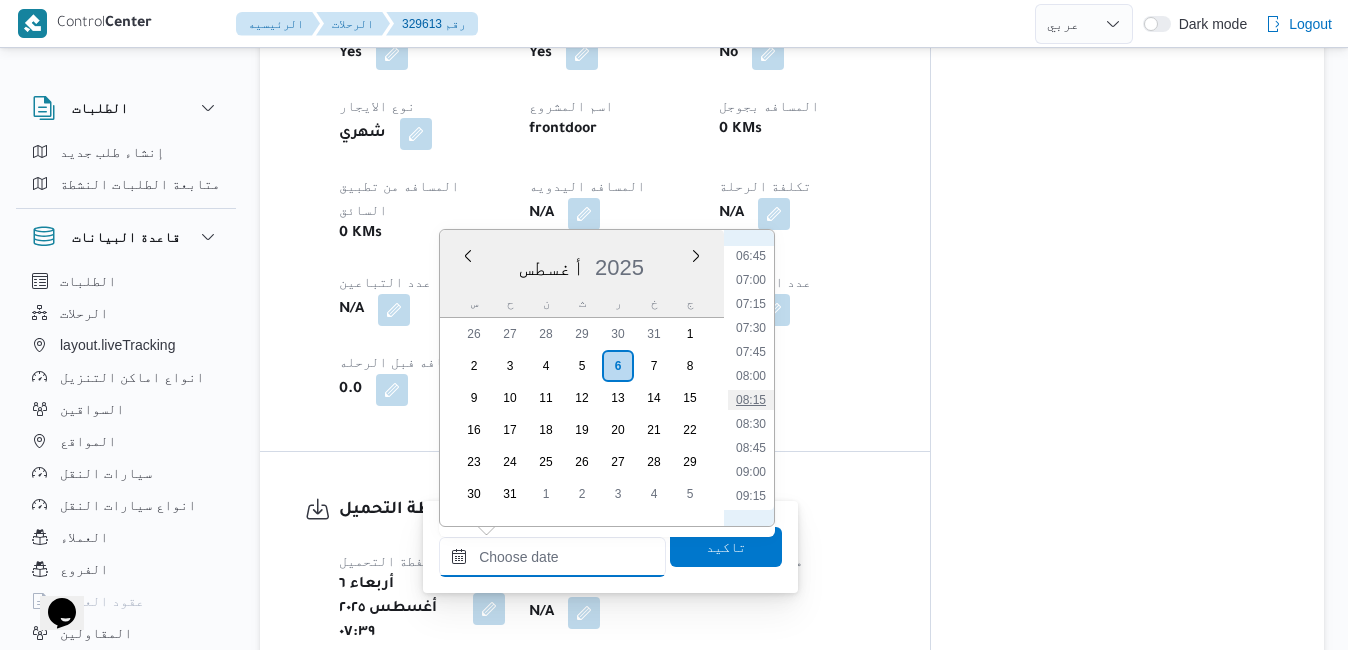 type on "[DATE] [TIME]" 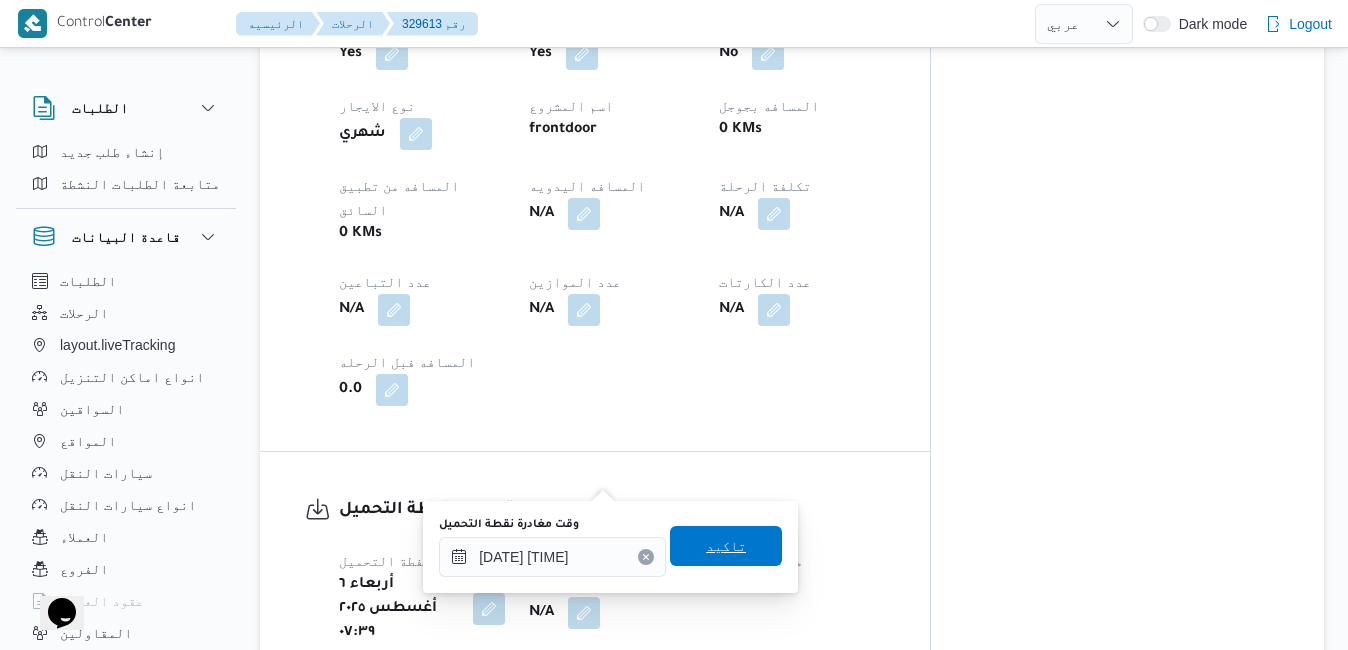 click on "تاكيد" at bounding box center (726, 546) 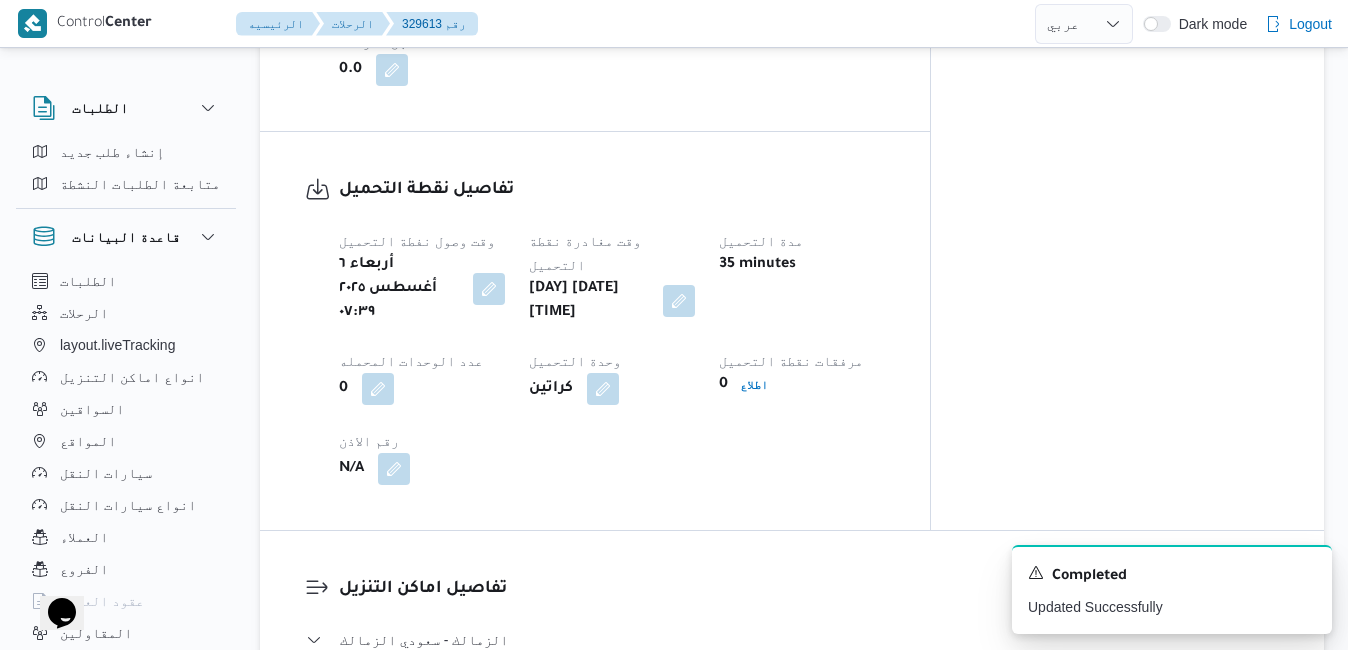 scroll, scrollTop: 1440, scrollLeft: 0, axis: vertical 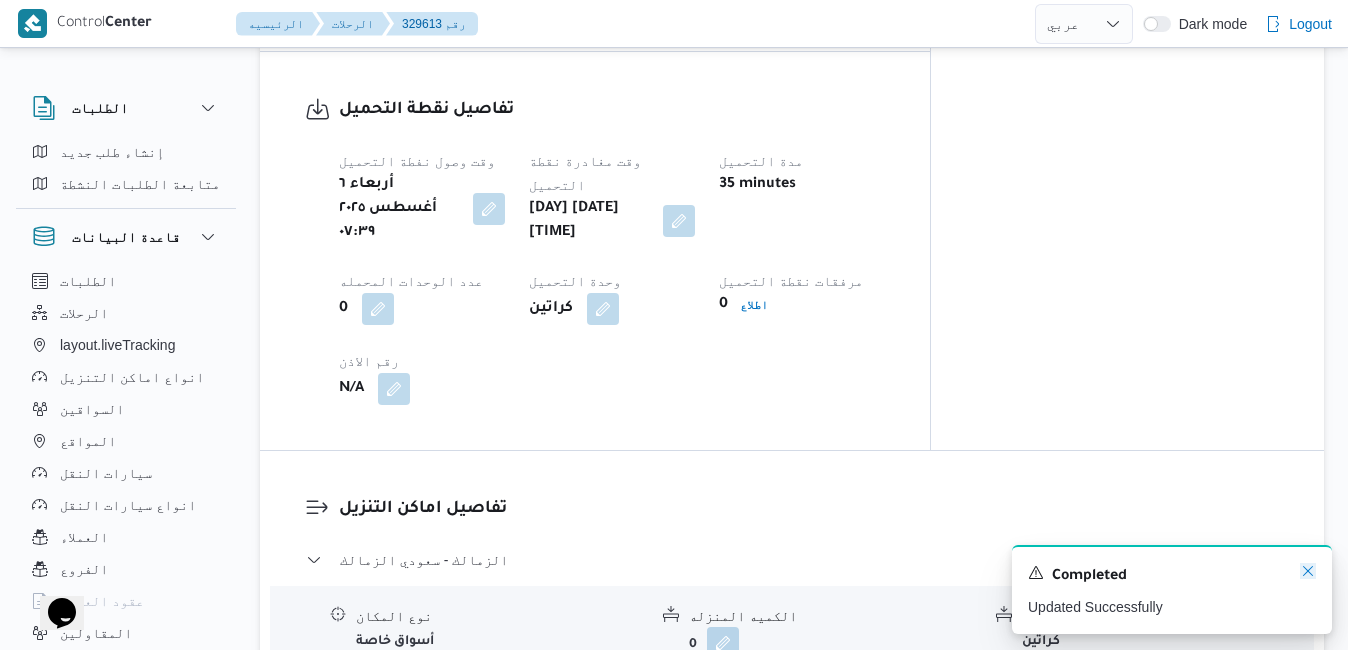 click 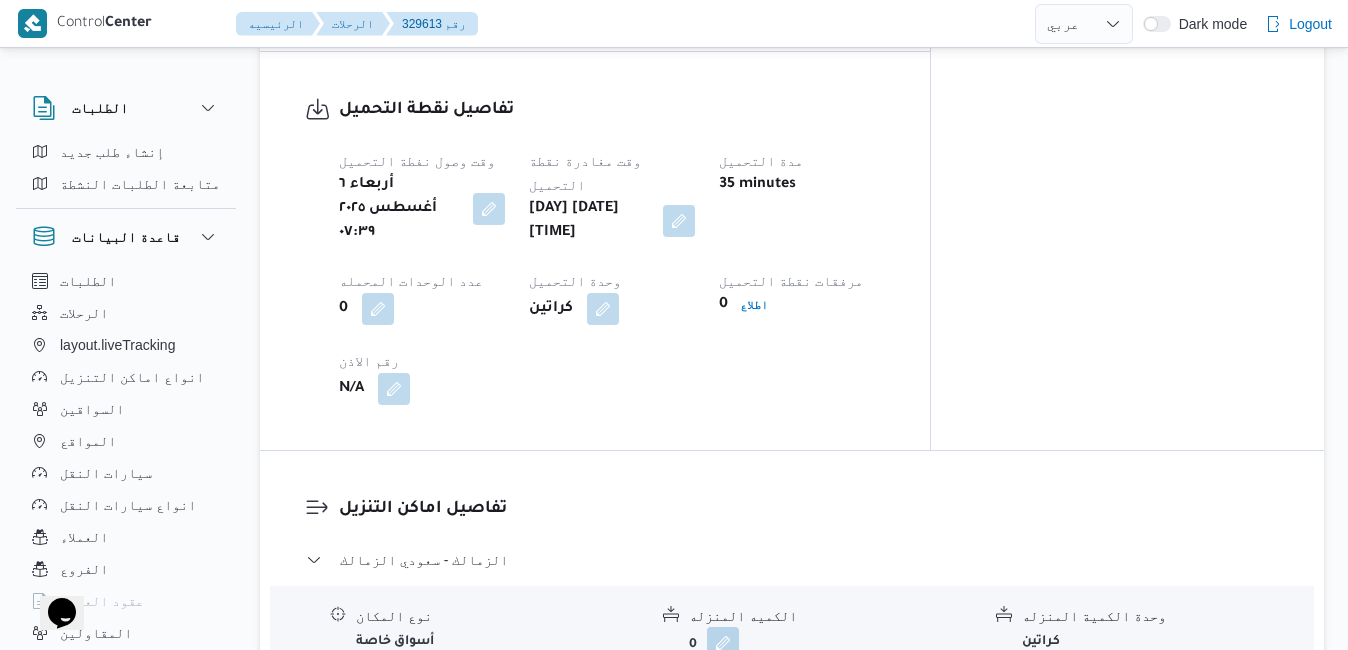 click on "0" at bounding box center [834, 643] 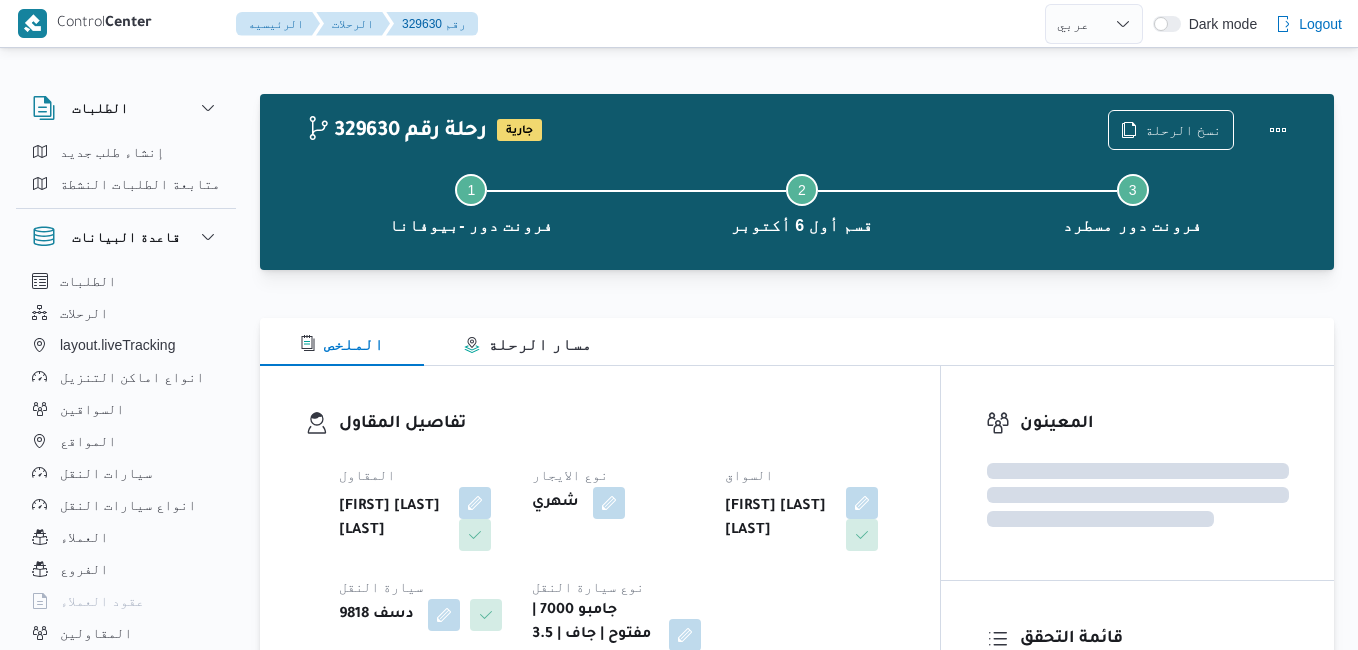 select on "ar" 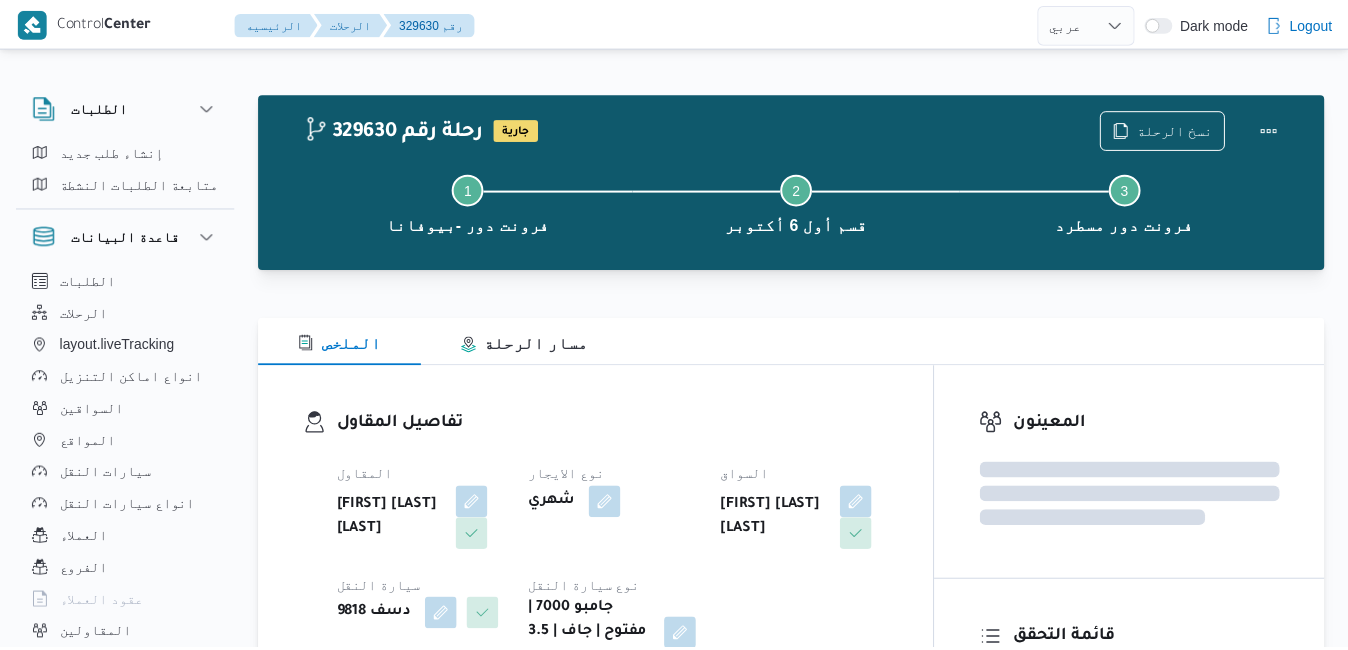 scroll, scrollTop: 0, scrollLeft: 0, axis: both 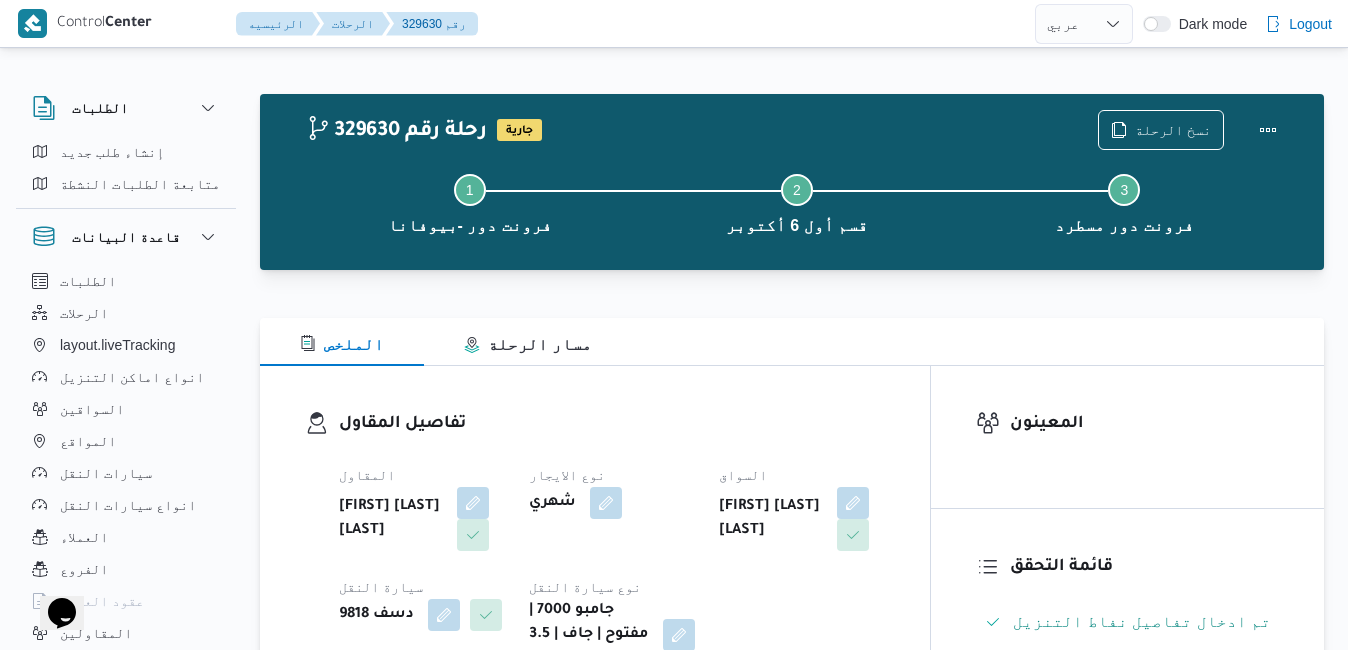 click on "تفاصيل المقاول المقاول [FIRST] [LAST] [LAST] نوع الايجار شهري السواق [FIRST] [LAST] [LAST] سيارة النقل دسف 9818 نوع سيارة النقل جامبو 7000 | مفتوح | جاف | 3.5 طن" at bounding box center [595, 541] 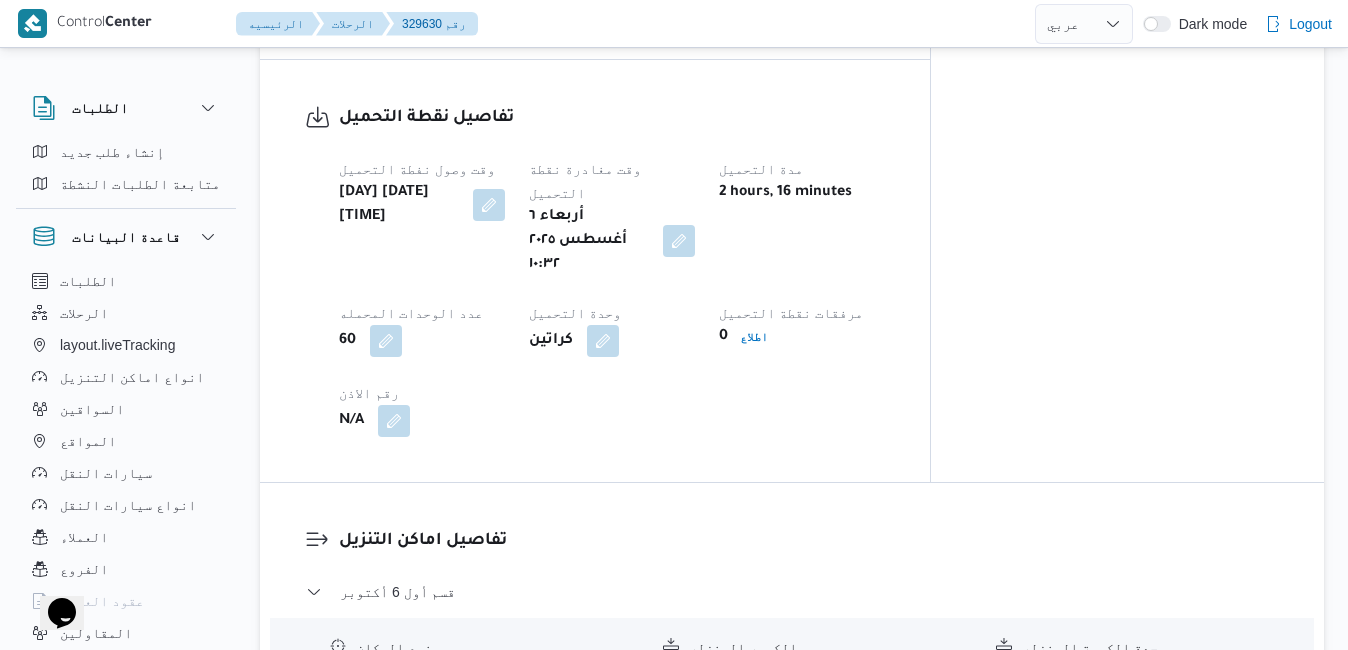 scroll, scrollTop: 1440, scrollLeft: 0, axis: vertical 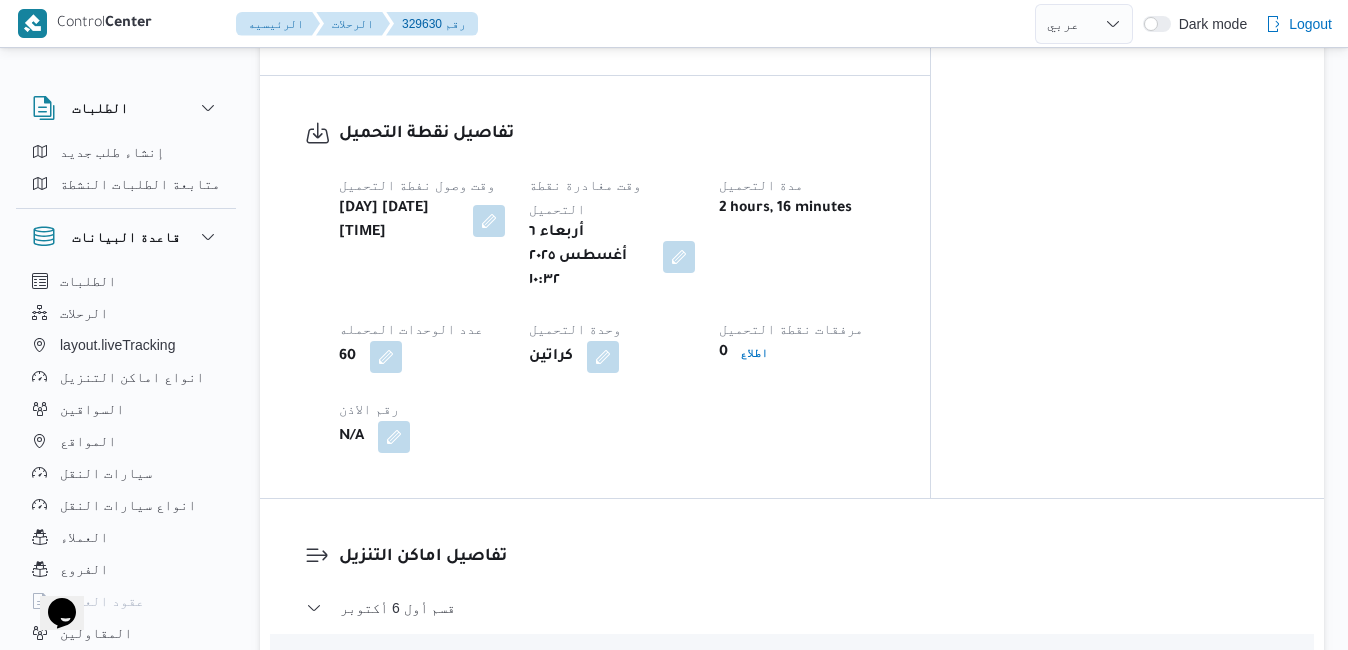 click on "تفاصيل اماكن التنزيل قسم أول 6 أكتوبر نوع المكان تجزئة الكميه المنزله 0 وحدة الكمية المنزله كراتين مدة التنزيل N/A وقت الوصول N/A وقت المغادره N/A صورة الاذن 0 اطلاع رقم الاذن N/A ملاحظات N/A مركز الخانكة -
فرونت دور مسطرد نوع المكان مصانع و مخازن الكميه المنزله 0 وحدة الكمية المنزله كراتين مدة التنزيل N/A وقت الوصول N/A وقت المغادره N/A صورة الاذن 0 اطلاع رقم الاذن N/A ملاحظات N/A عدل تفاصيل نقاط التنزيل" at bounding box center (809, 758) 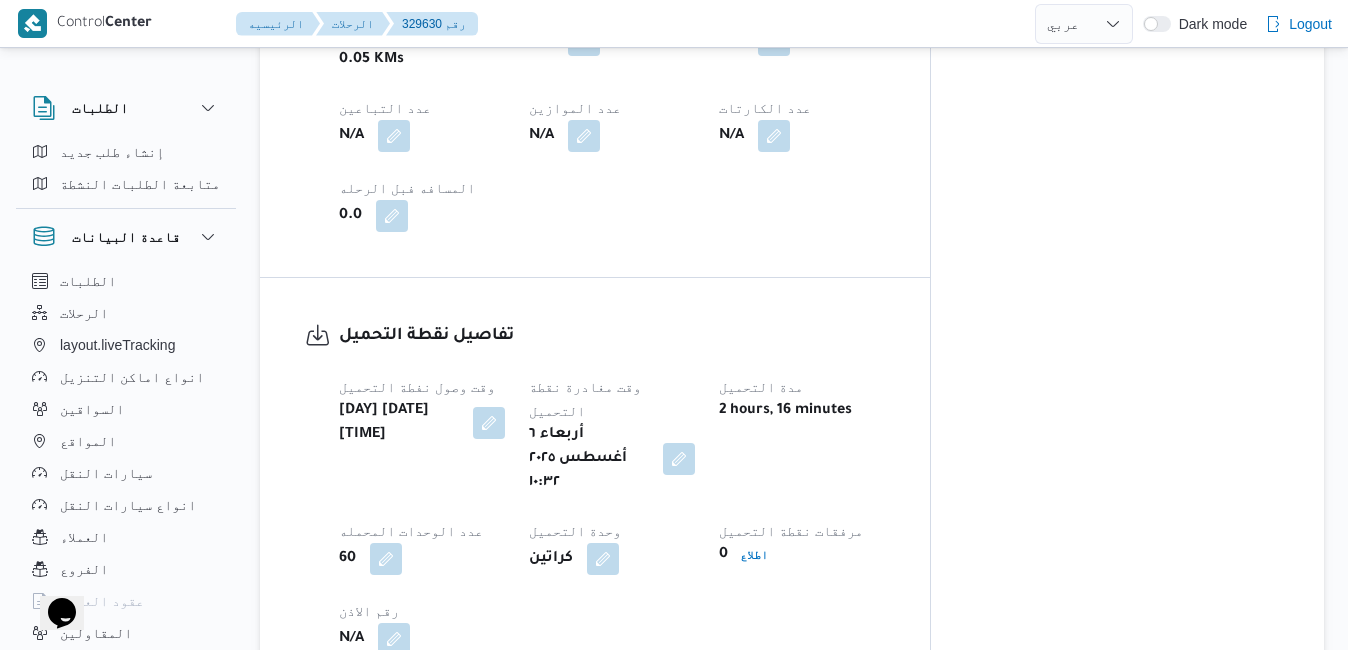 scroll, scrollTop: 1240, scrollLeft: 0, axis: vertical 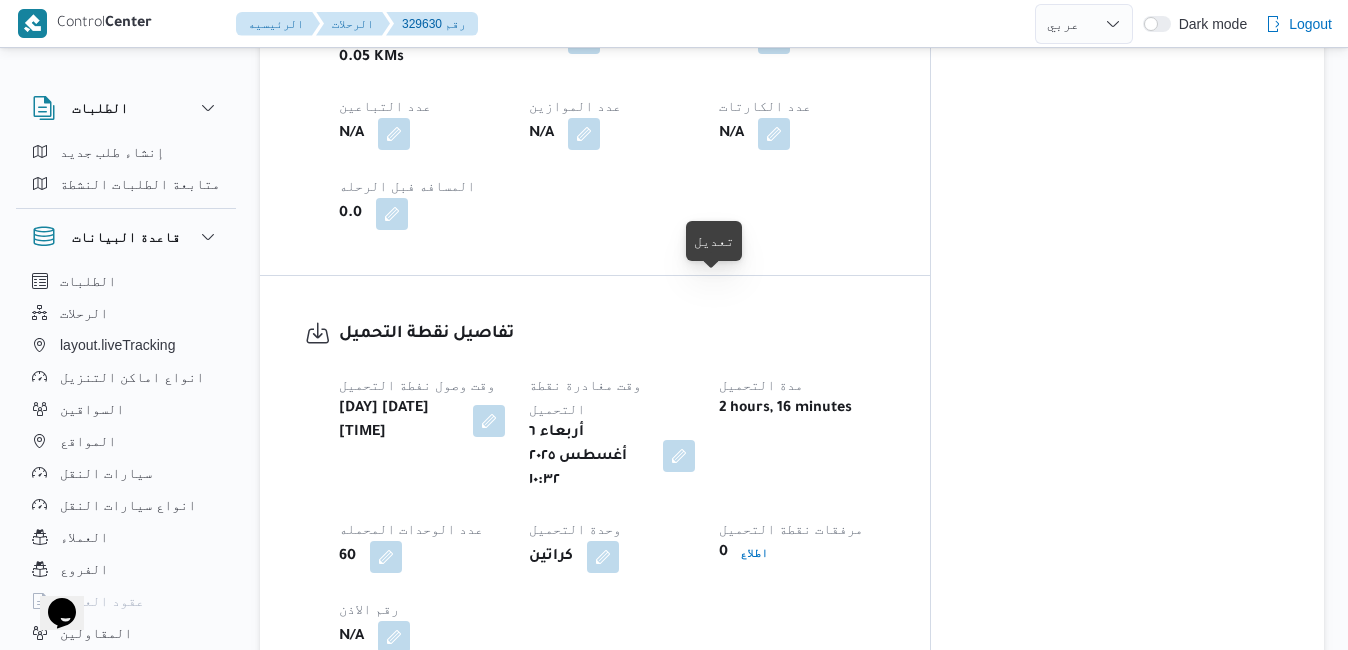 click at bounding box center [679, 456] 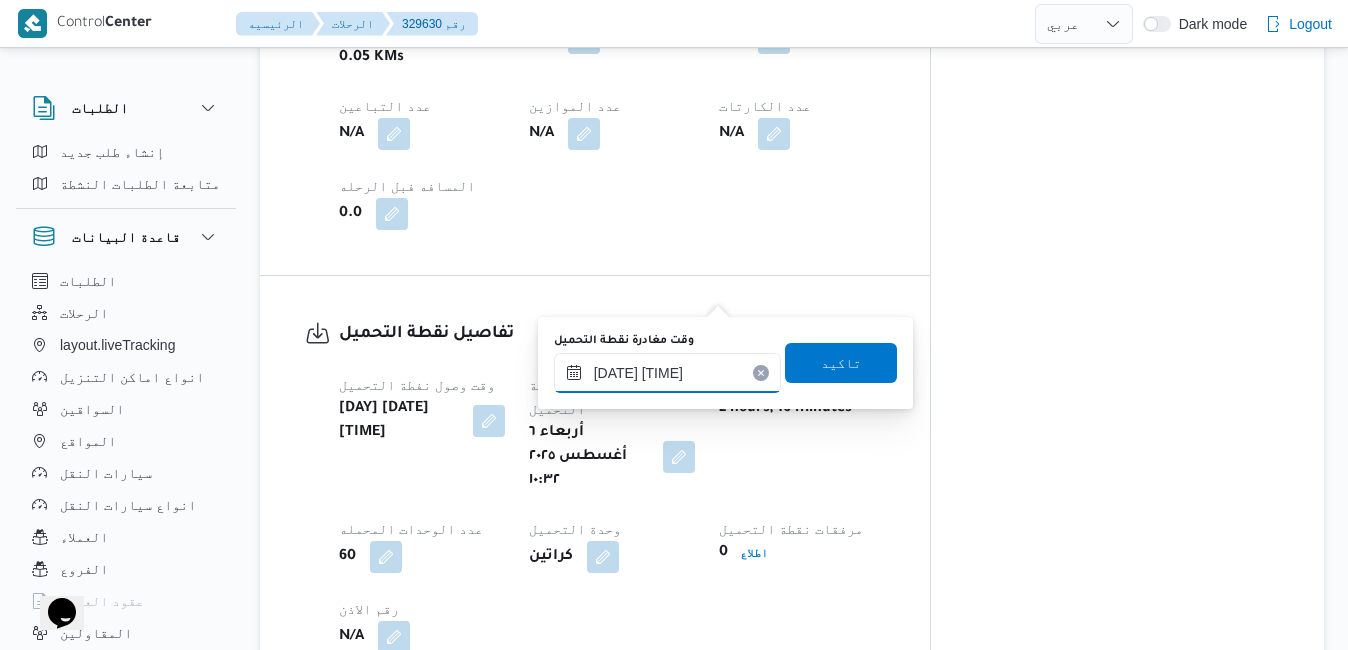 click on "[DATE] [TIME]" at bounding box center [667, 373] 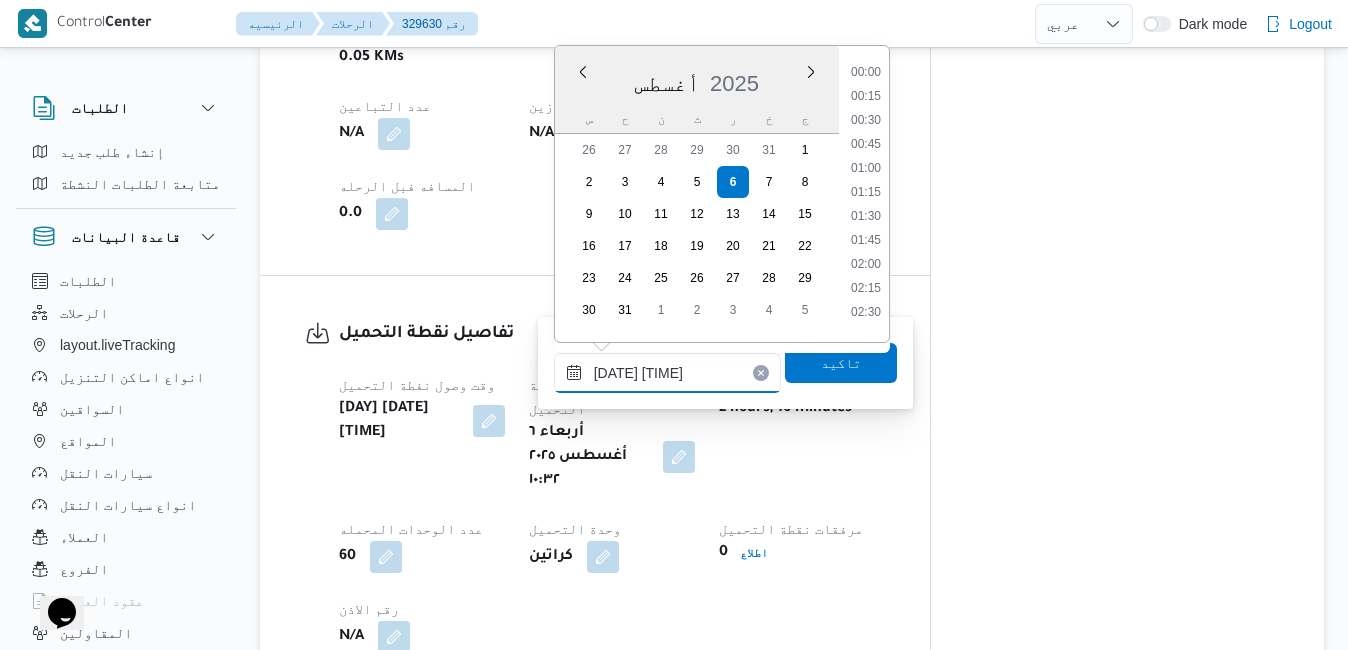 scroll, scrollTop: 870, scrollLeft: 0, axis: vertical 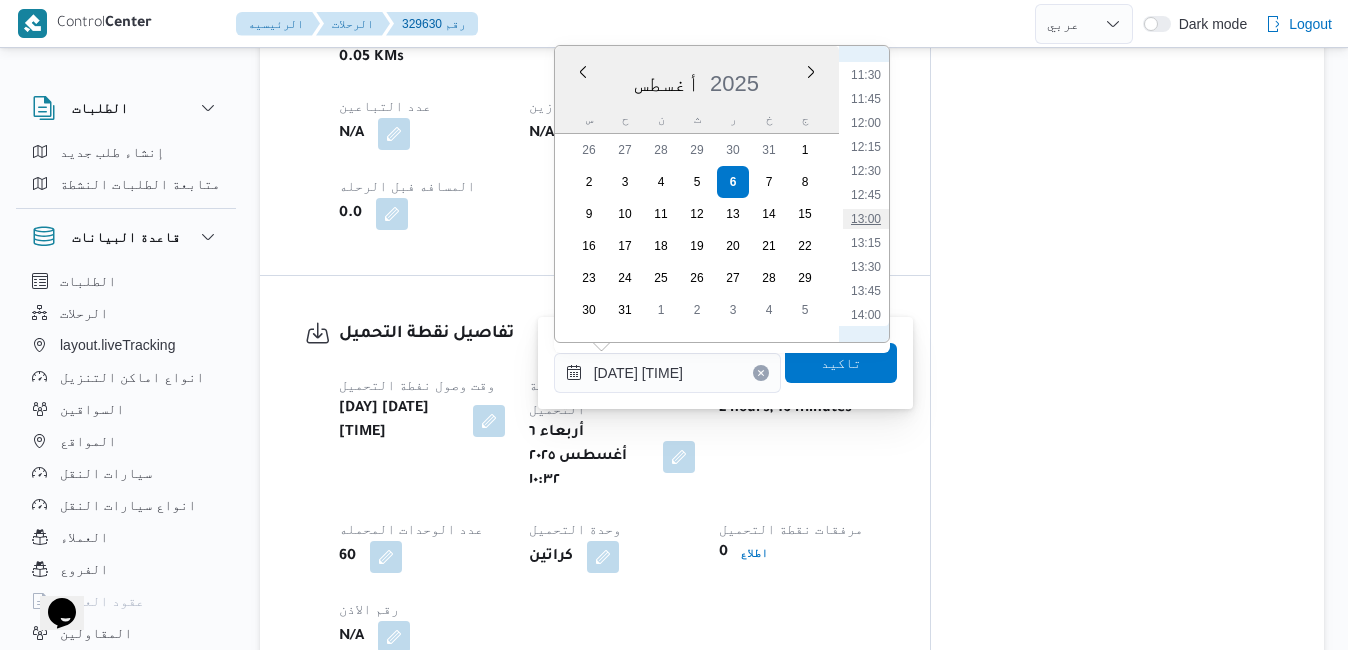 click on "13:00" at bounding box center (866, 219) 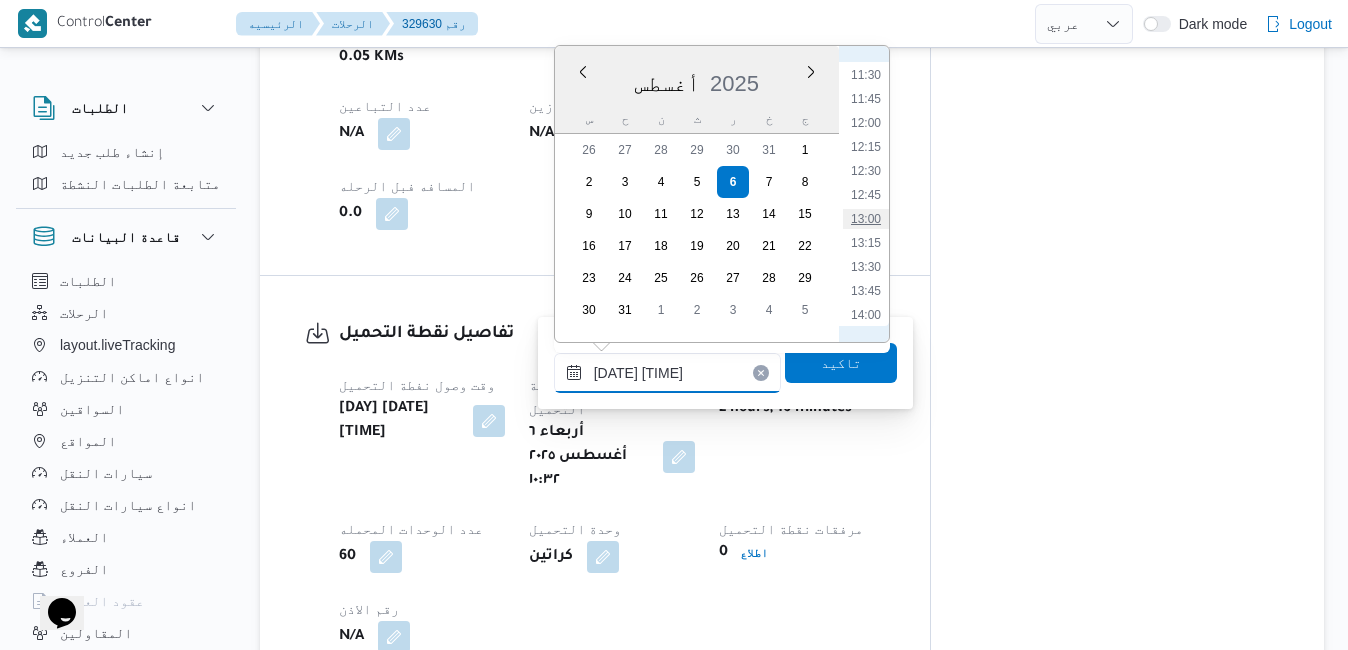 type on "٠٦/٠٨/٢٠٢٥ ١٣:٠٠" 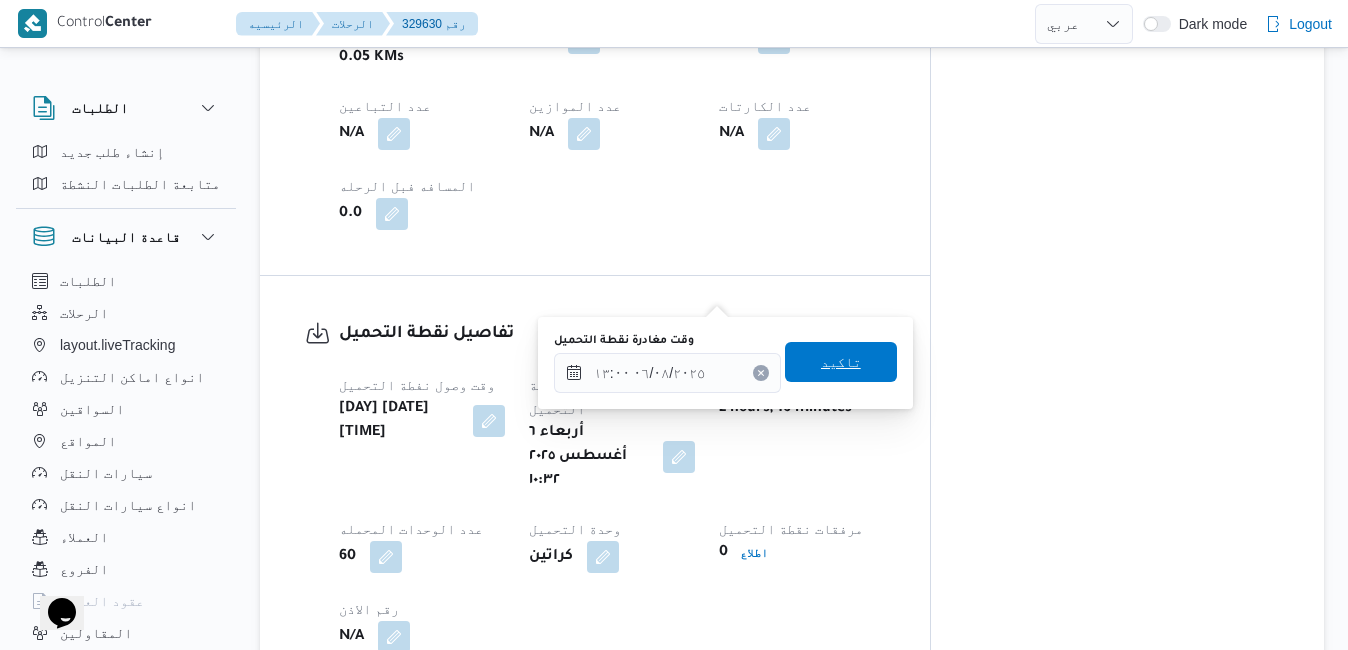 click on "تاكيد" at bounding box center [841, 362] 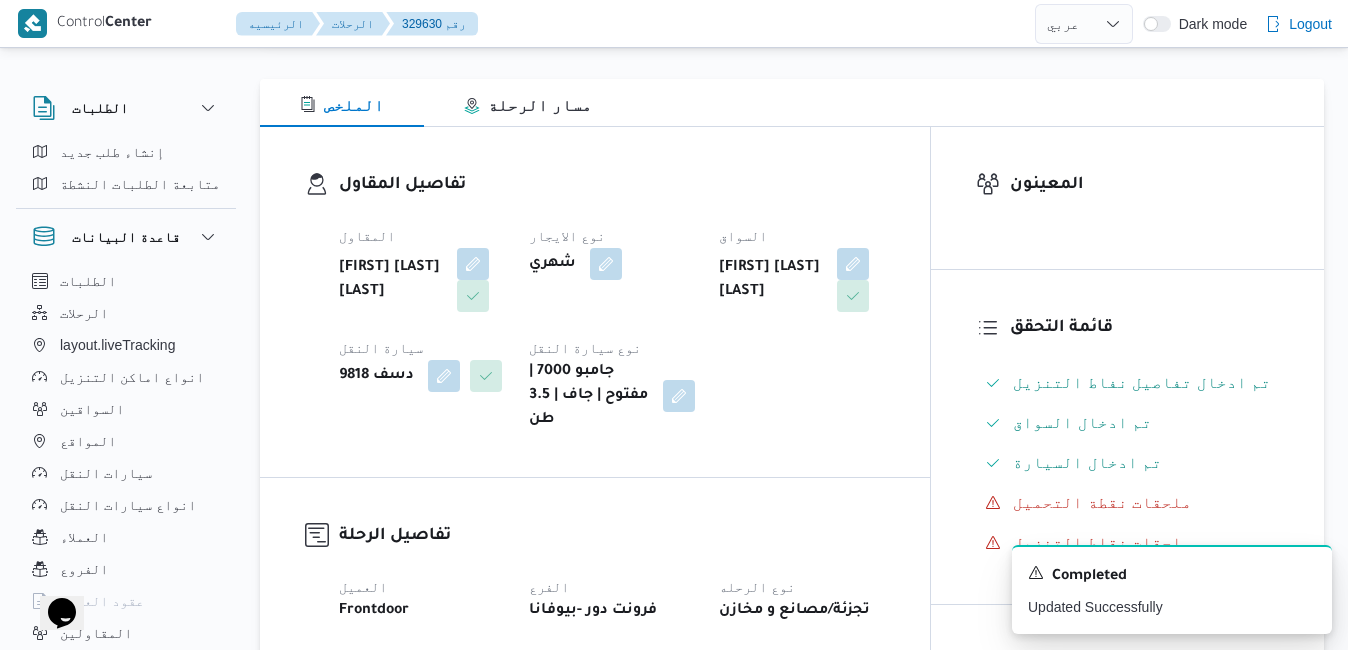 scroll, scrollTop: 0, scrollLeft: 0, axis: both 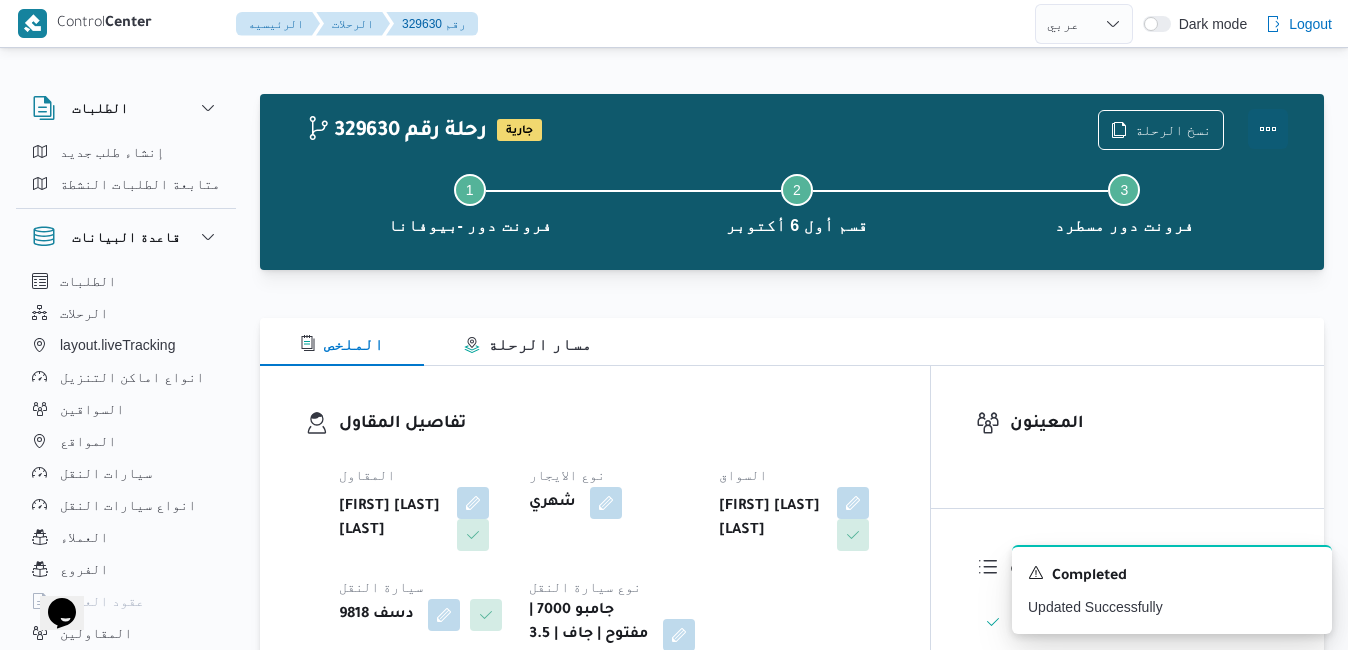 click at bounding box center (1268, 129) 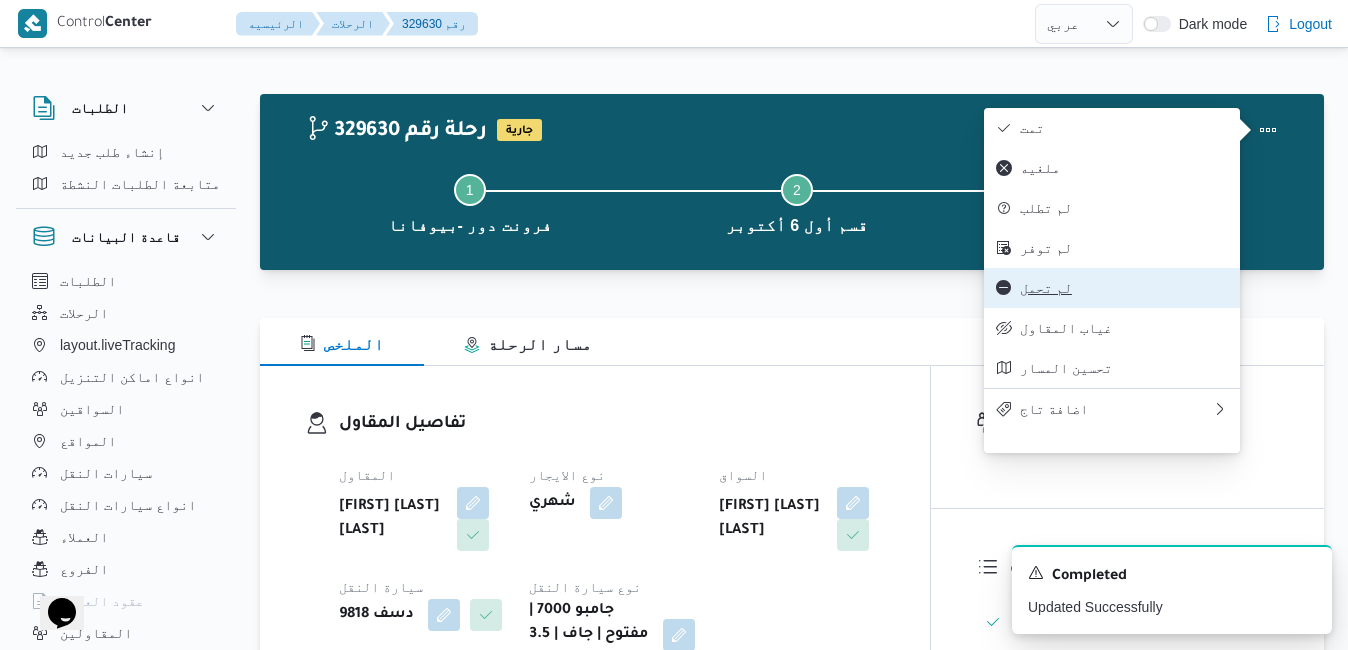 click on "لم تحمل" at bounding box center (1124, 288) 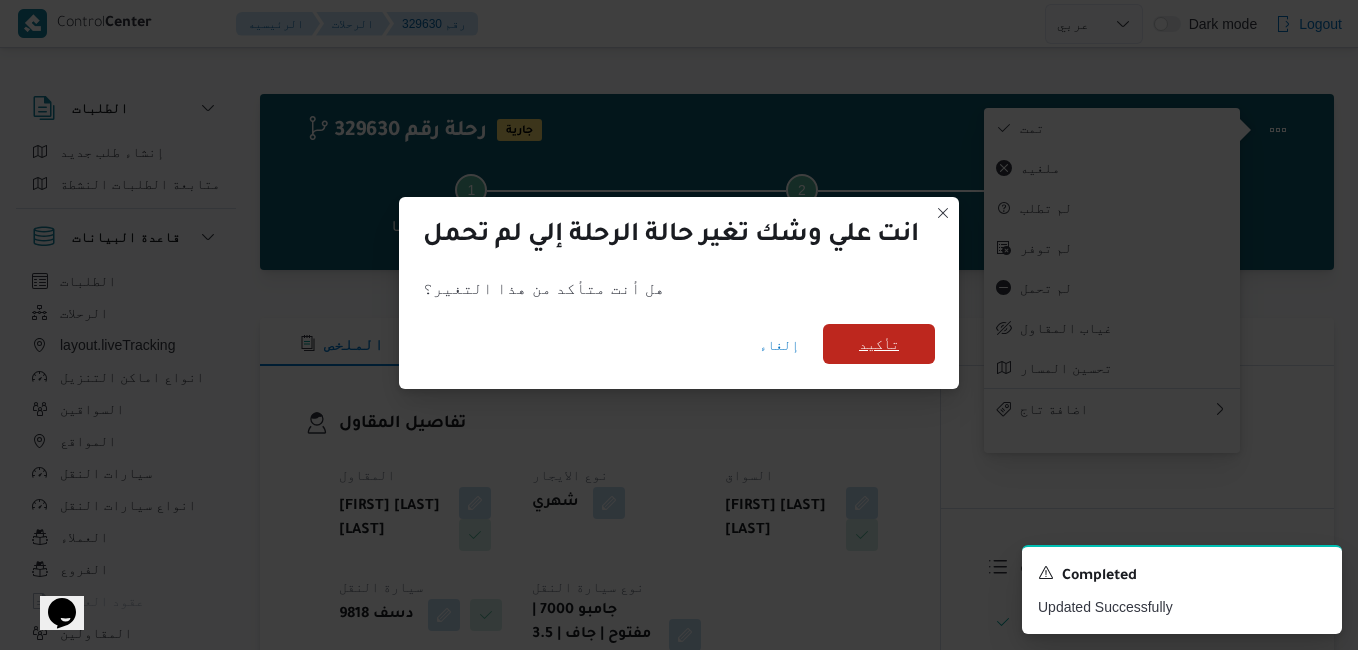 click on "تأكيد" at bounding box center (879, 344) 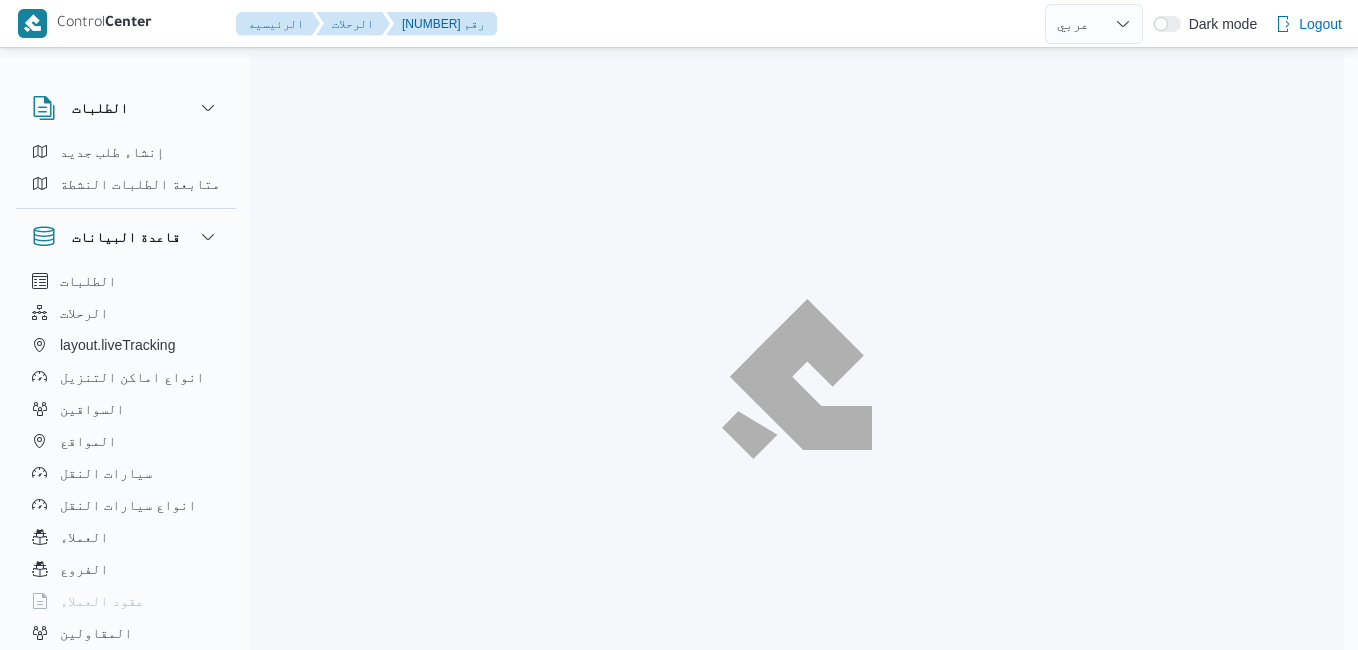 select on "ar" 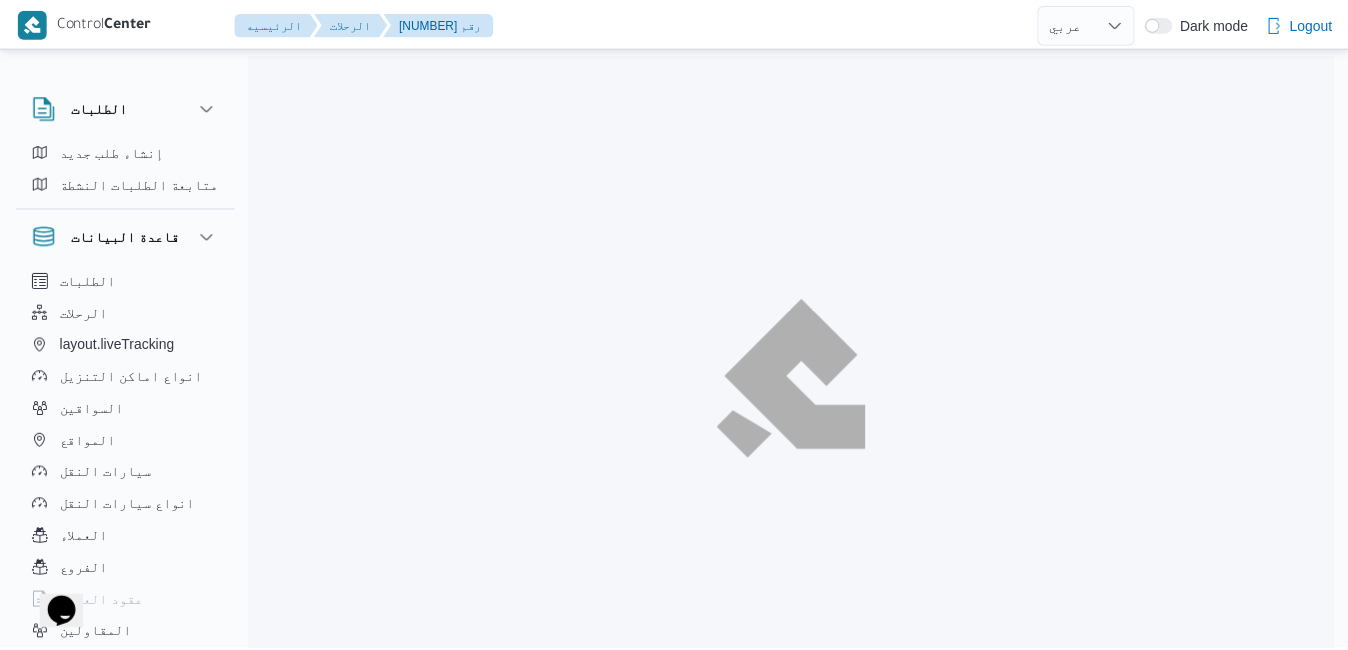 scroll, scrollTop: 0, scrollLeft: 0, axis: both 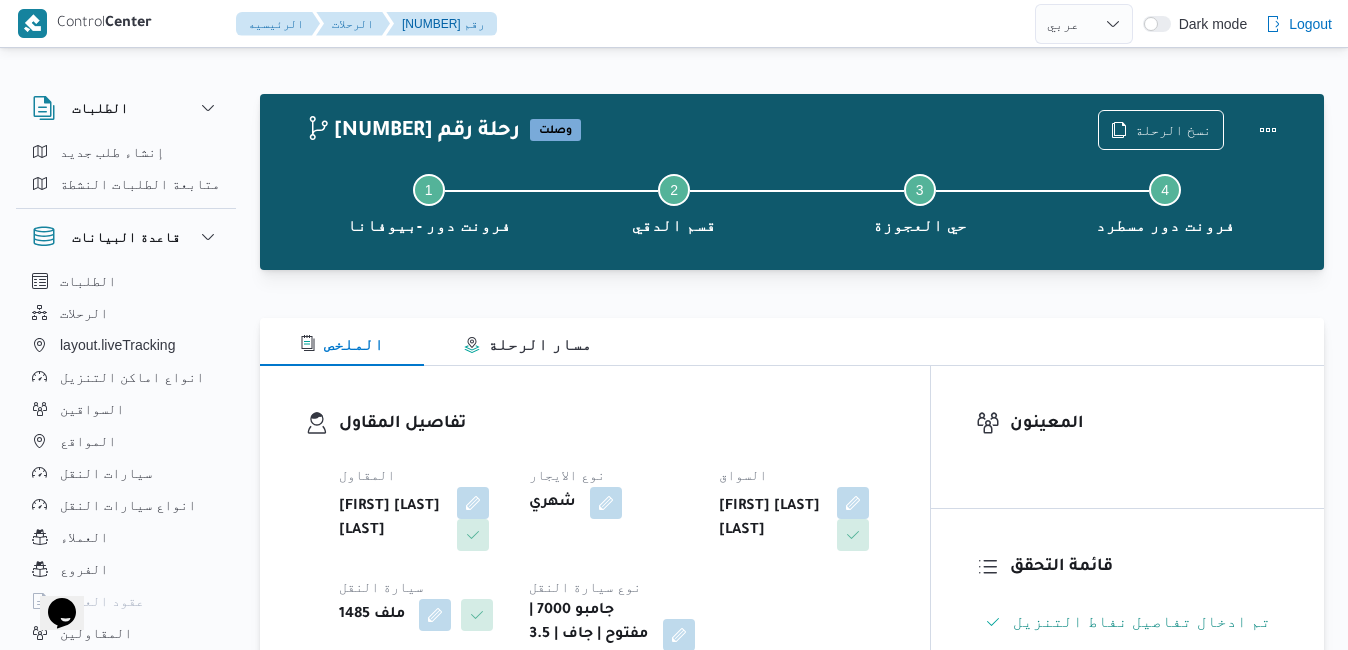 click on "تفاصيل المقاول" at bounding box center [612, 424] 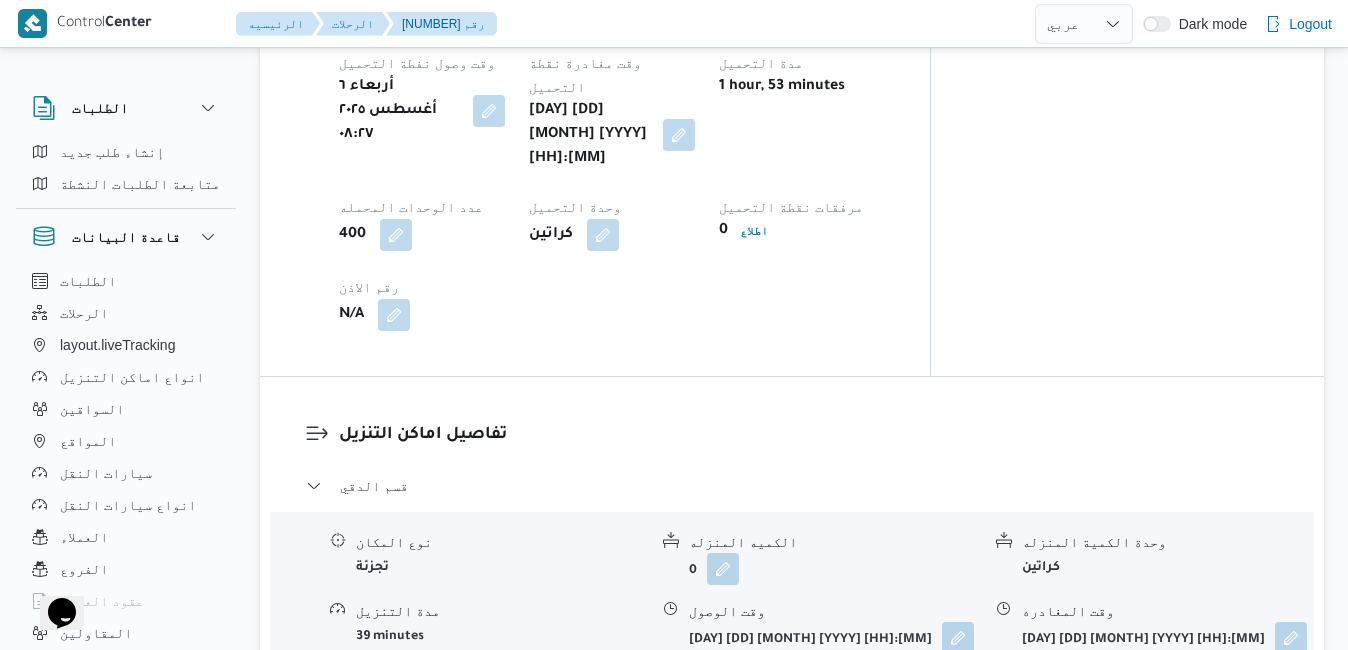 scroll, scrollTop: 1600, scrollLeft: 0, axis: vertical 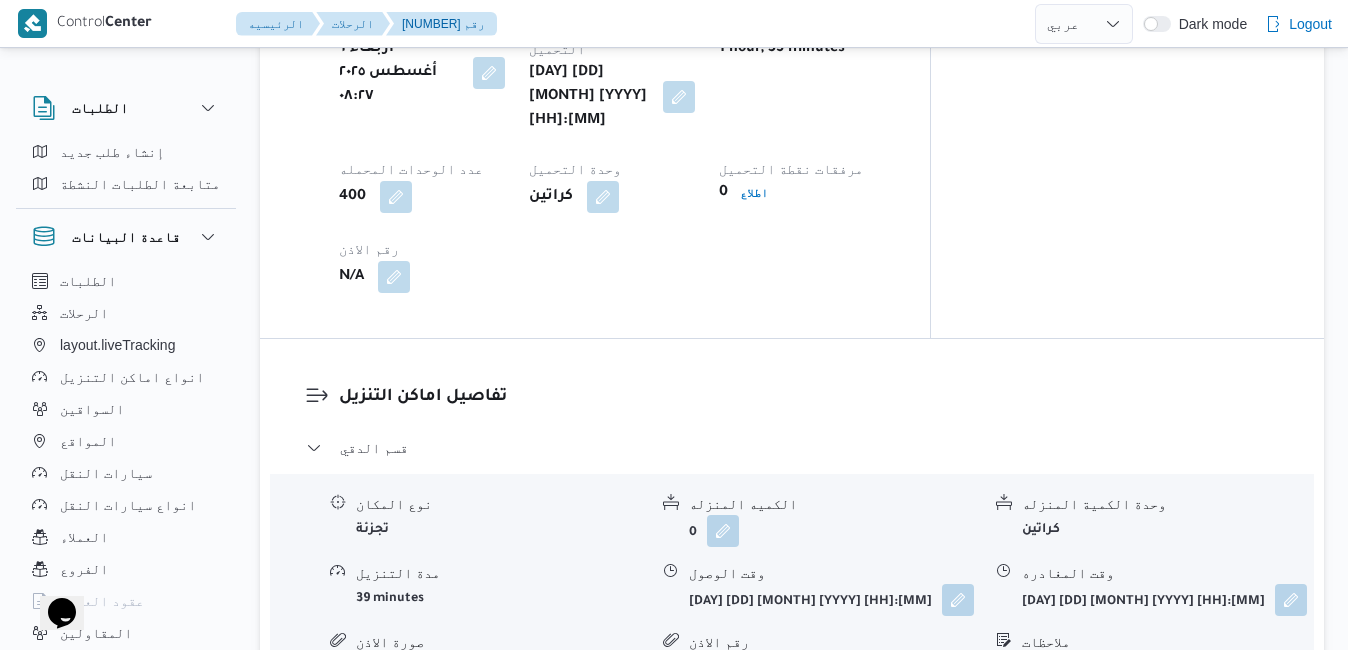 click on "حي العجوزة" at bounding box center [792, 732] 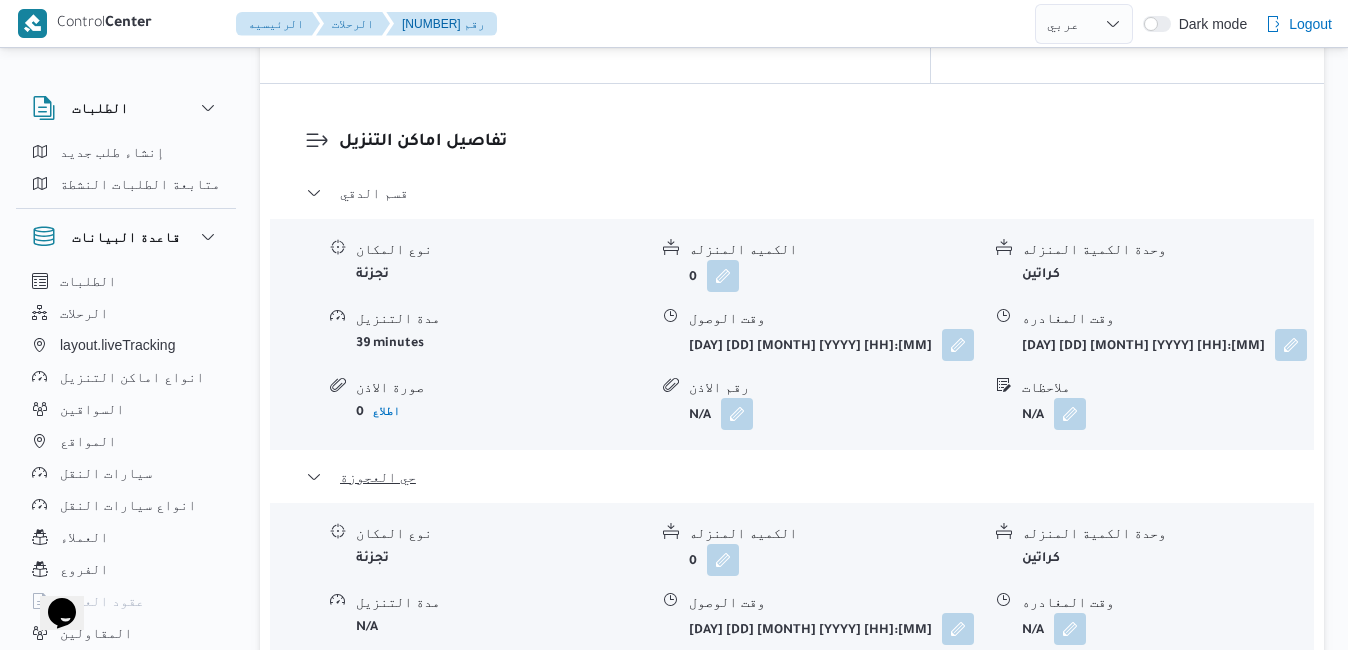 scroll, scrollTop: 1920, scrollLeft: 0, axis: vertical 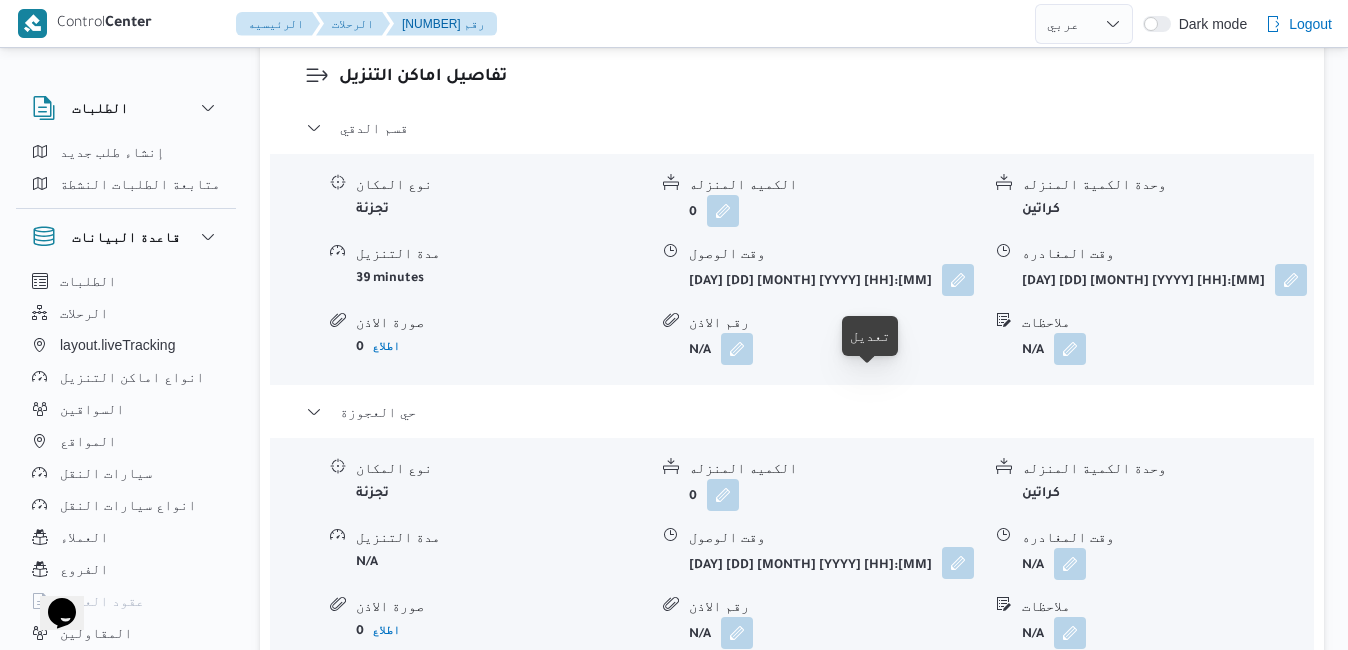 click at bounding box center (958, 563) 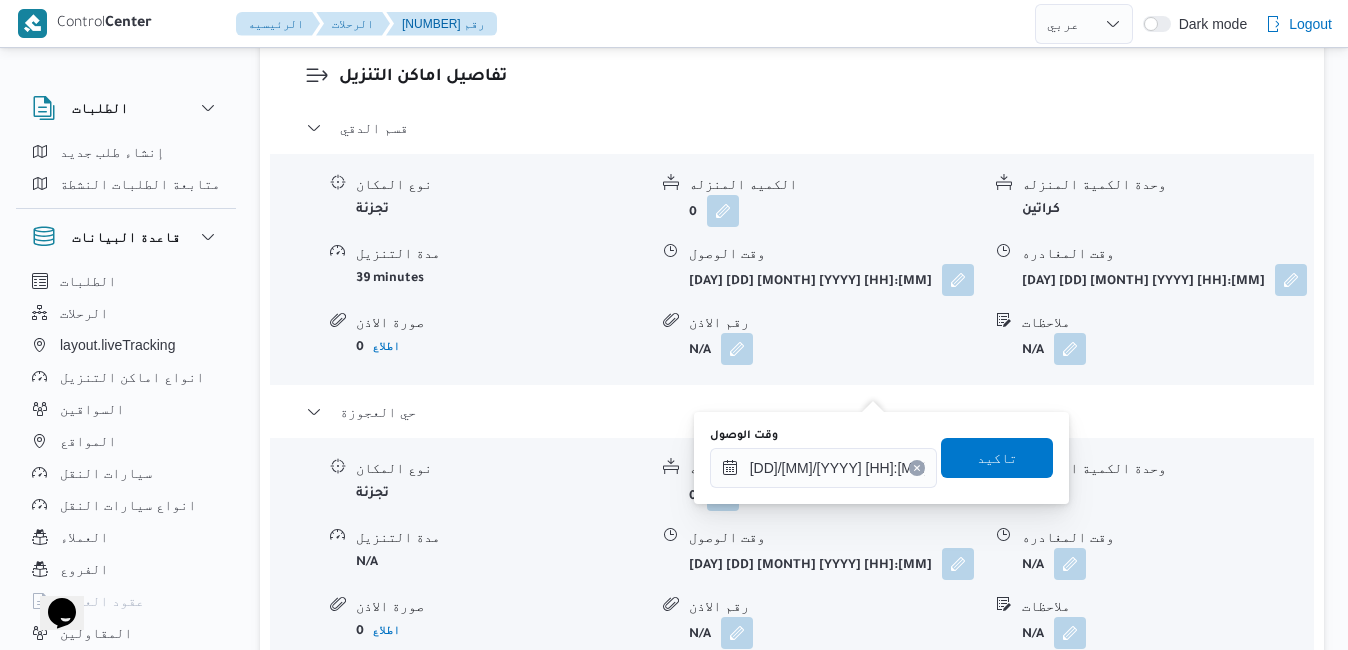 click 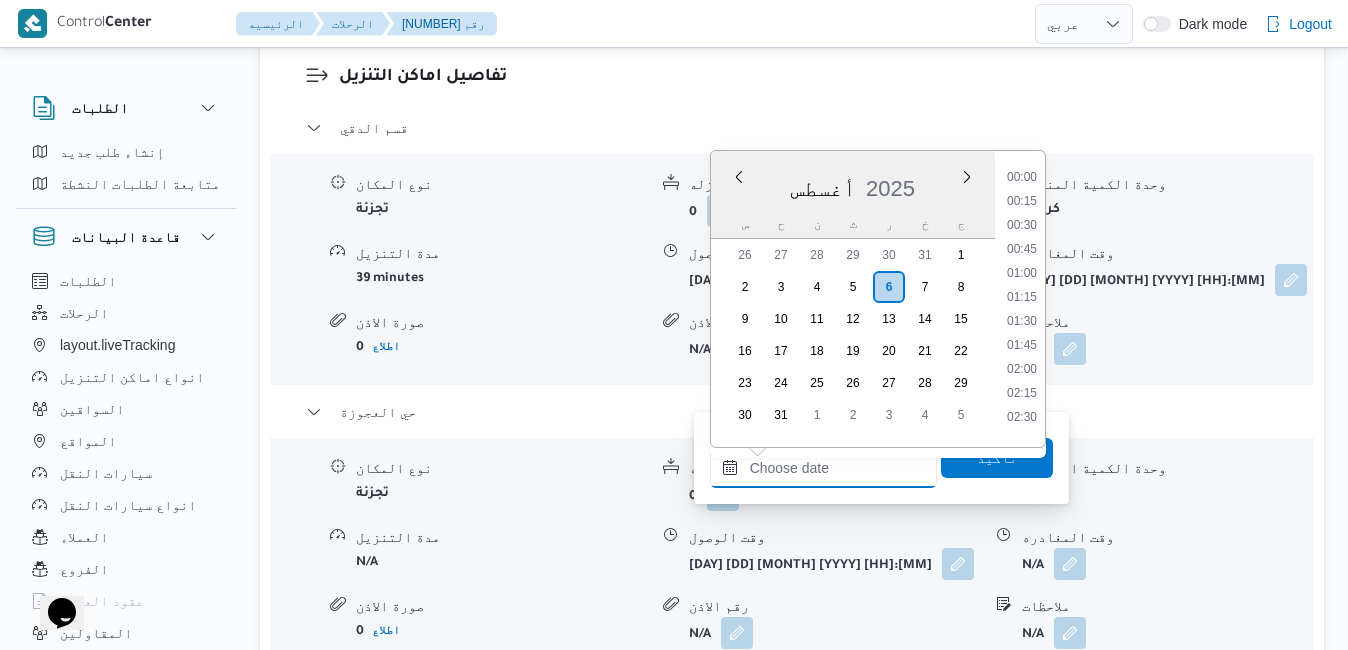 scroll, scrollTop: 1110, scrollLeft: 0, axis: vertical 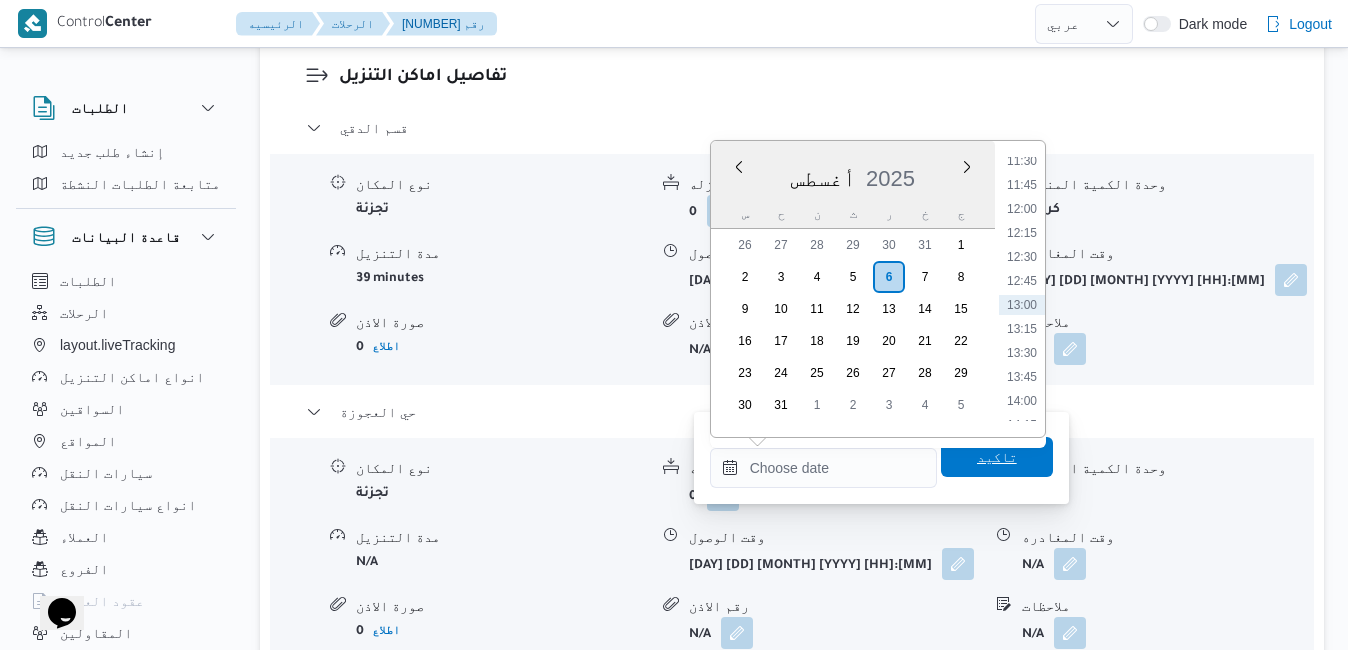 click on "تاكيد" at bounding box center (997, 457) 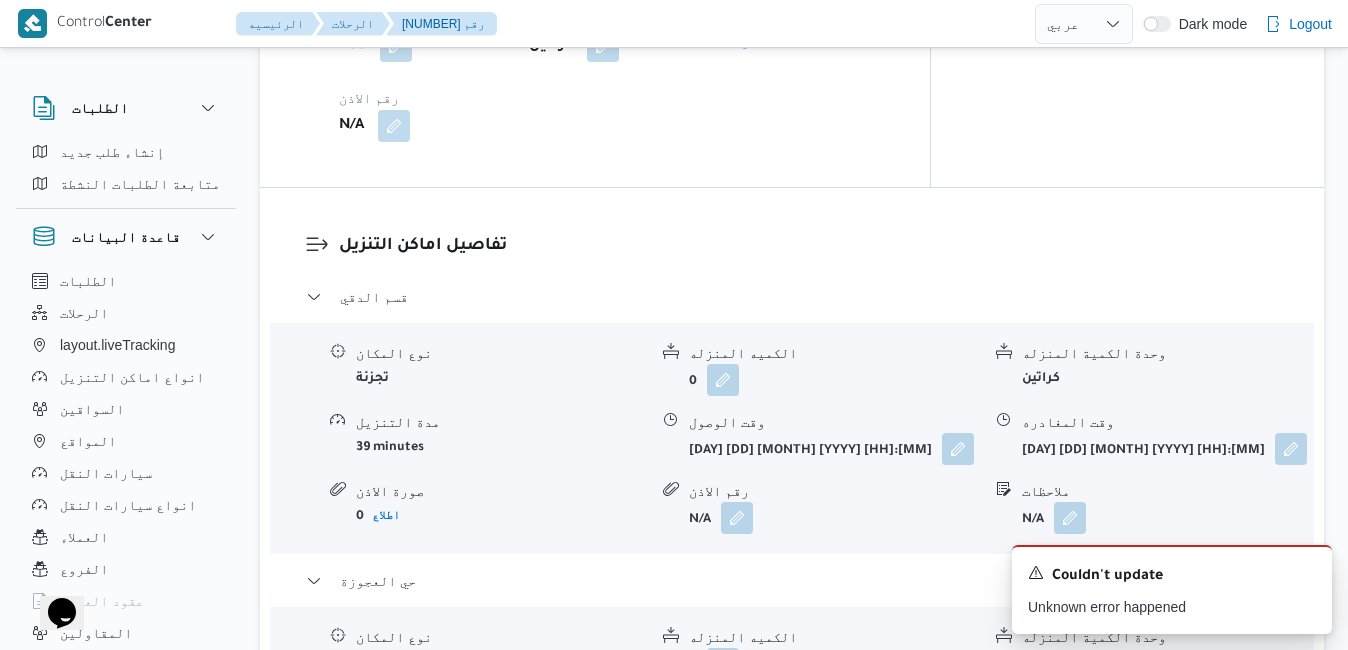 scroll, scrollTop: 1800, scrollLeft: 0, axis: vertical 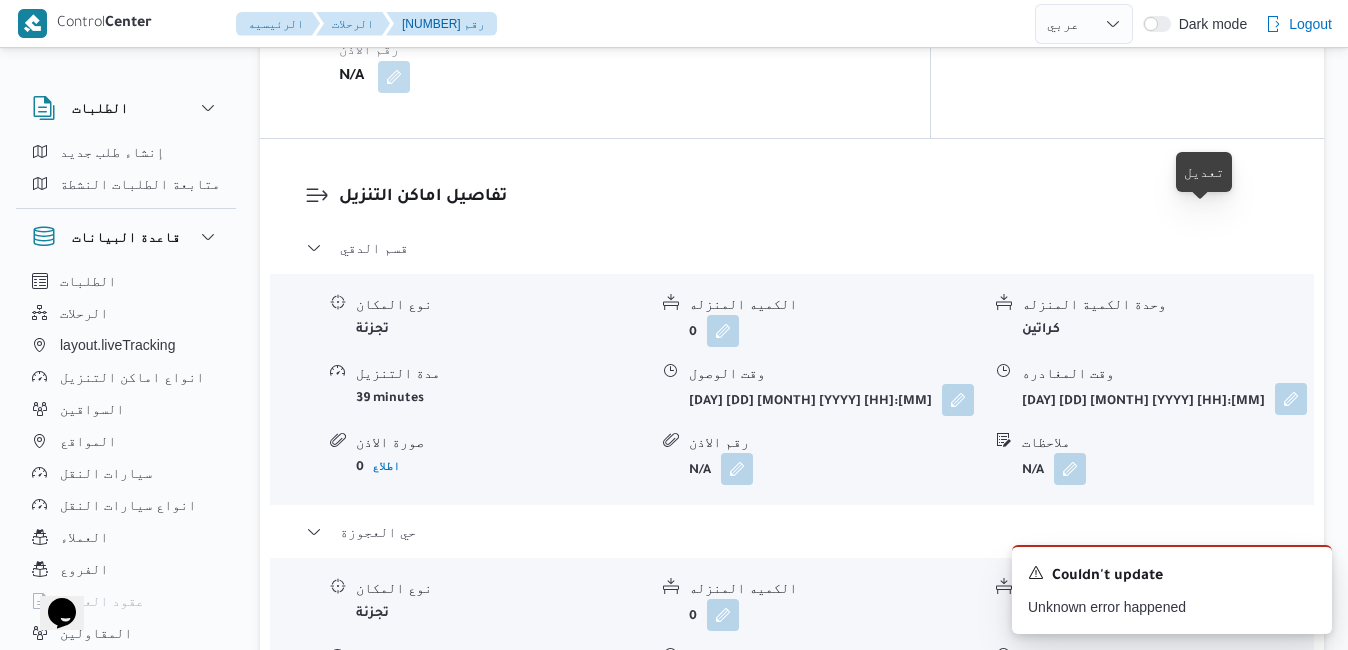 click at bounding box center [1291, 399] 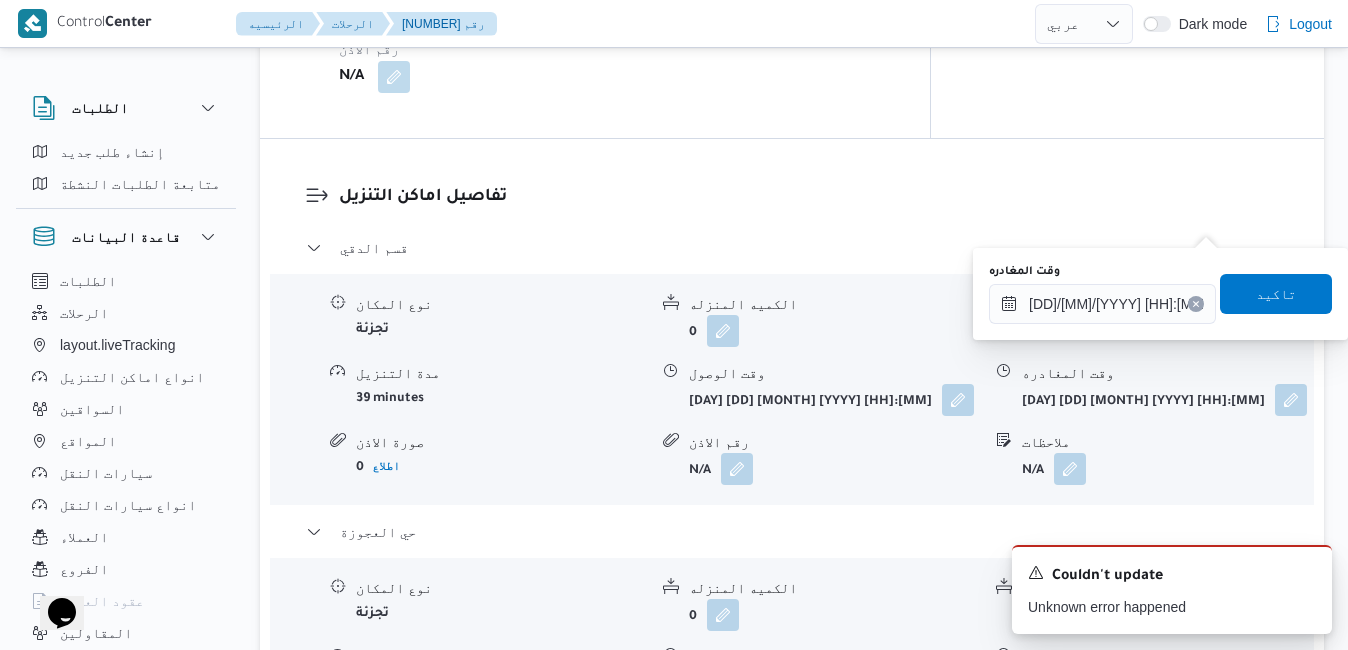 click 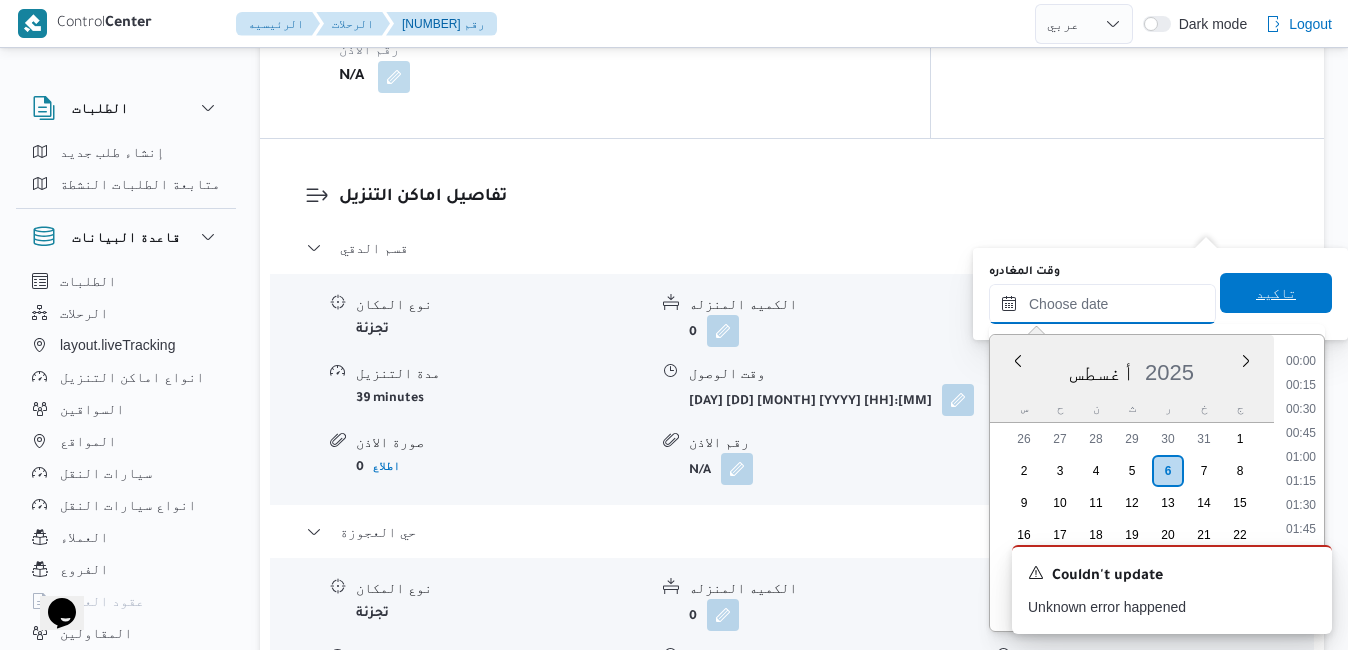scroll, scrollTop: 1110, scrollLeft: 0, axis: vertical 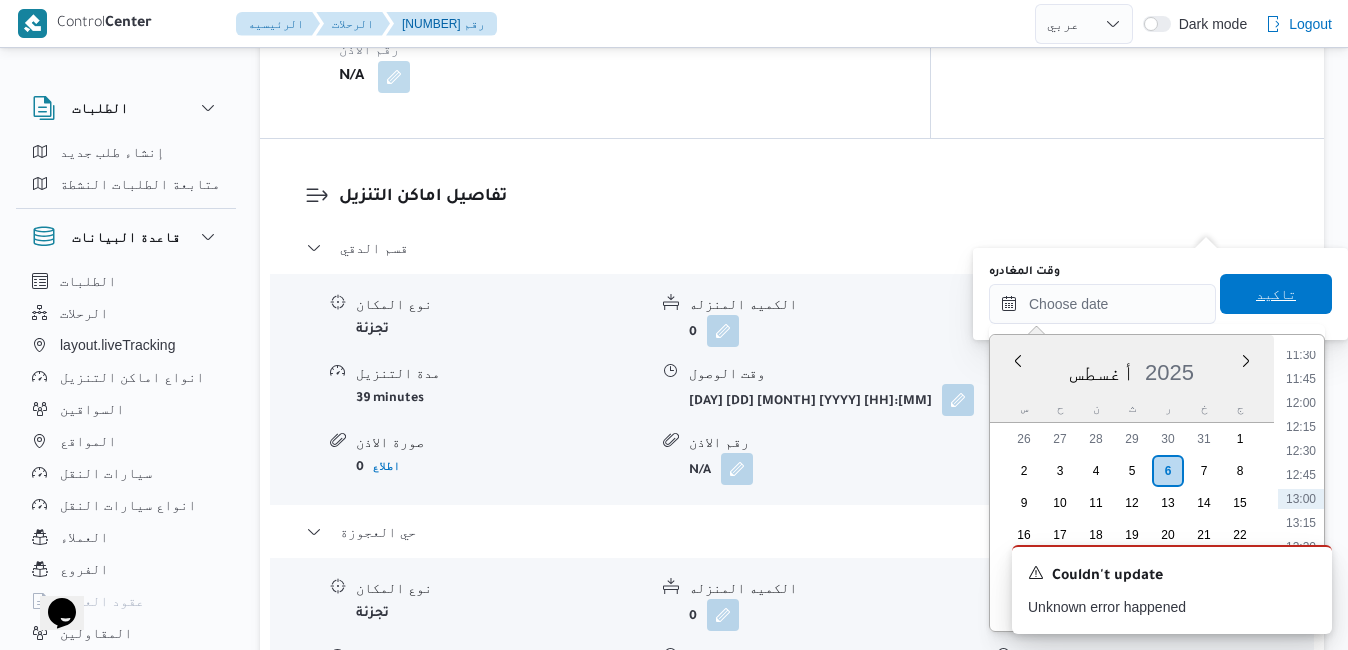 click on "تاكيد" at bounding box center (1276, 294) 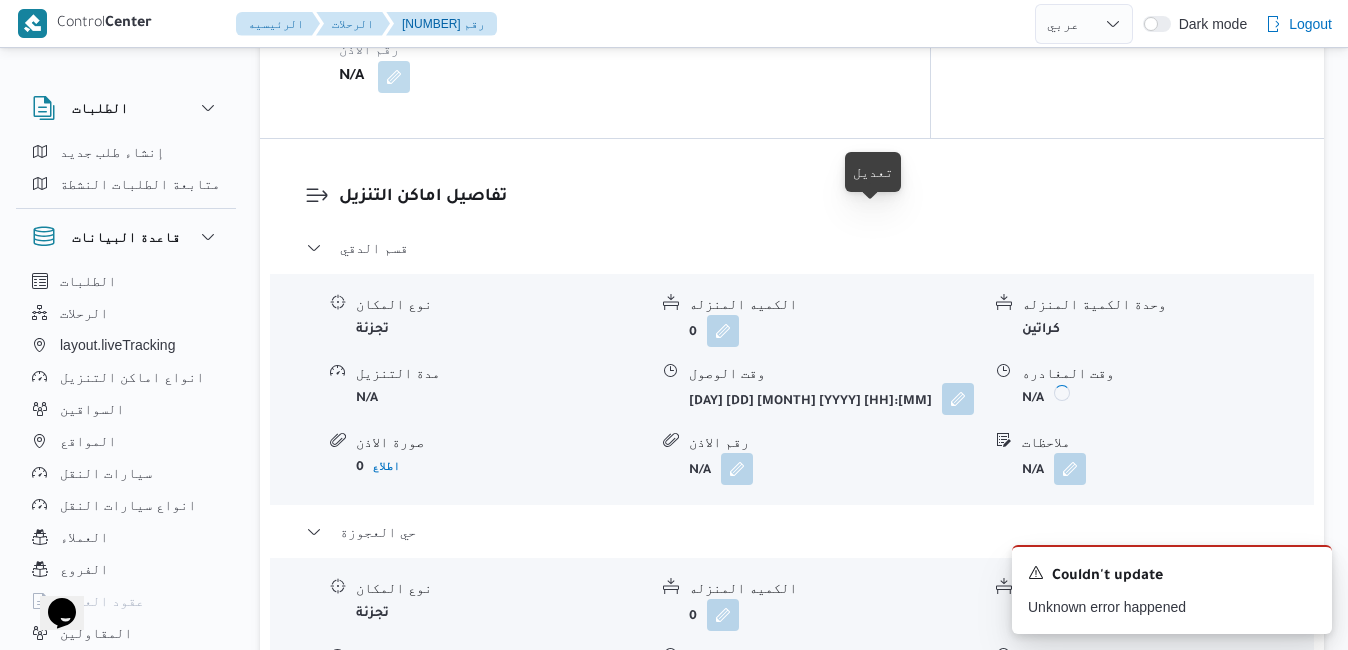 click at bounding box center (958, 399) 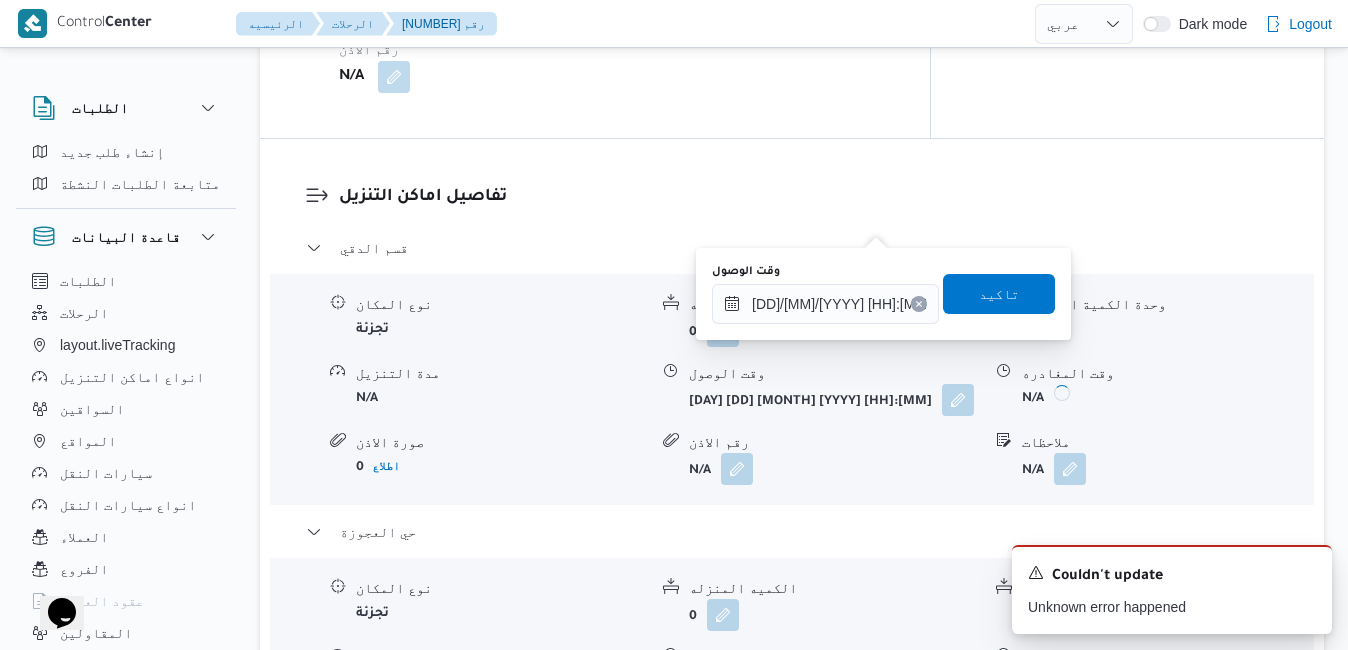 click 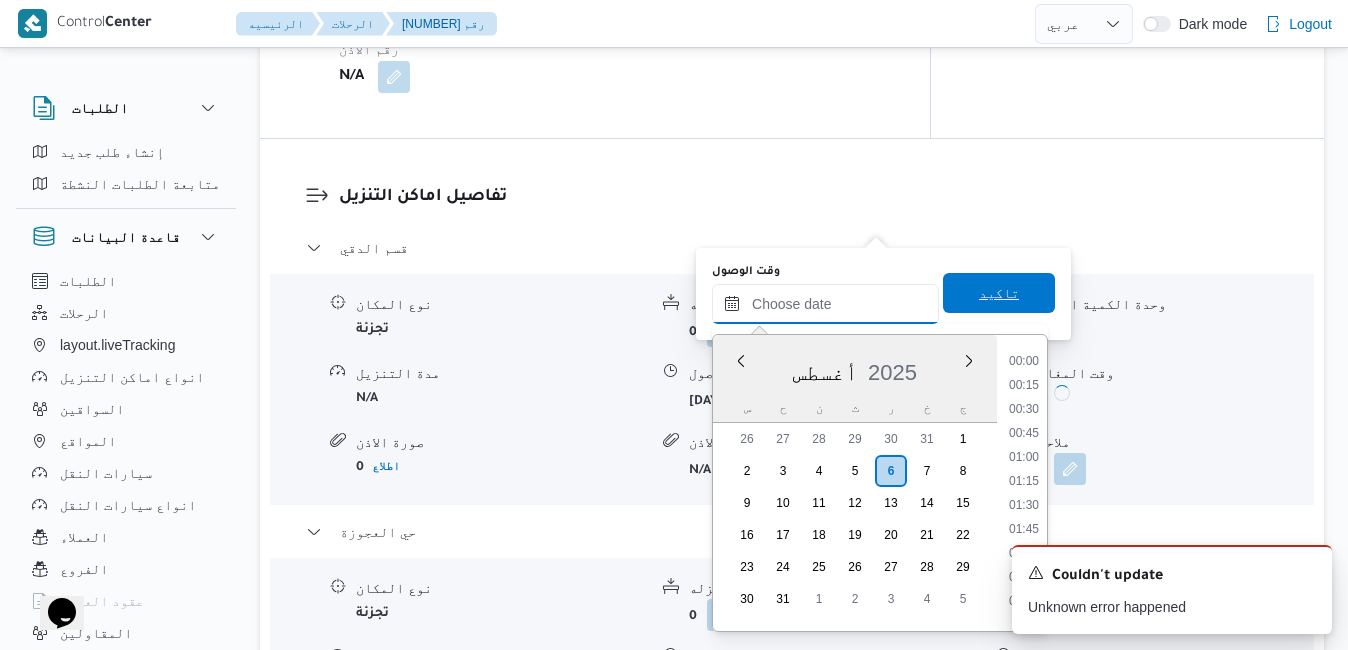 scroll, scrollTop: 1110, scrollLeft: 0, axis: vertical 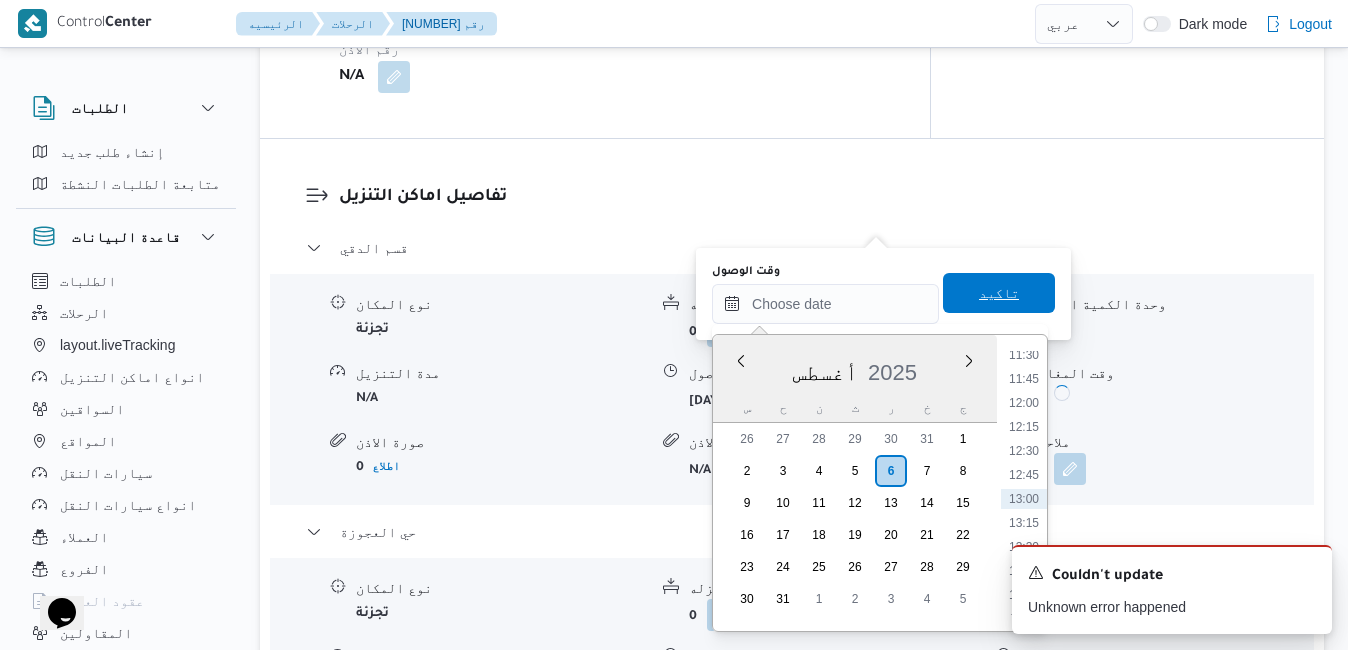 click on "تاكيد" at bounding box center [999, 293] 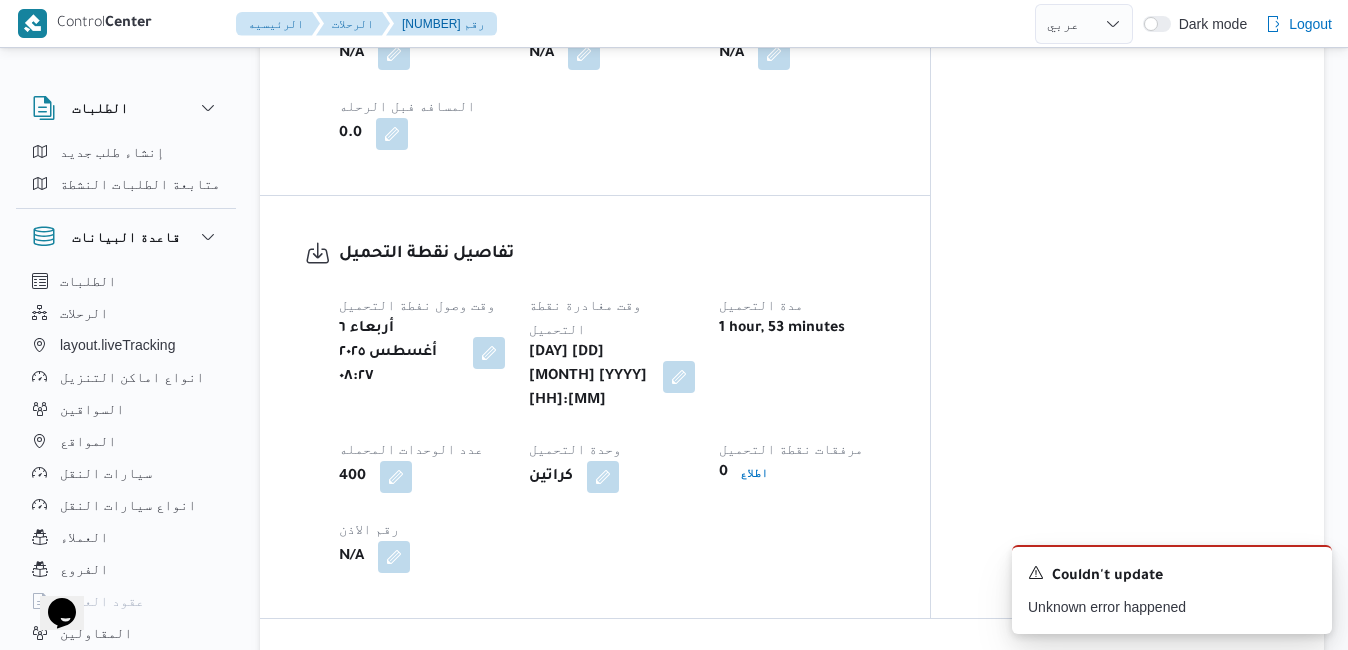 scroll, scrollTop: 1280, scrollLeft: 0, axis: vertical 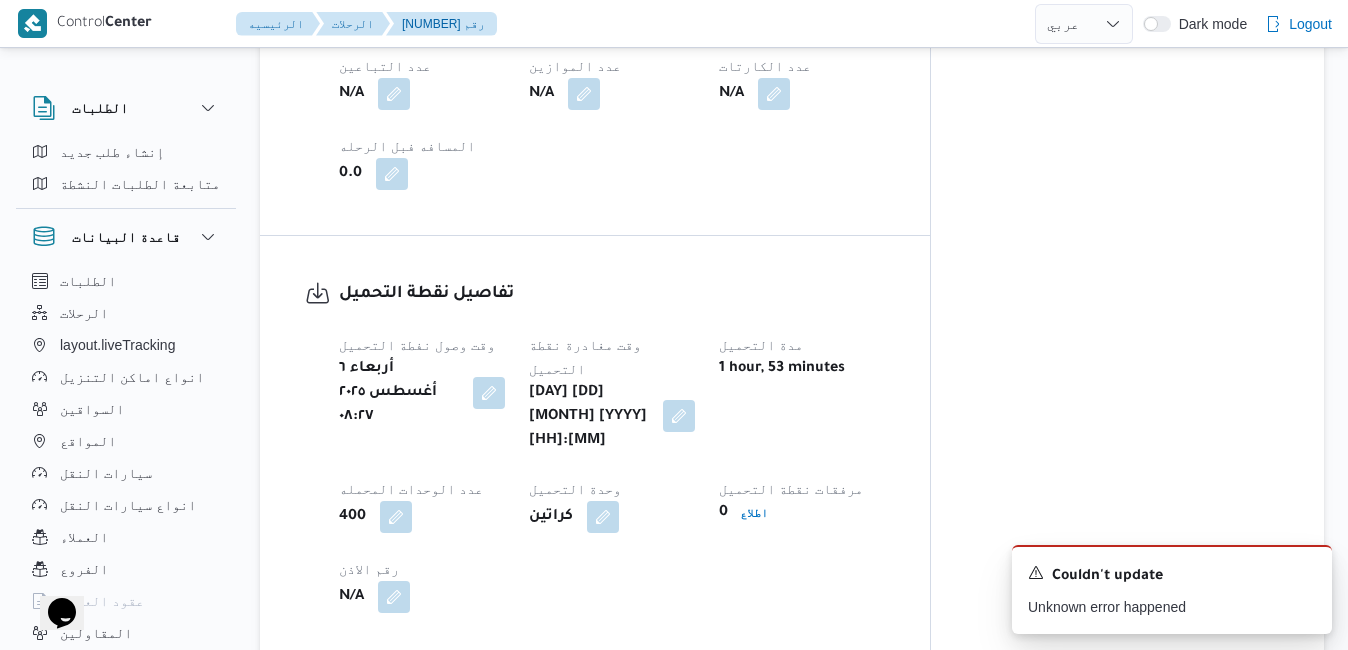 click at bounding box center (679, 416) 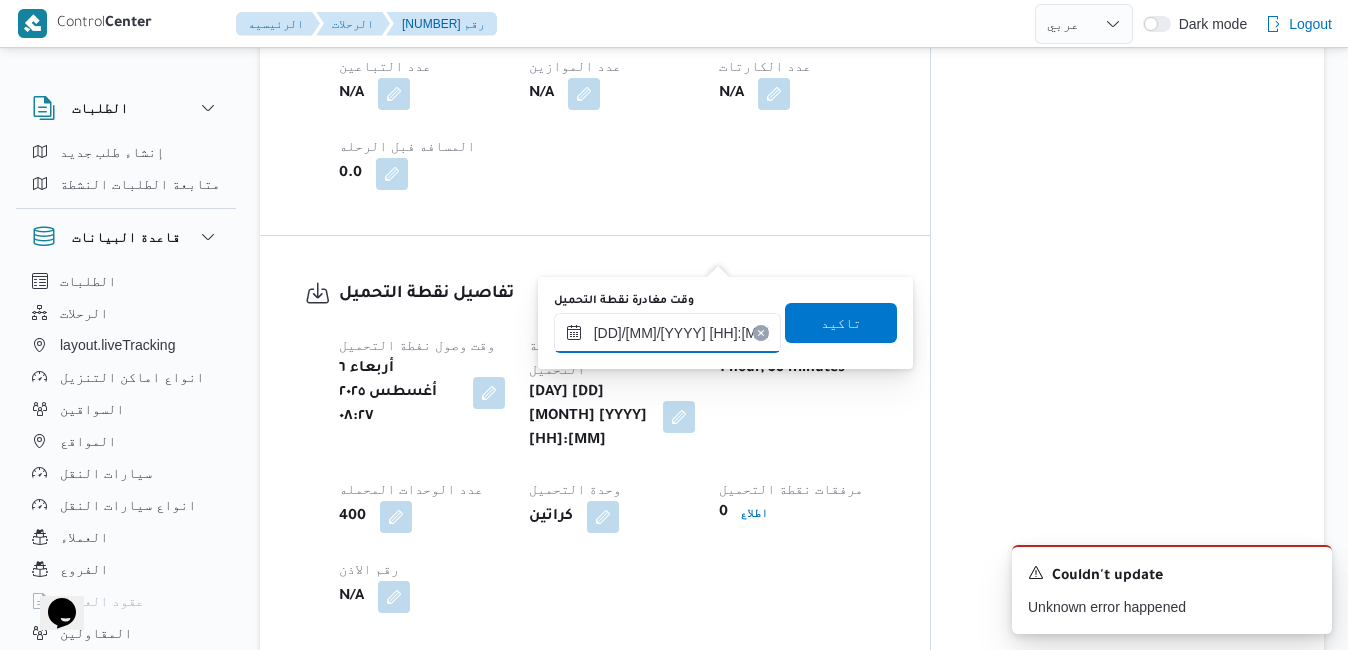 click on "٠٦/٠٨/٢٠٢٥ ١٠:٢٠" at bounding box center [667, 333] 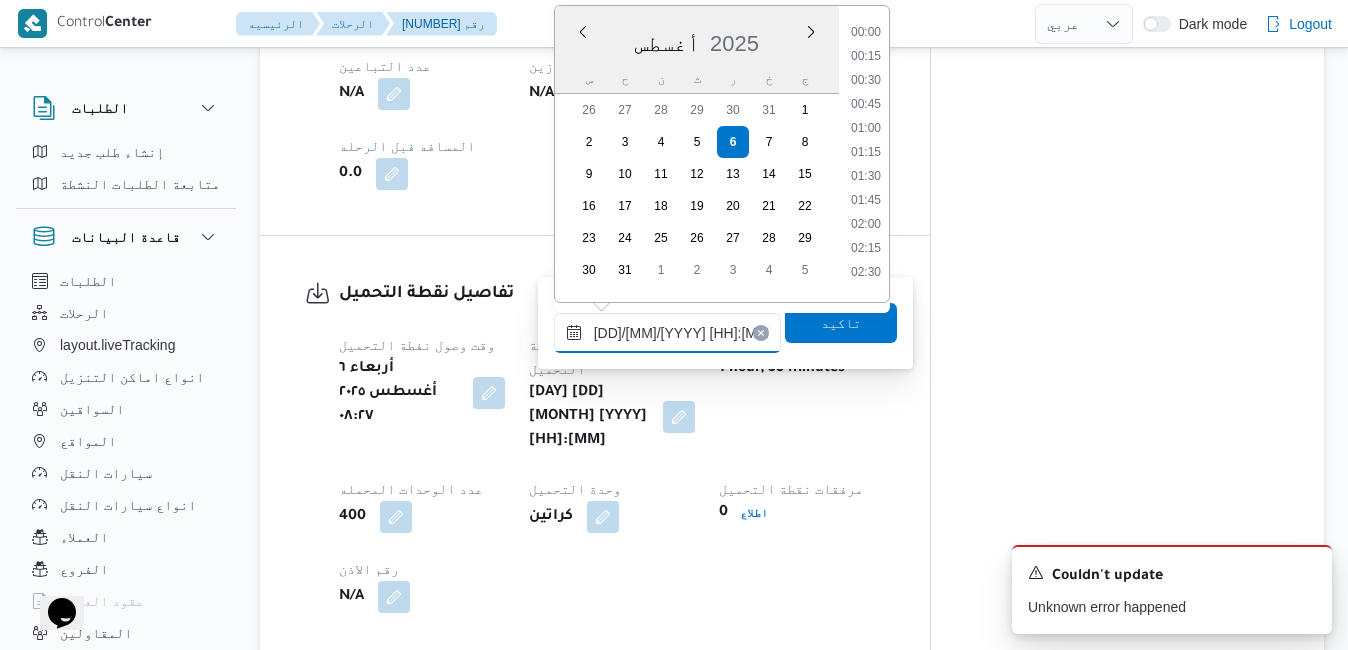 scroll, scrollTop: 846, scrollLeft: 0, axis: vertical 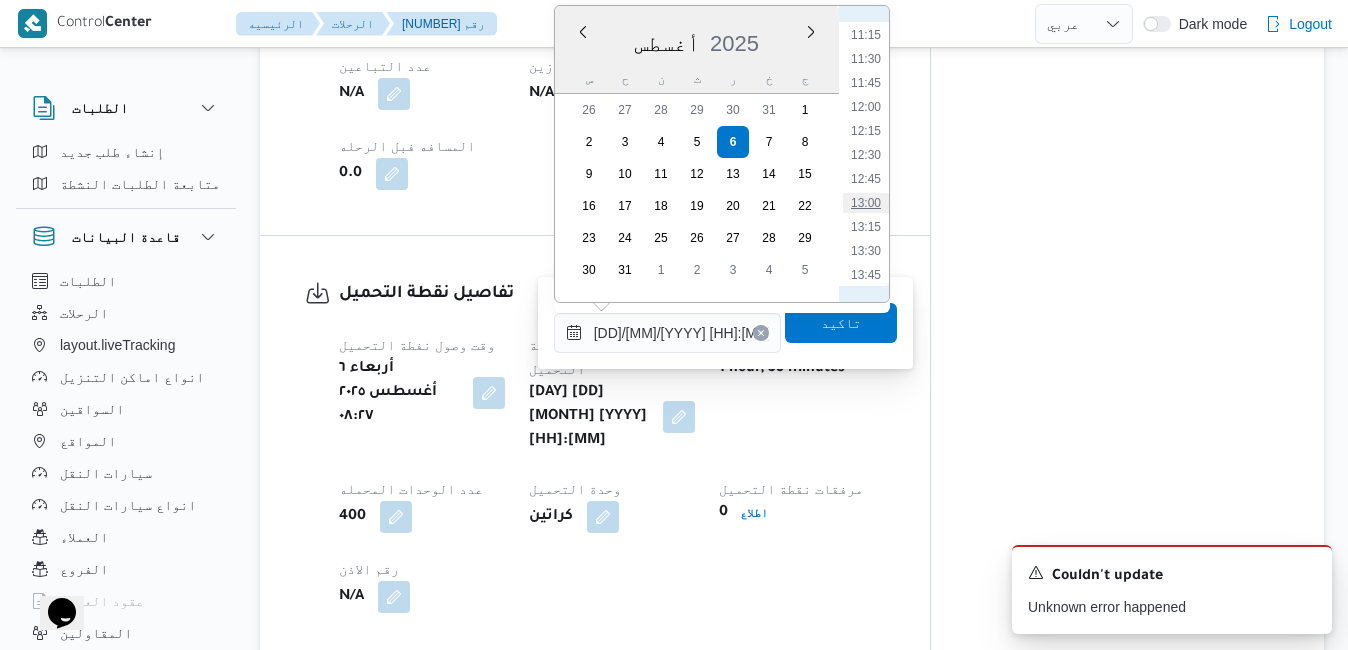 click on "13:00" at bounding box center (866, 203) 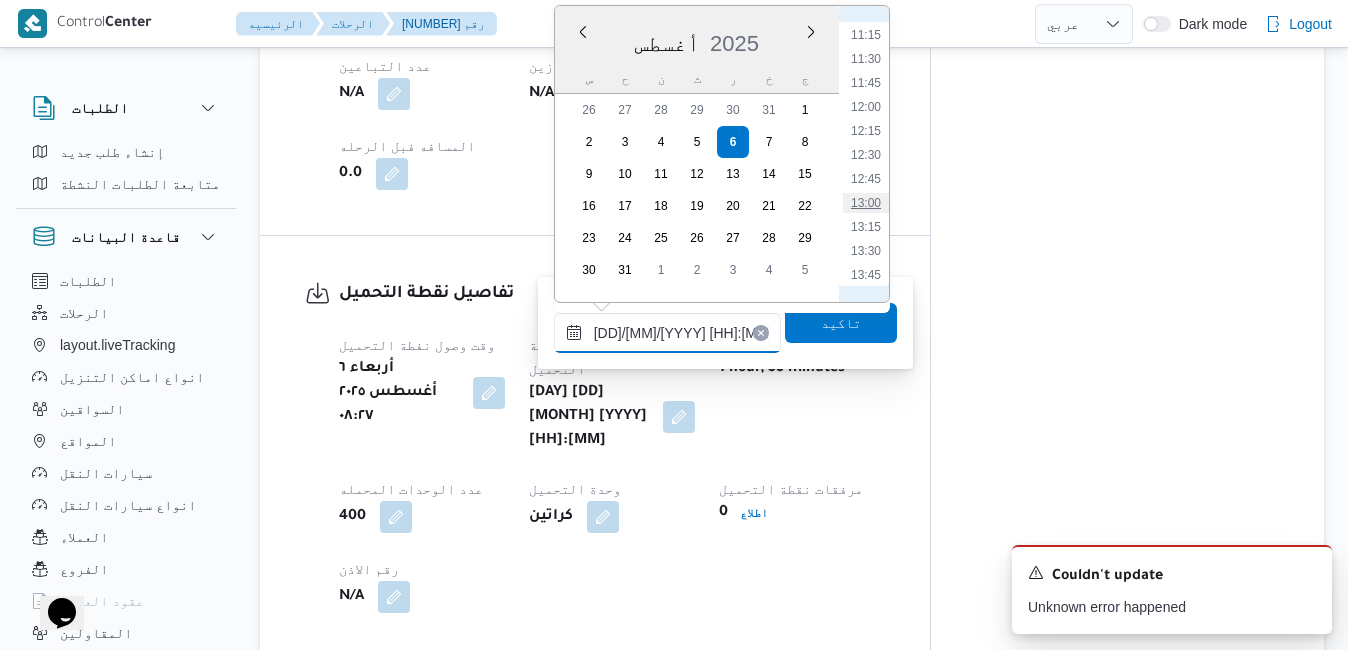 type on "٠٦/٠٨/٢٠٢٥ ١٣:٠٠" 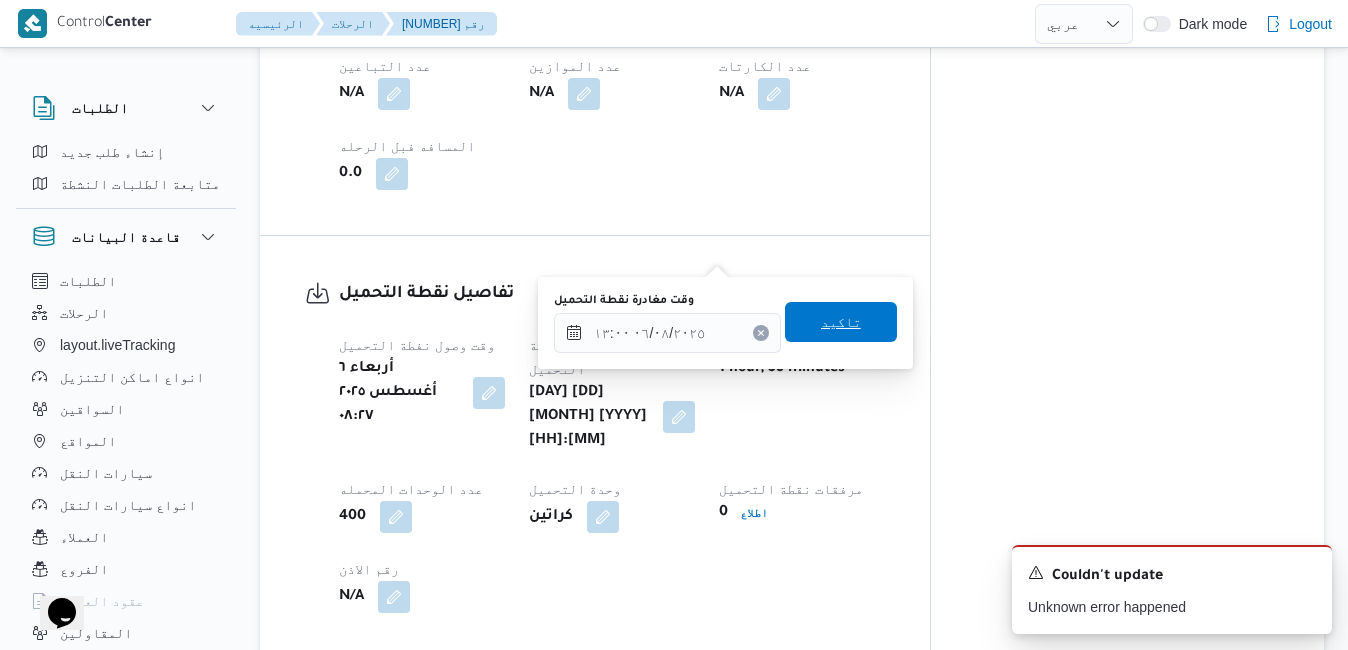 click on "تاكيد" at bounding box center [841, 322] 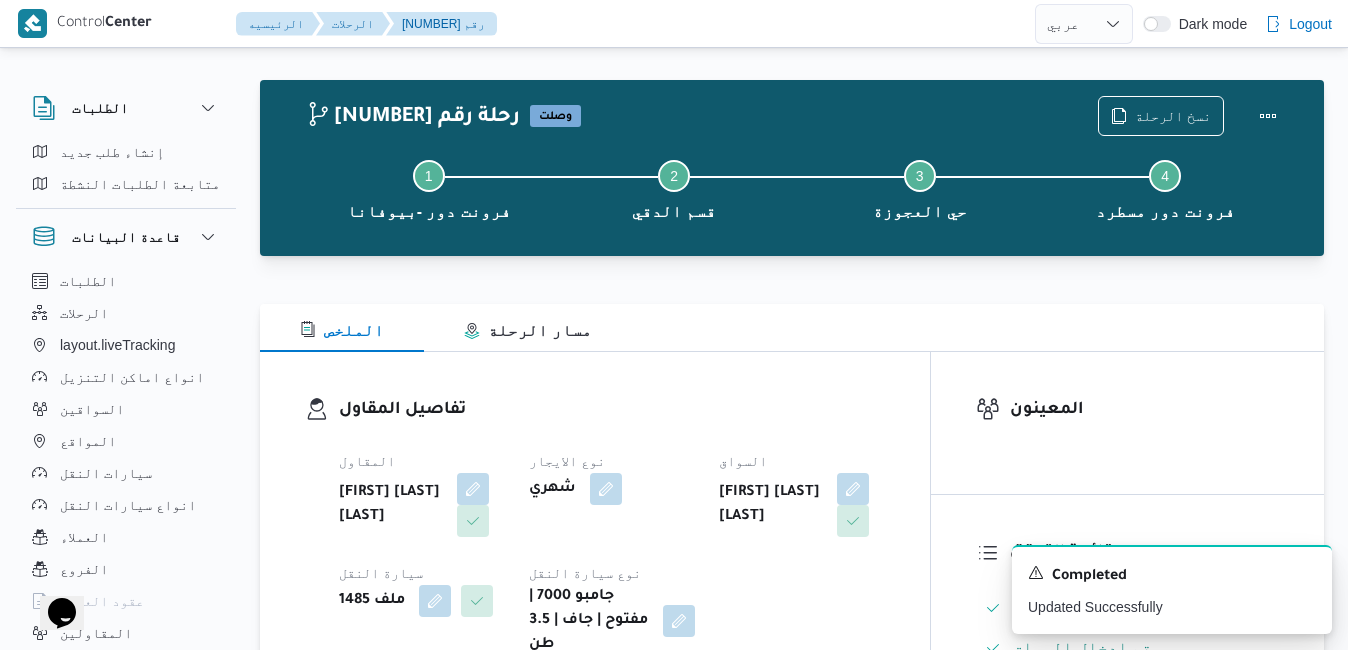 scroll, scrollTop: 0, scrollLeft: 0, axis: both 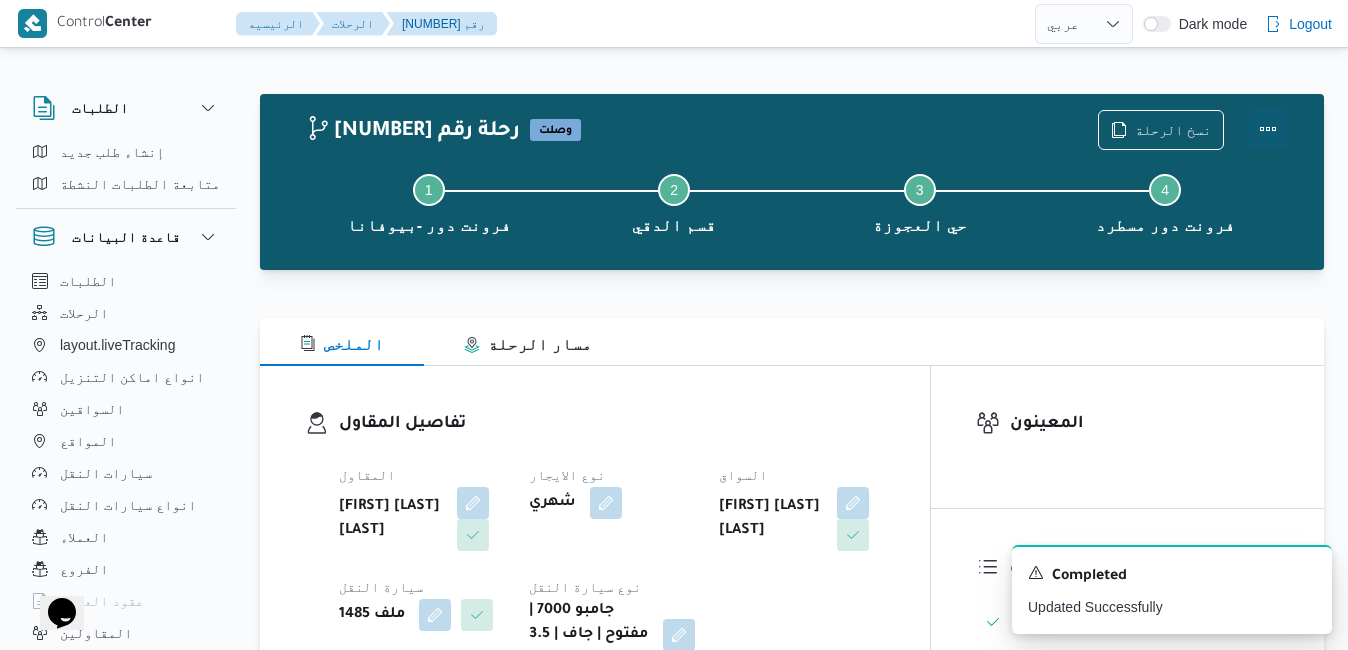 click at bounding box center [1268, 129] 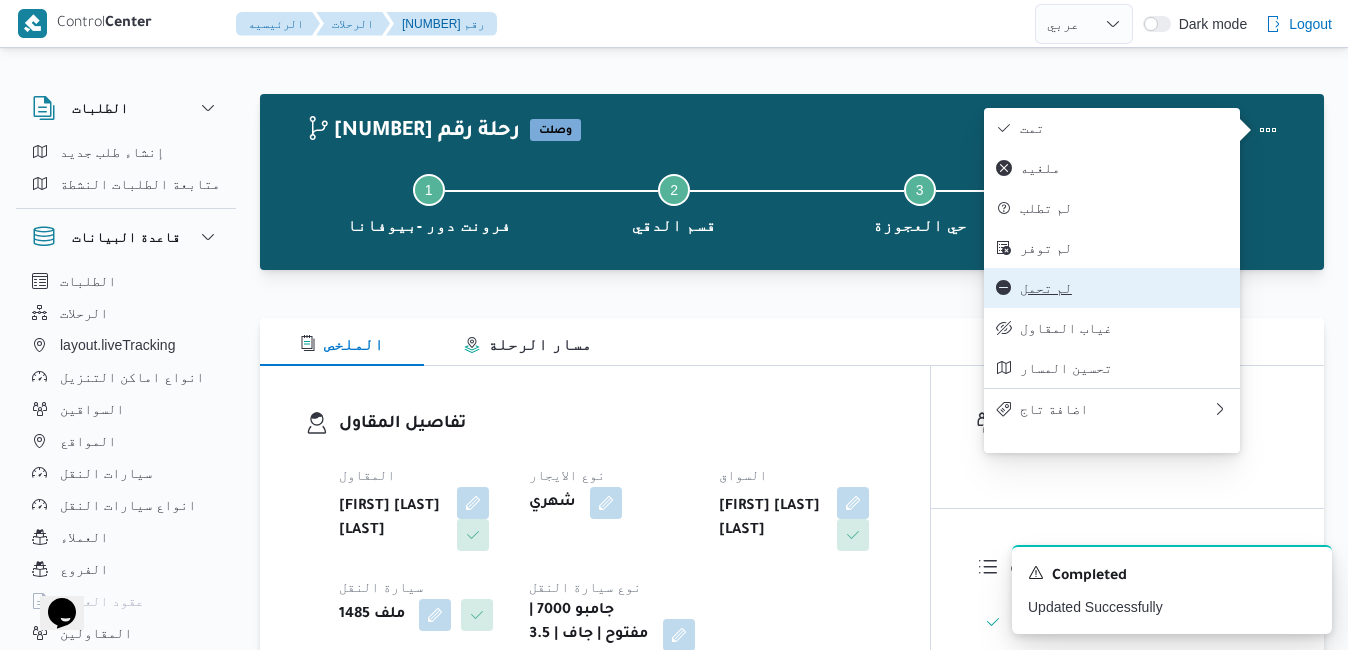 click on "لم تحمل" at bounding box center (1124, 288) 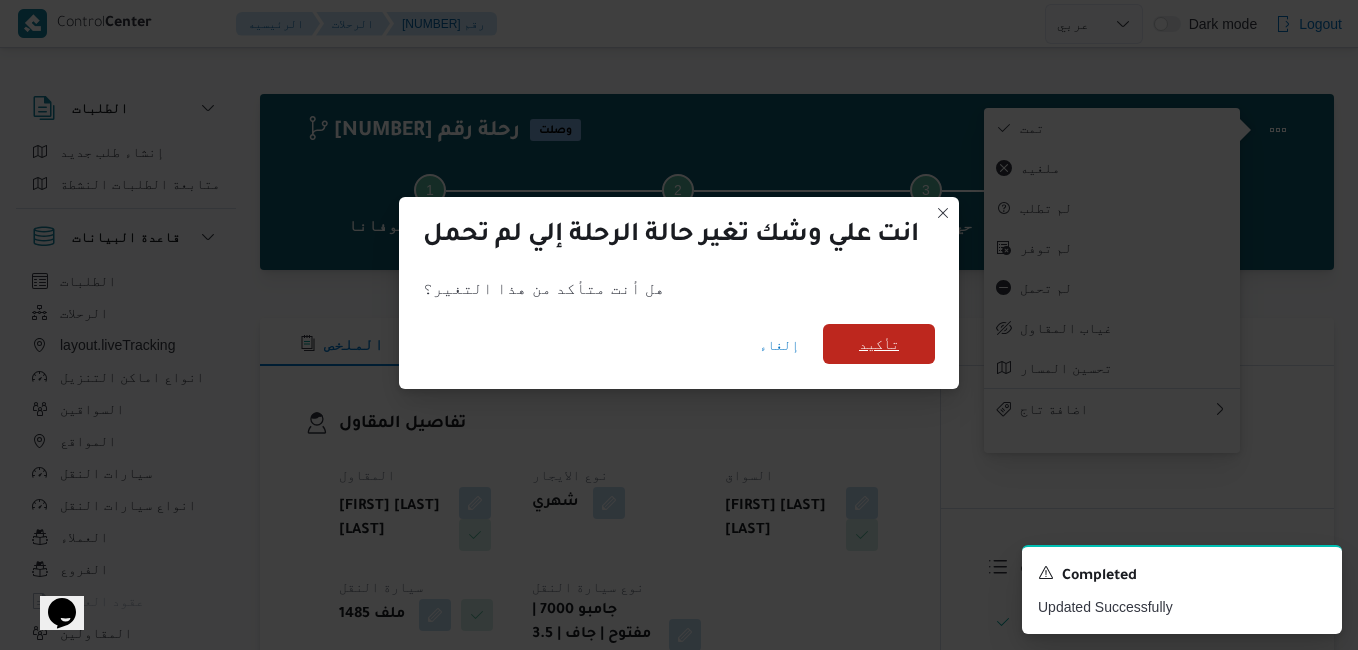 click on "تأكيد" at bounding box center [879, 344] 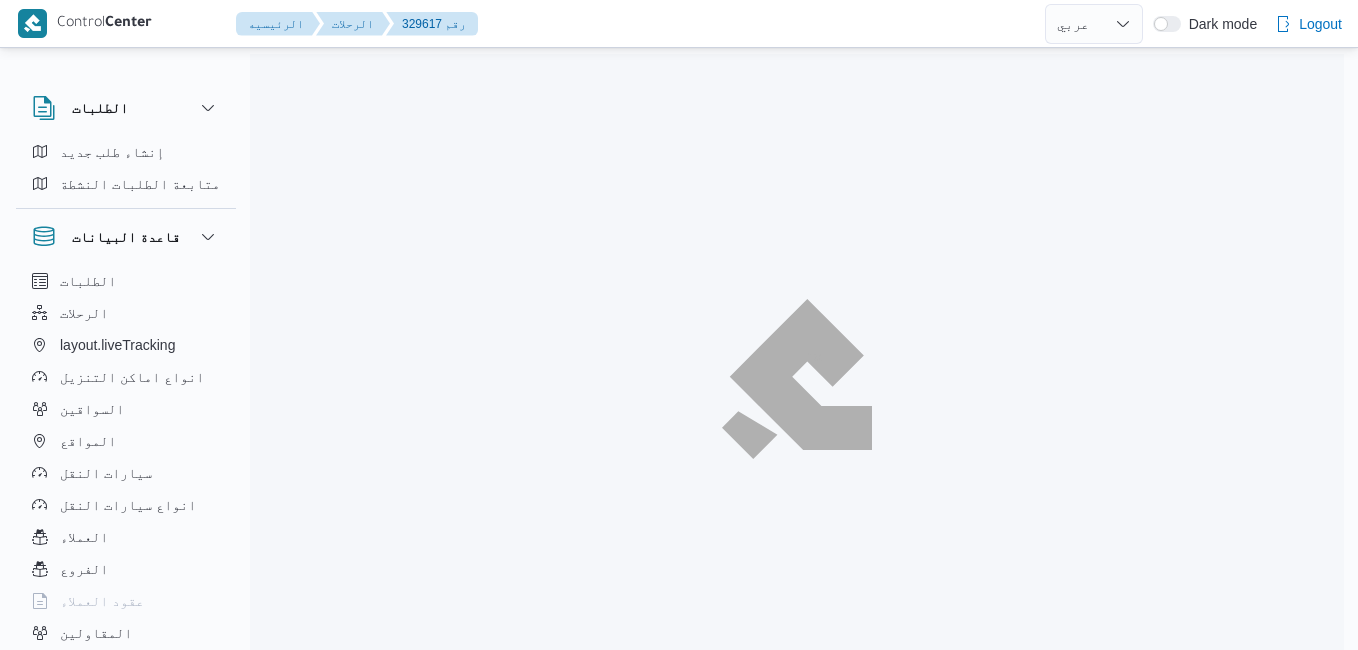 select on "ar" 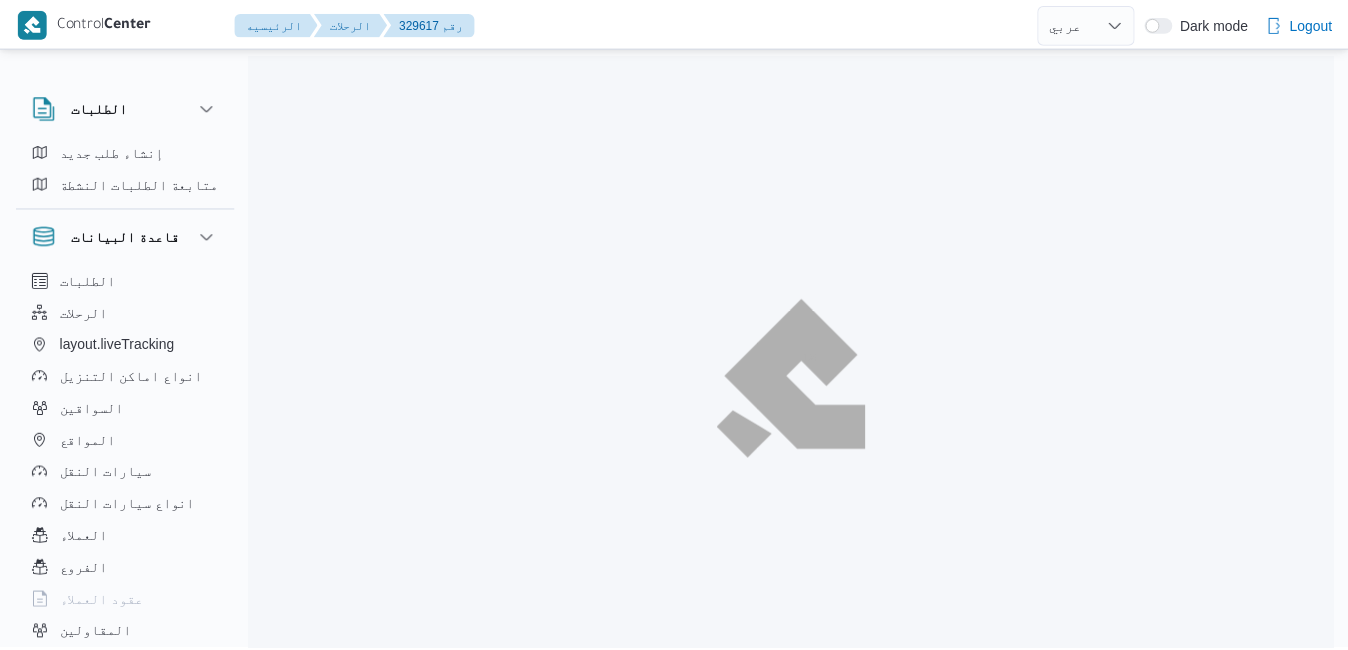 scroll, scrollTop: 0, scrollLeft: 0, axis: both 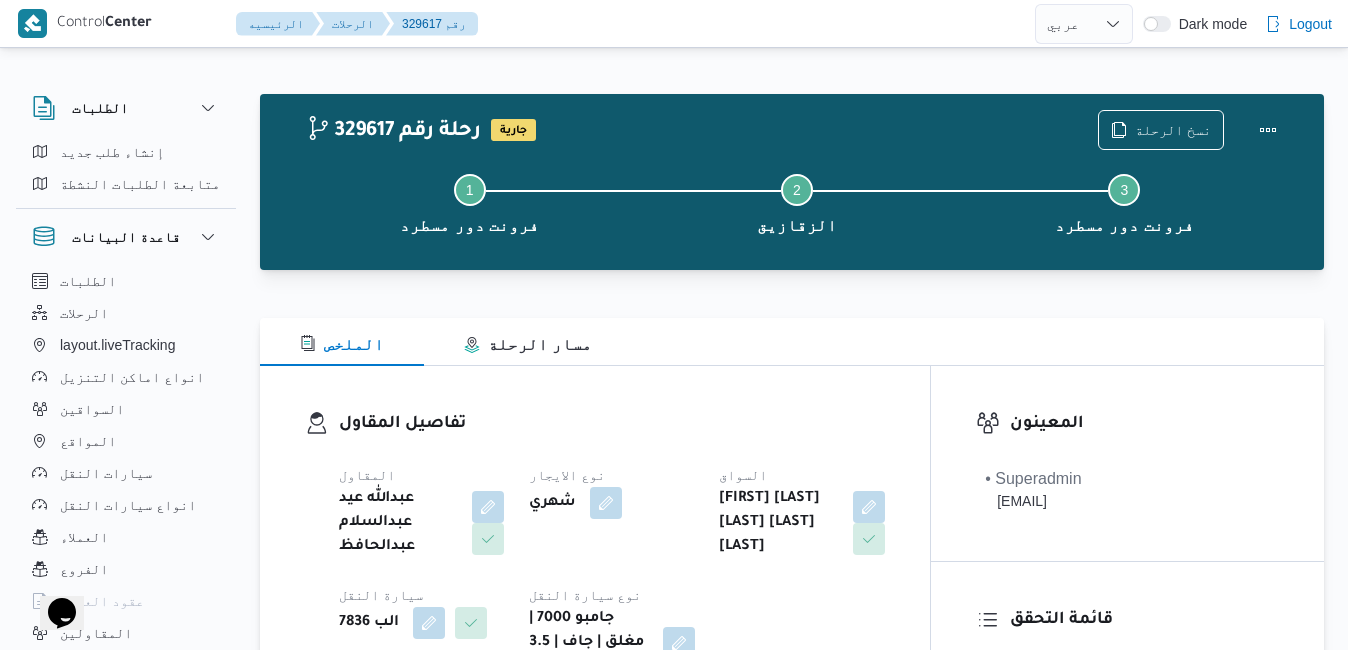 click on "تفاصيل المقاول المقاول [FIRST] [LAST] [LAST] [LAST] نوع الايجار شهري السواق [FIRST] [LAST] [LAST] [LAST] سيارة النقل [CAR_PLATE] نوع سيارة النقل جامبو 7000 | مغلق | جاف | 3.5 طن" at bounding box center (595, 545) 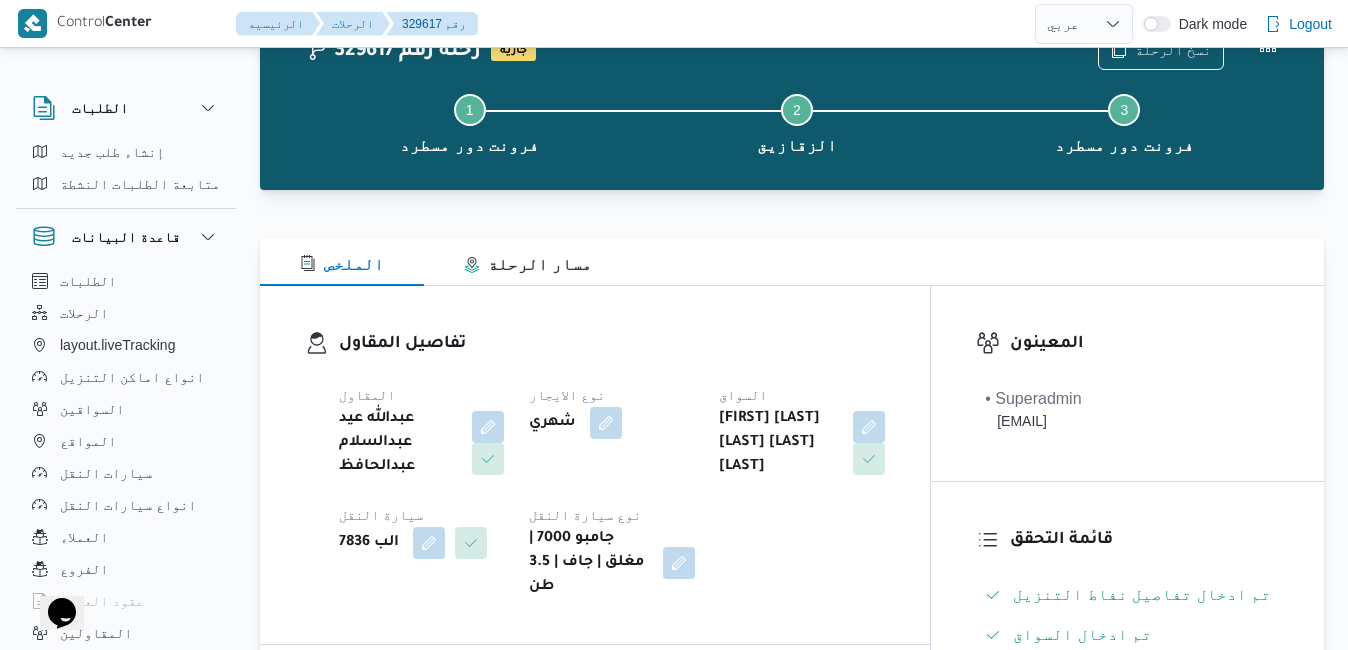 scroll, scrollTop: 120, scrollLeft: 0, axis: vertical 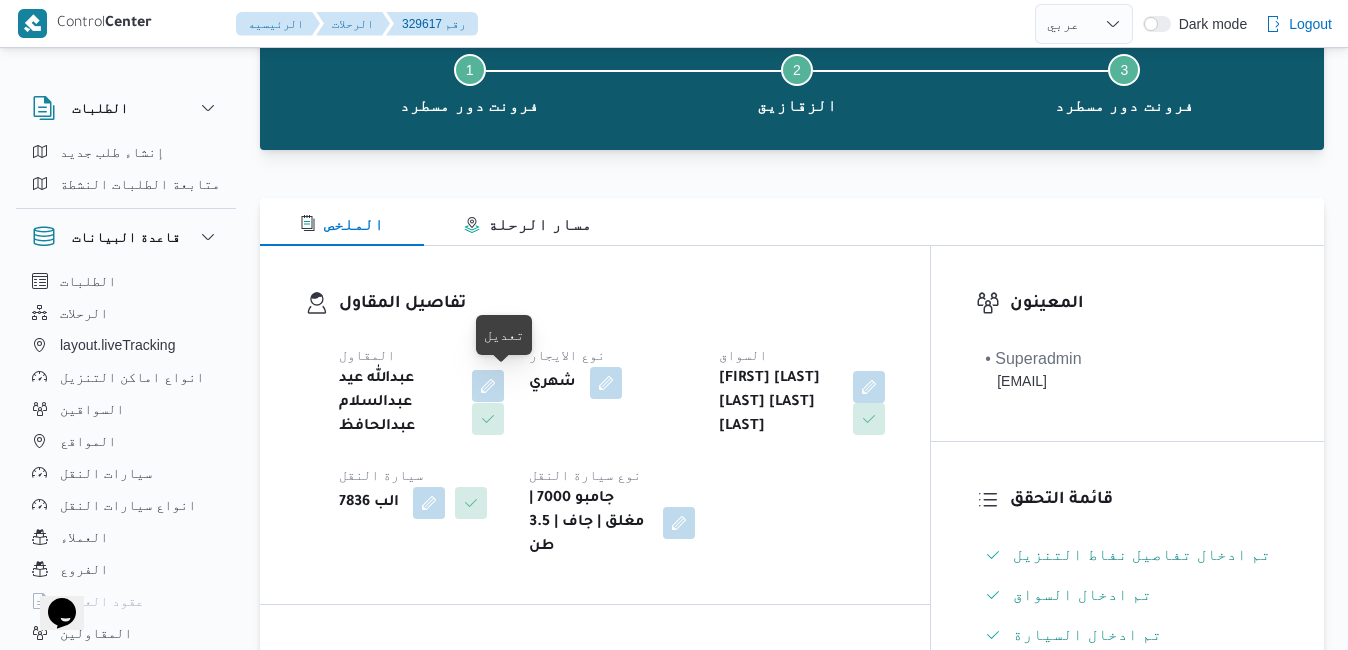 click at bounding box center [488, 386] 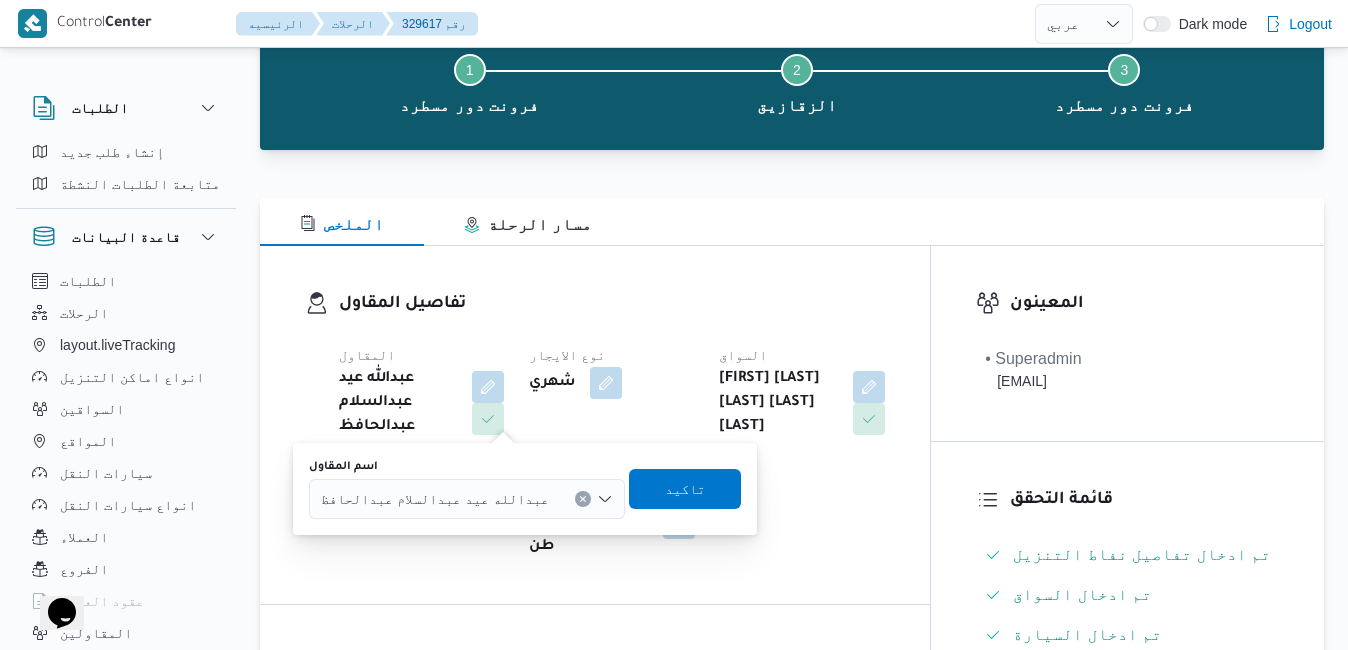 click on "عبدالله عيد عبدالسلام عبدالحافظ" at bounding box center [435, 498] 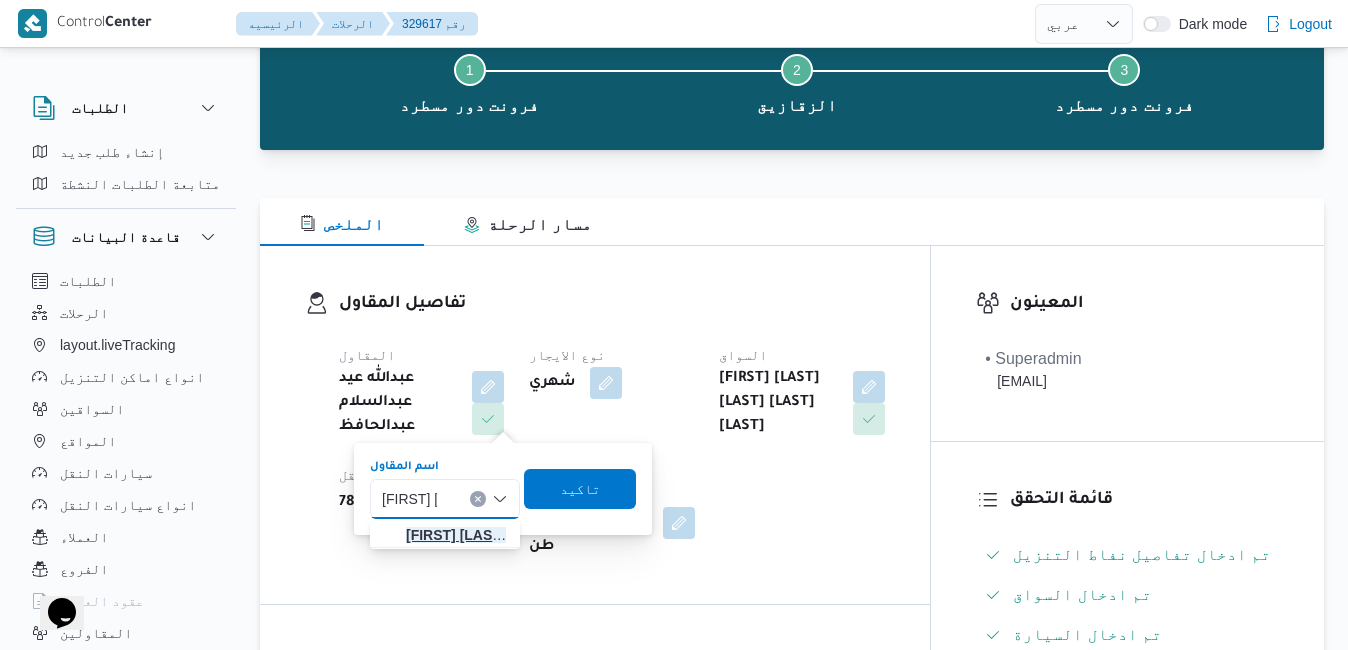 type on "[FIRST] [LAST]" 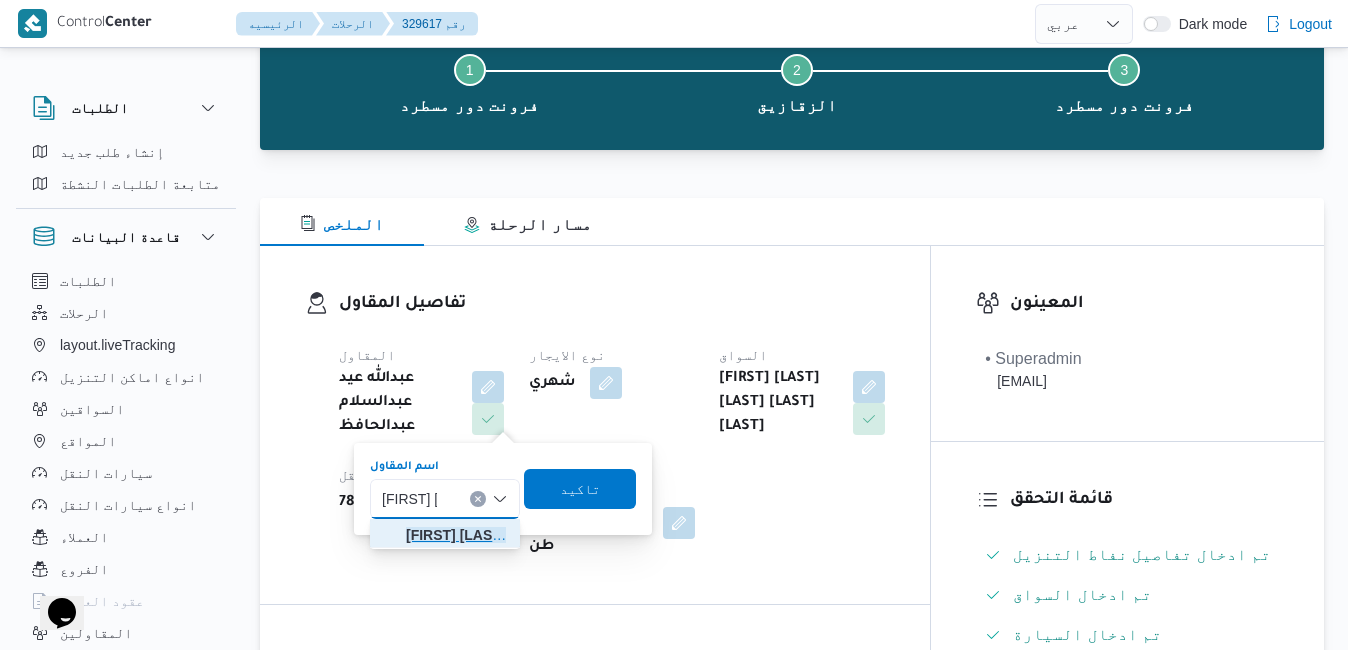 click on "[FIRST] [LAST] [LAST] [LAST]" at bounding box center (457, 535) 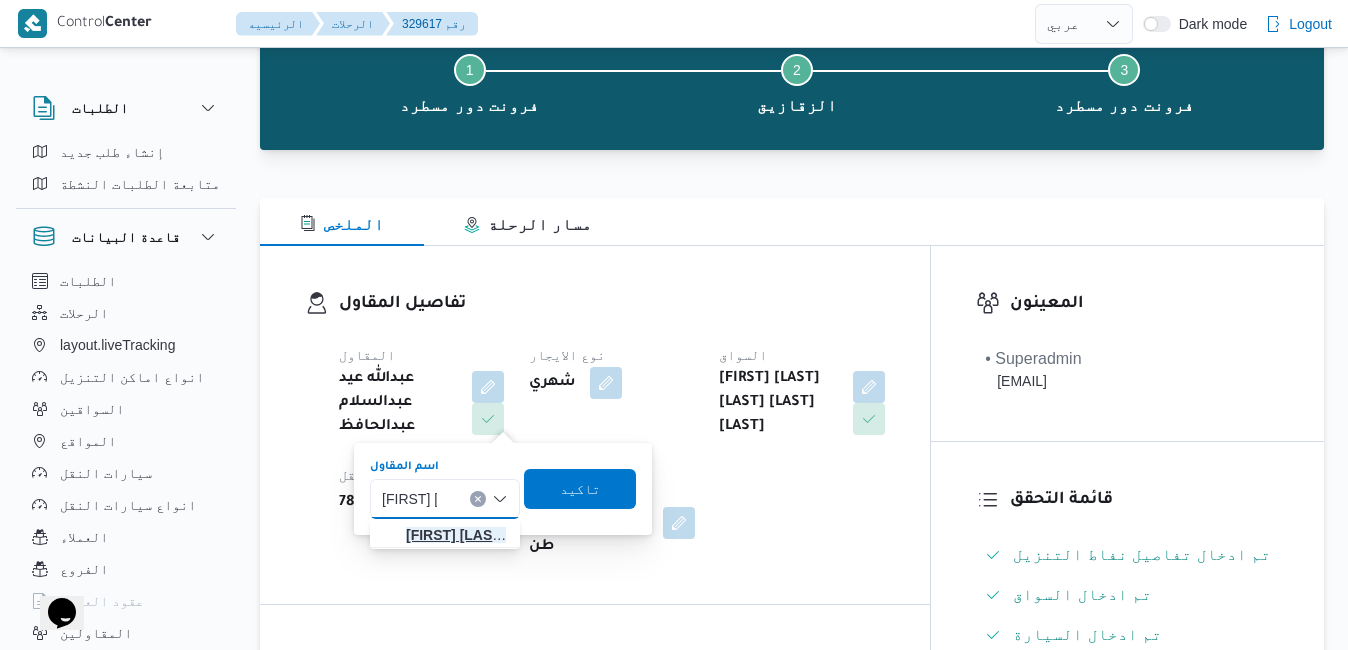 type 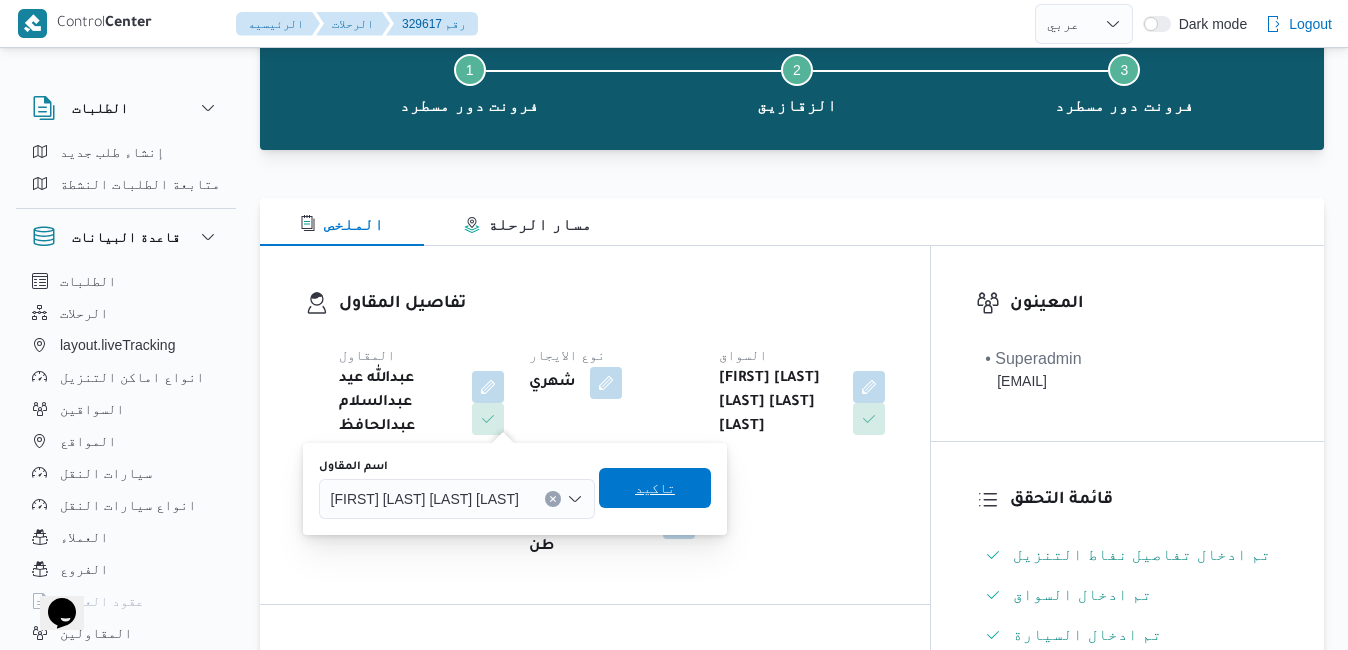 click on "تاكيد" at bounding box center [655, 488] 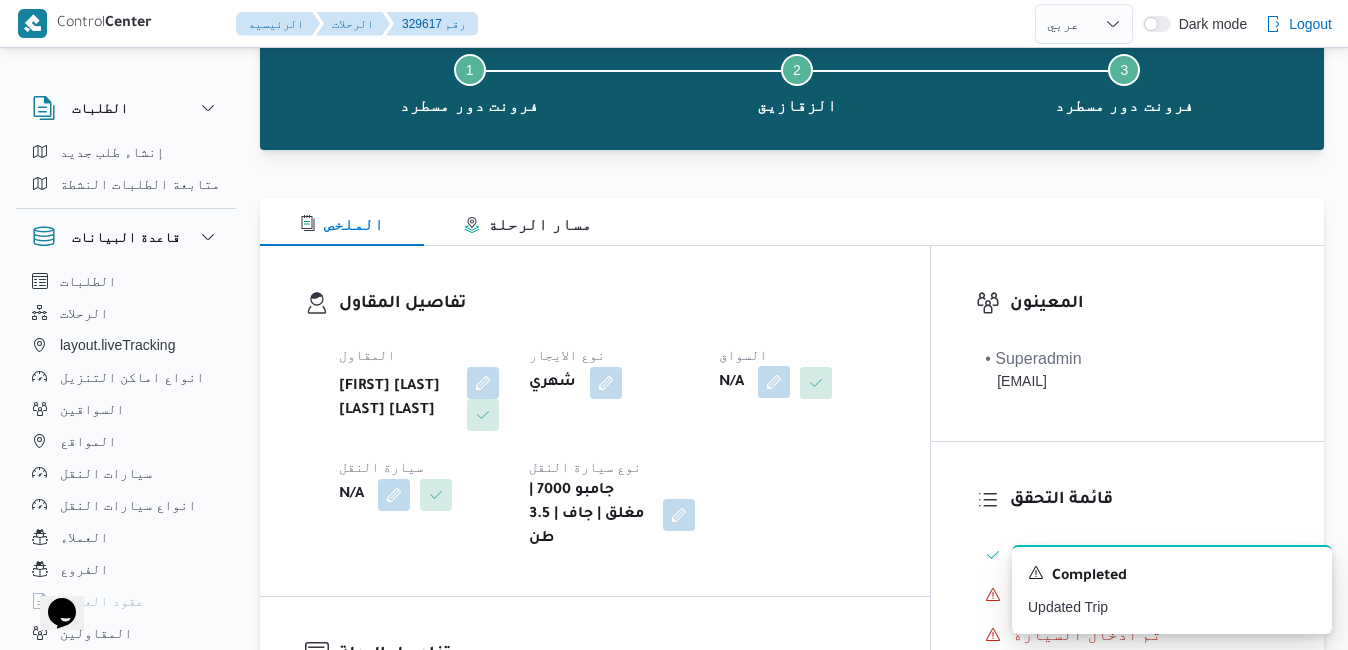 click at bounding box center (774, 382) 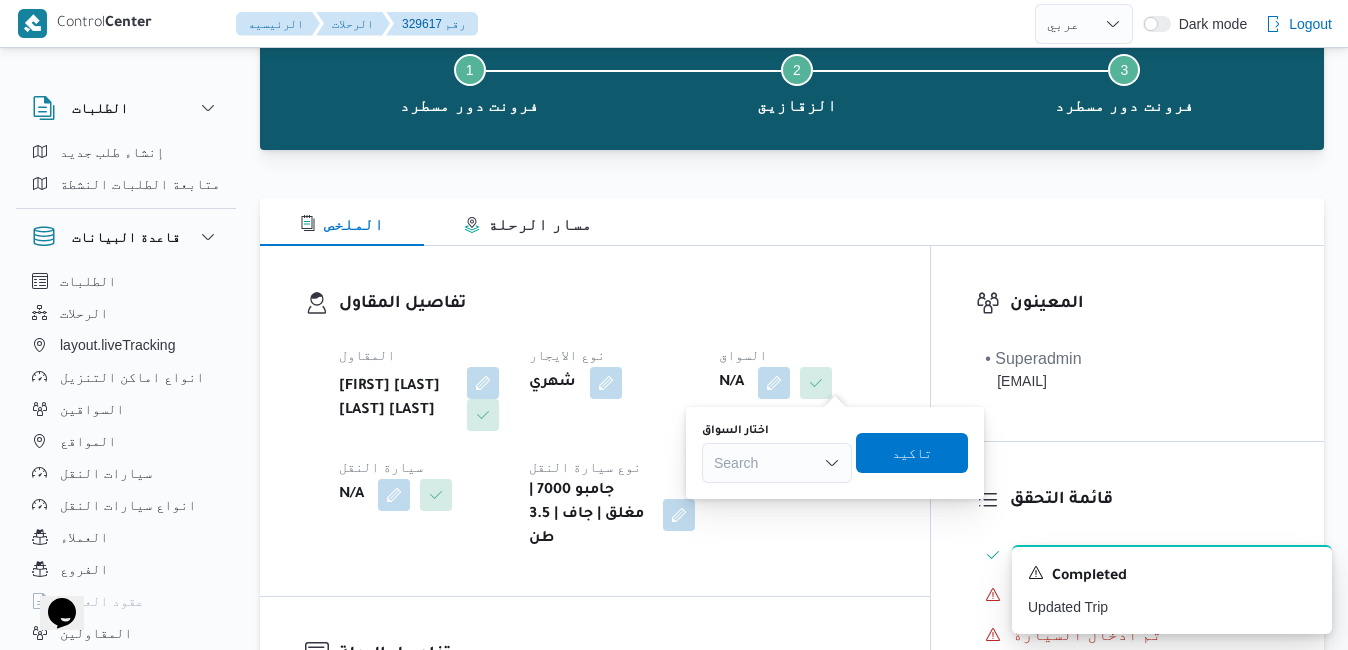 click on "Search" at bounding box center [777, 463] 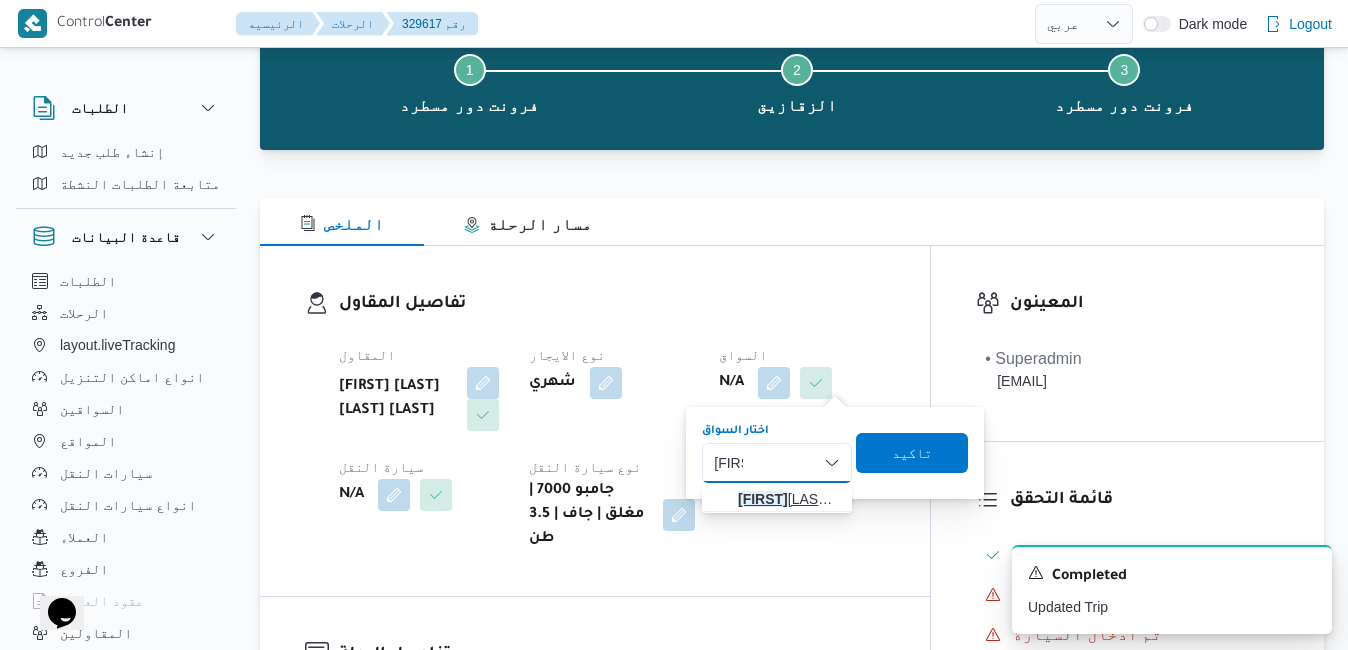 type on "[FIRST]" 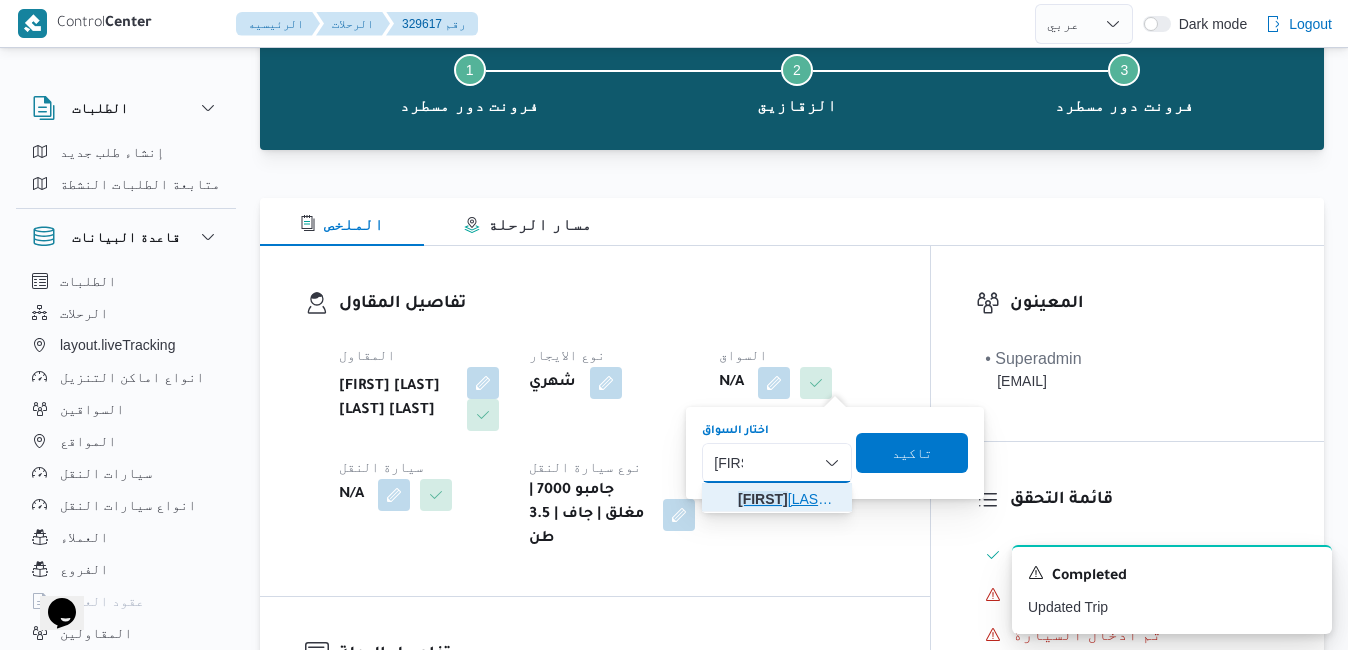 click on "[FIRST] [LAST] [LAST] [LAST]" at bounding box center [789, 499] 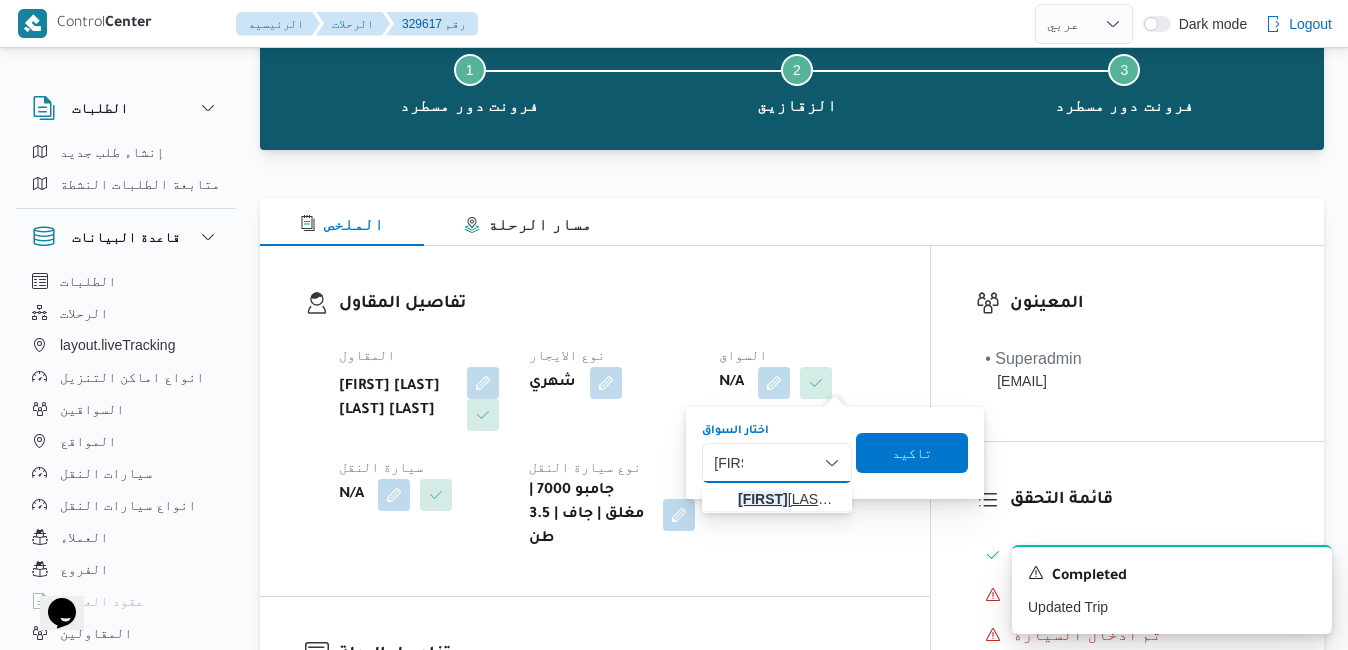 type 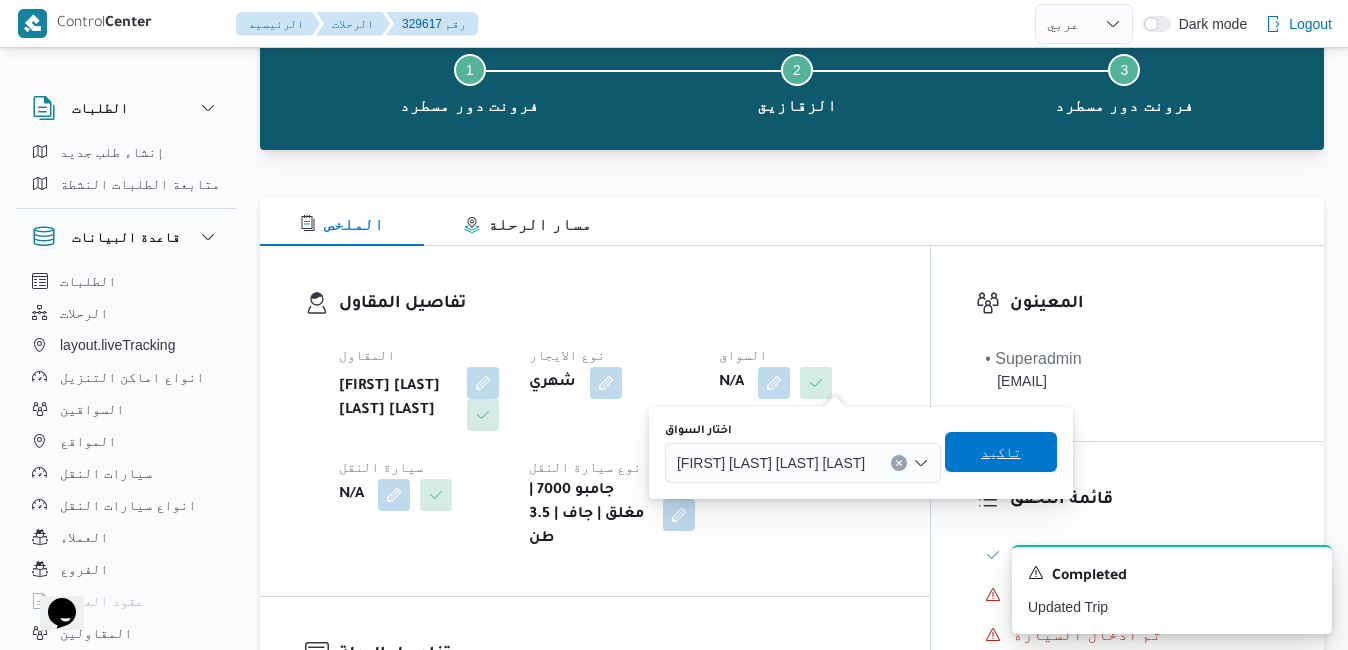 click on "تاكيد" at bounding box center (1001, 452) 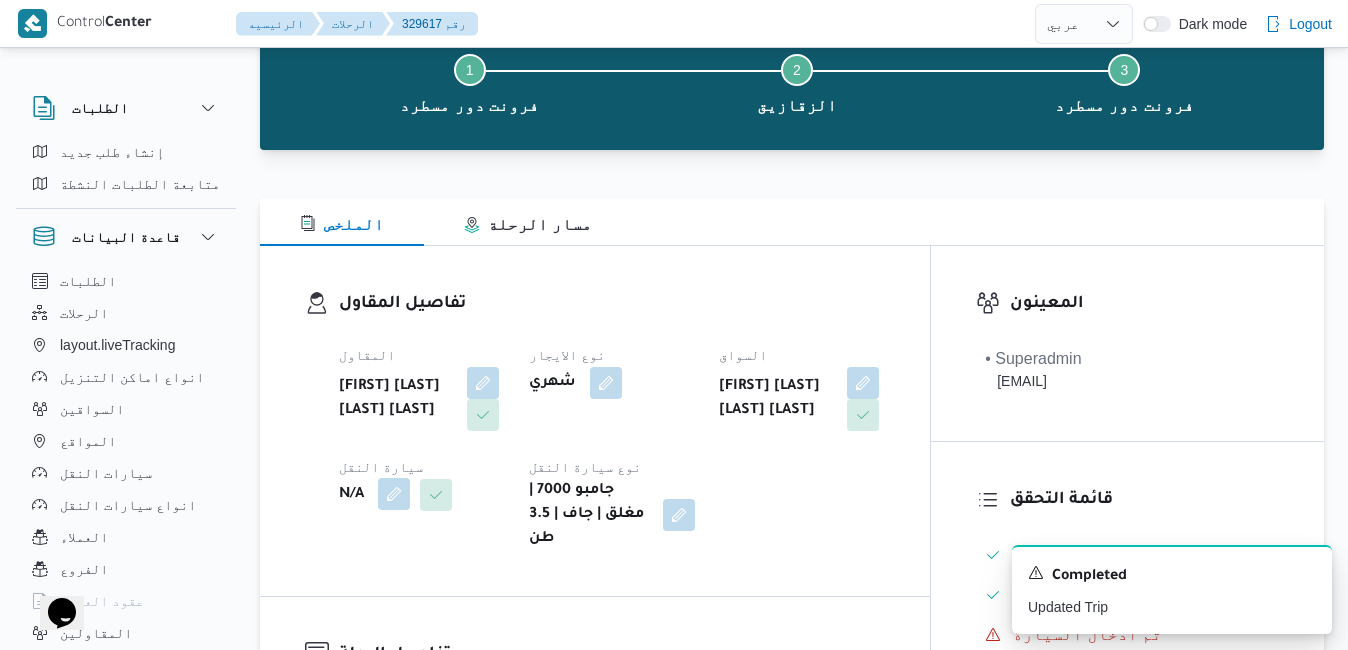 click at bounding box center (394, 494) 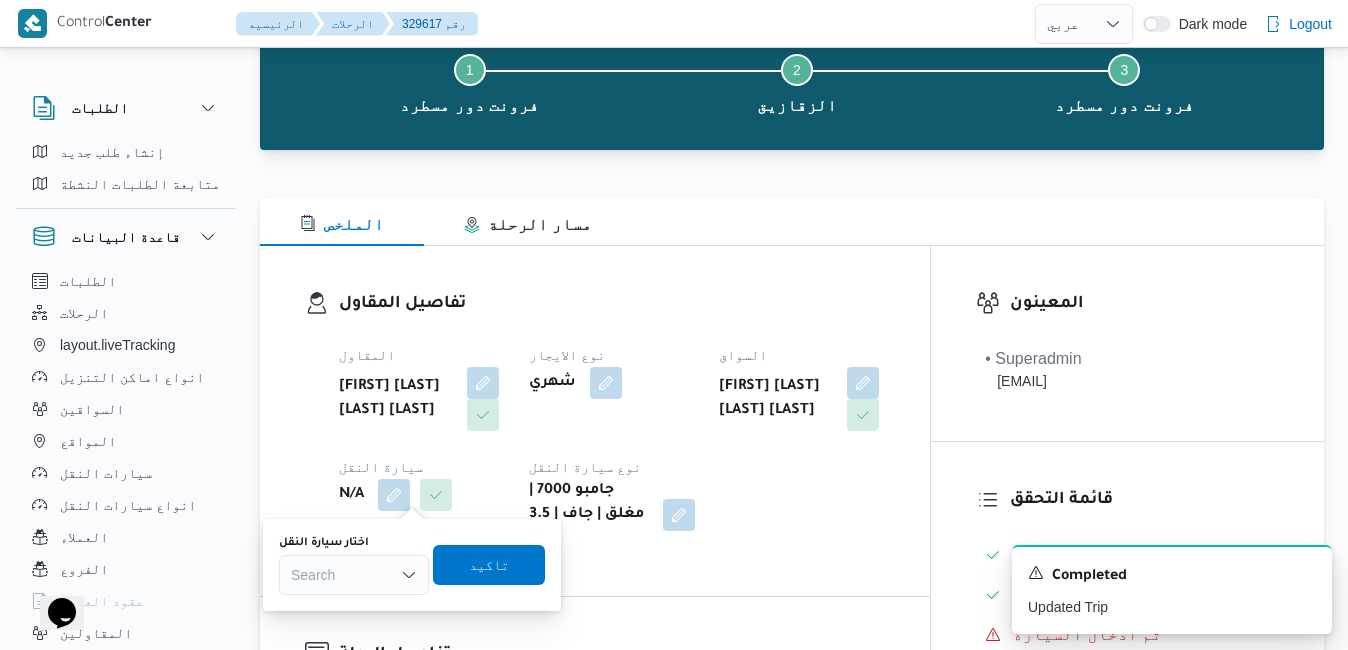 click on "Search" at bounding box center [354, 575] 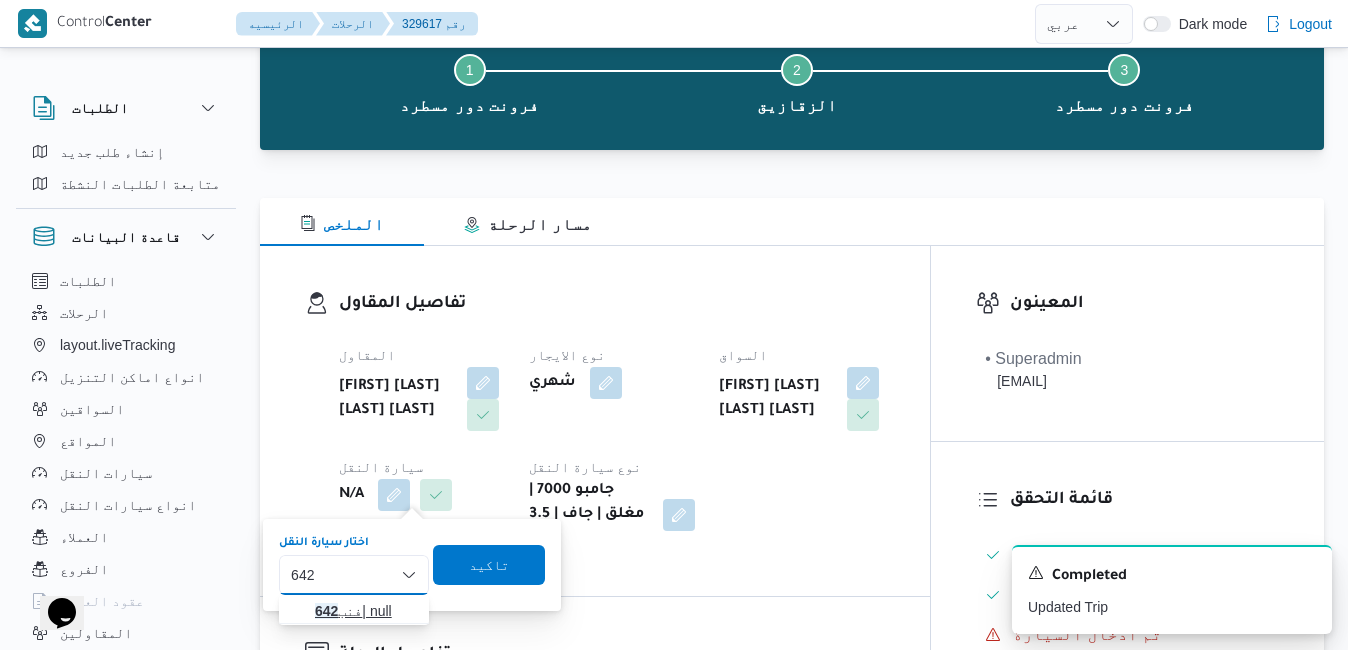 type on "642" 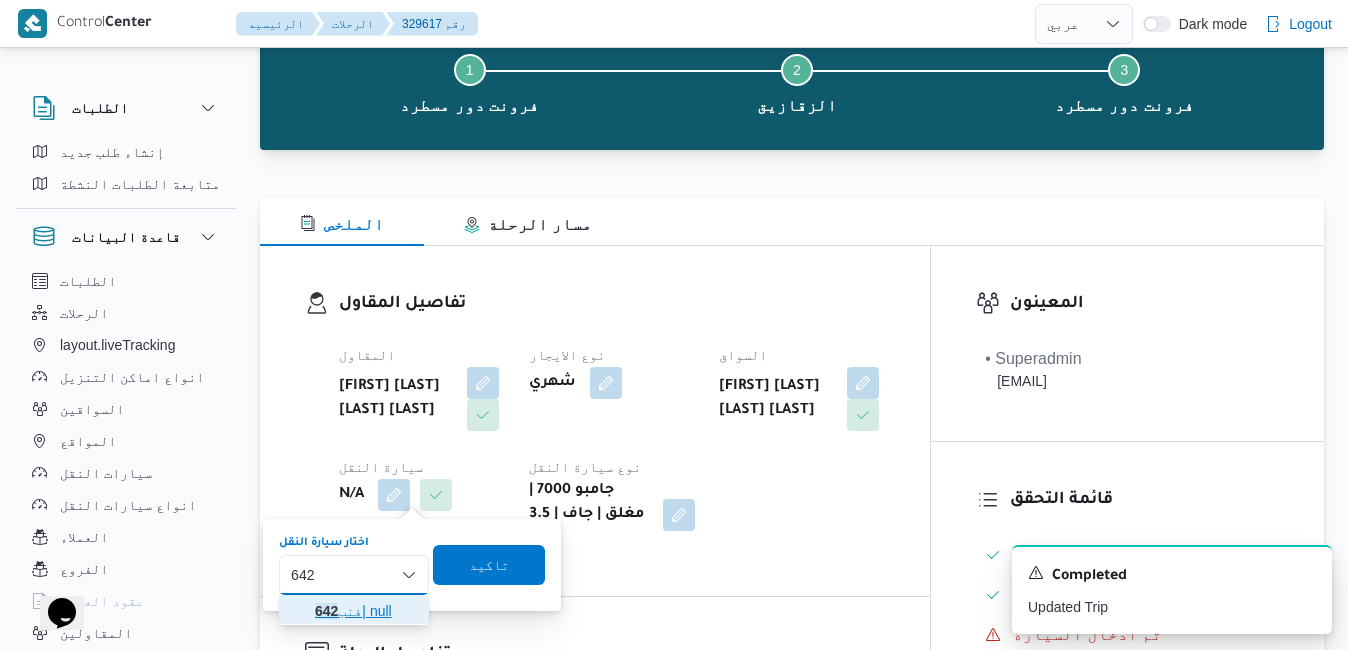 click on "فنب 642  | null" at bounding box center (366, 611) 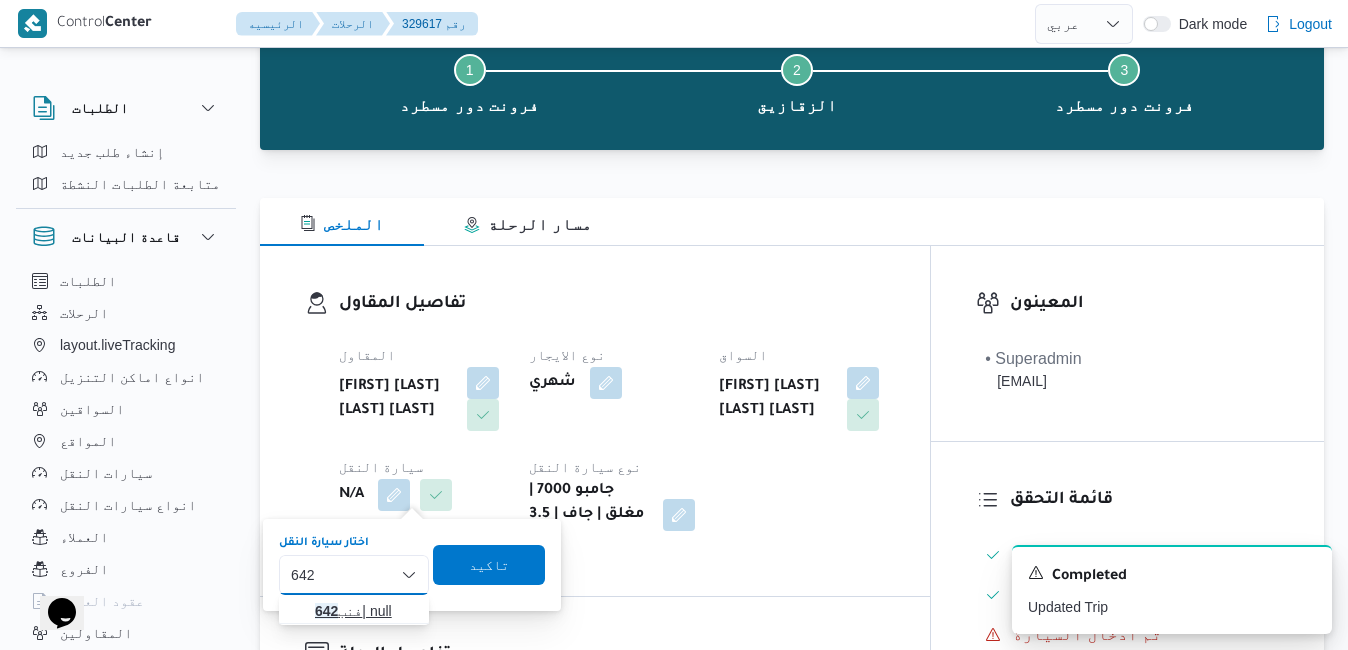 type 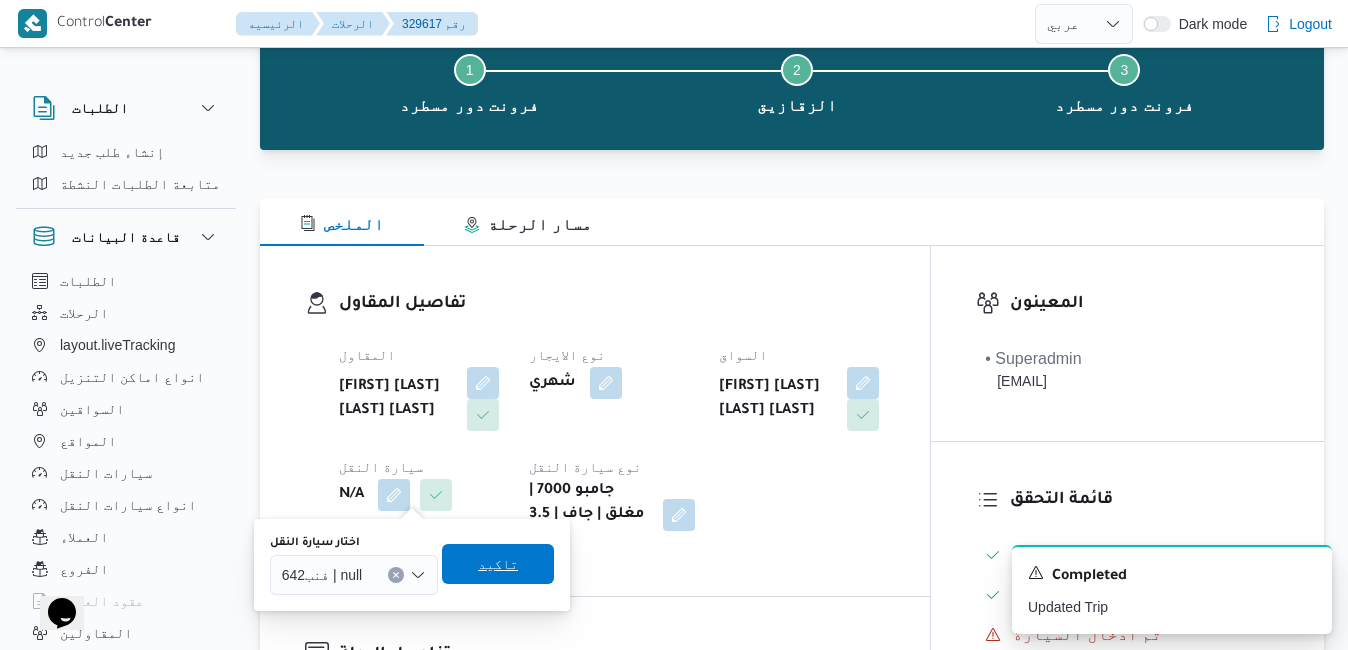 click on "تاكيد" at bounding box center (498, 564) 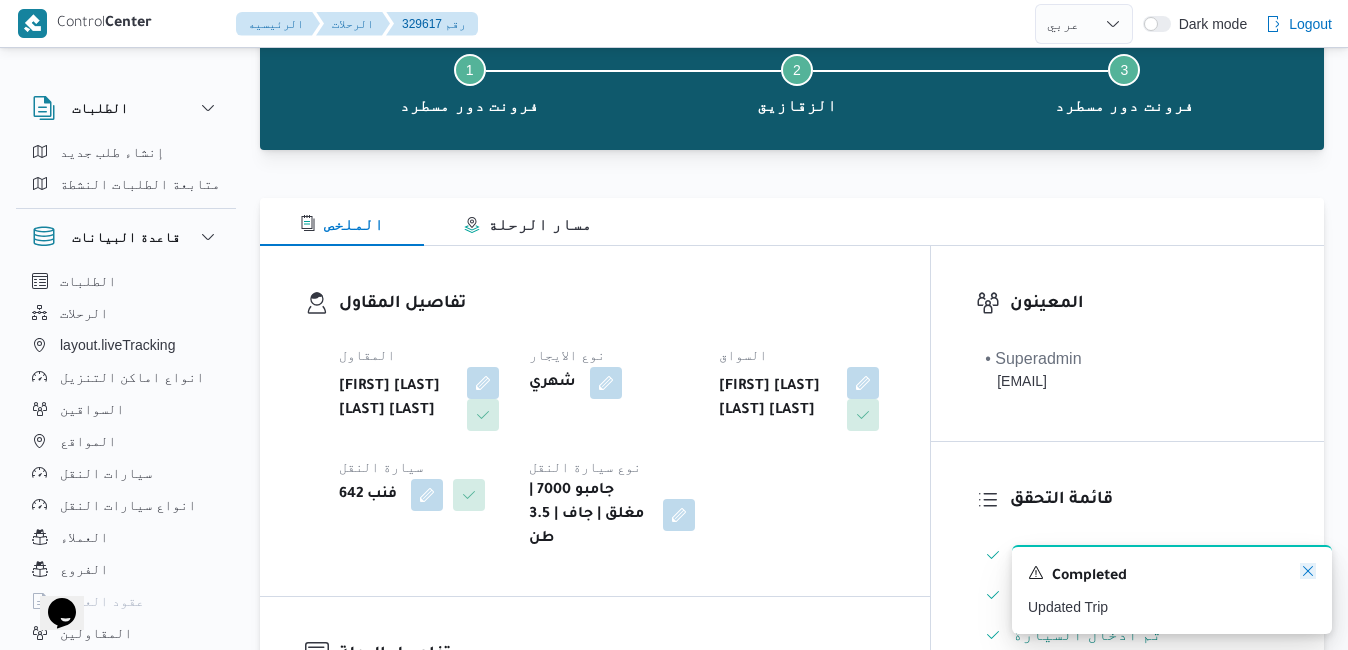 click 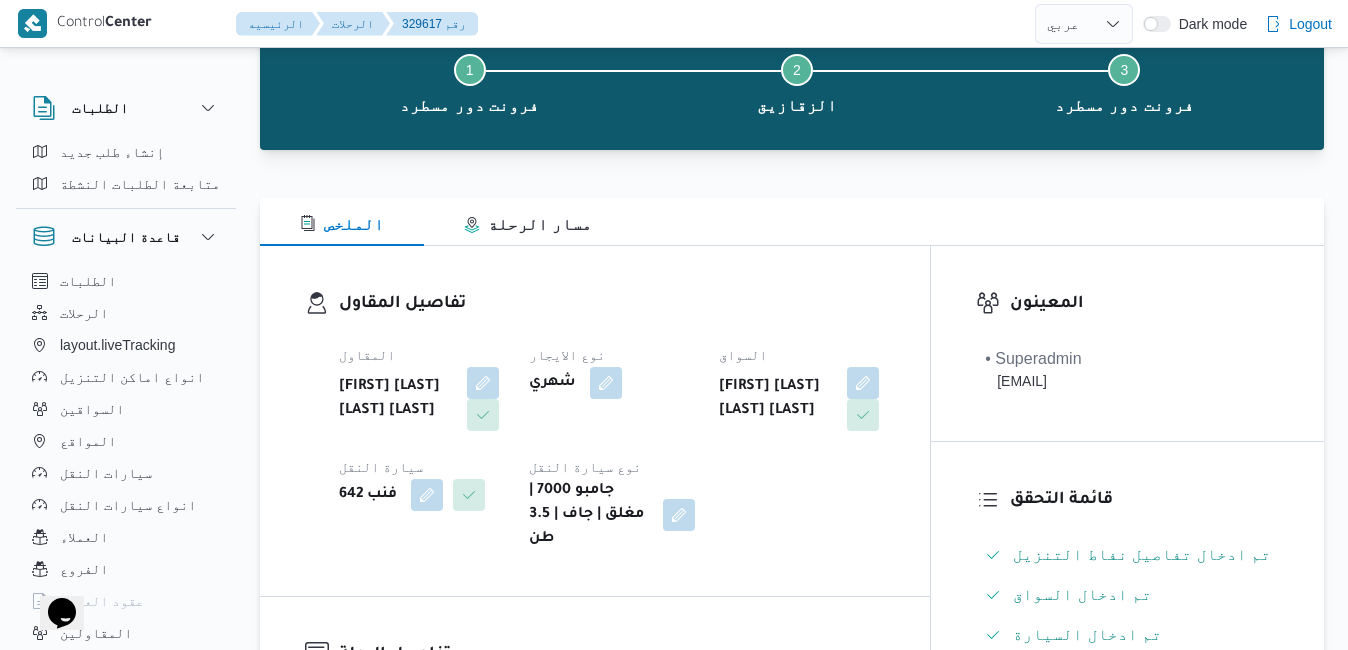 click on "المقاول [FIRST] [LAST] [LAST] [LAST] نوع الايجار شهري السواق [FIRST] [LAST] [LAST] [LAST] سيارة النقل [CAR_PLATE] نوع سيارة النقل جامبو 7000 | مغلق | جاف | 3.5 طن" at bounding box center [612, 447] 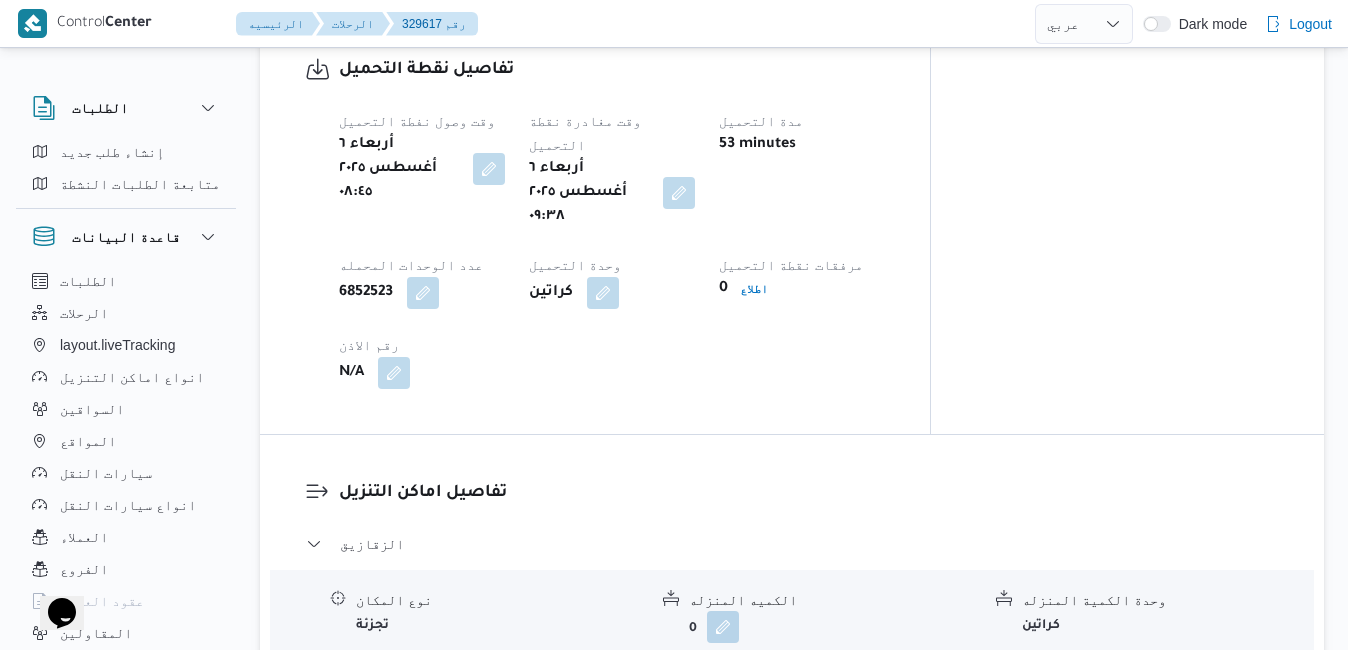 scroll, scrollTop: 1520, scrollLeft: 0, axis: vertical 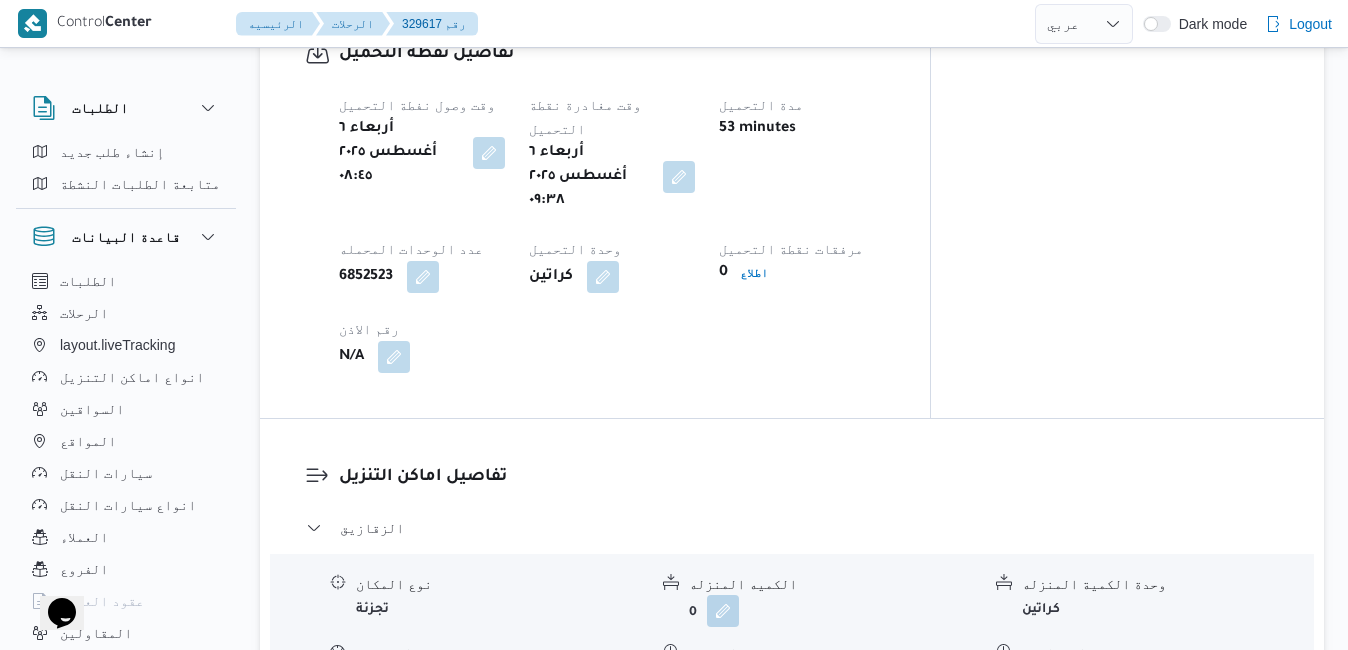 click on "تفاصيل اماكن التنزيل الزقازيق نوع المكان تجزئة الكميه المنزله 0 وحدة الكمية المنزله كراتين مدة التنزيل N/A وقت الوصول N/A وقت المغادره N/A صورة الاذن 0 اطلاع رقم الاذن N/A ملاحظات N/A مركز الخانكة -
فرونت دور مسطرد نوع المكان مصانع و مخازن الكميه المنزله 0 وحدة الكمية المنزله كراتين مدة التنزيل N/A وقت الوصول N/A وقت المغادره N/A صورة الاذن 0 اطلاع رقم الاذن N/A ملاحظات N/A عدل تفاصيل نقاط التنزيل" at bounding box center (792, 678) 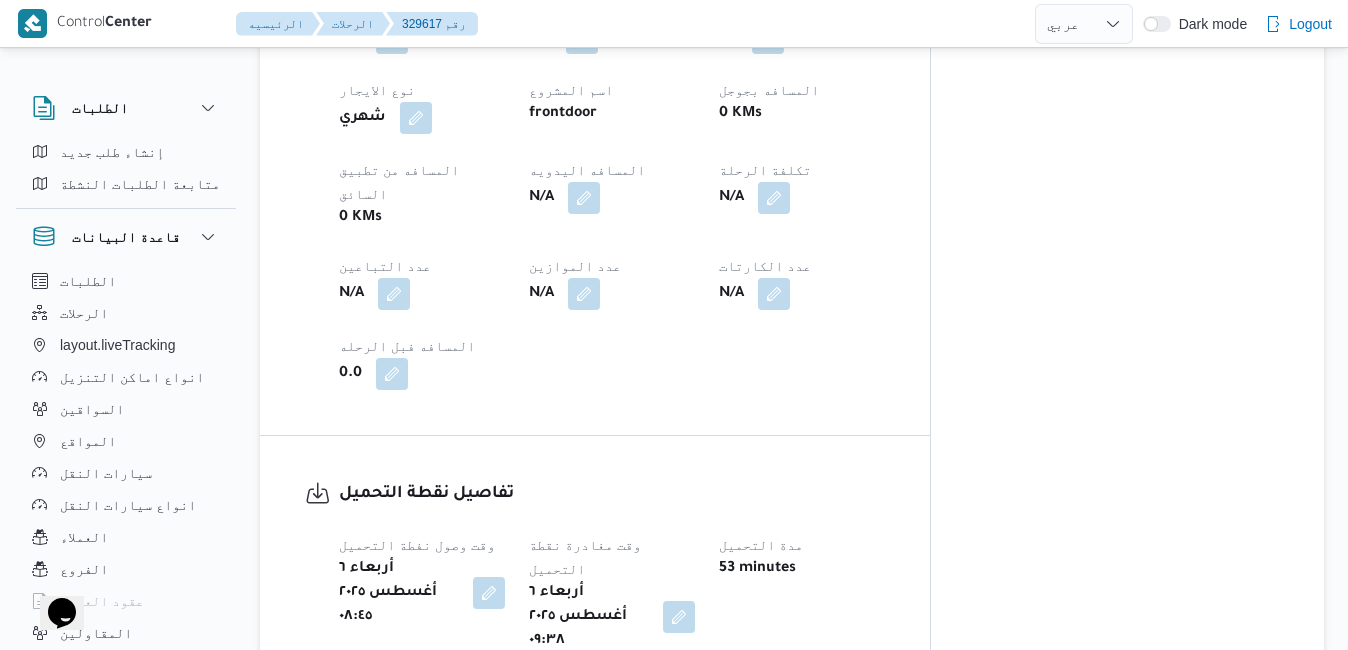 scroll, scrollTop: 1040, scrollLeft: 0, axis: vertical 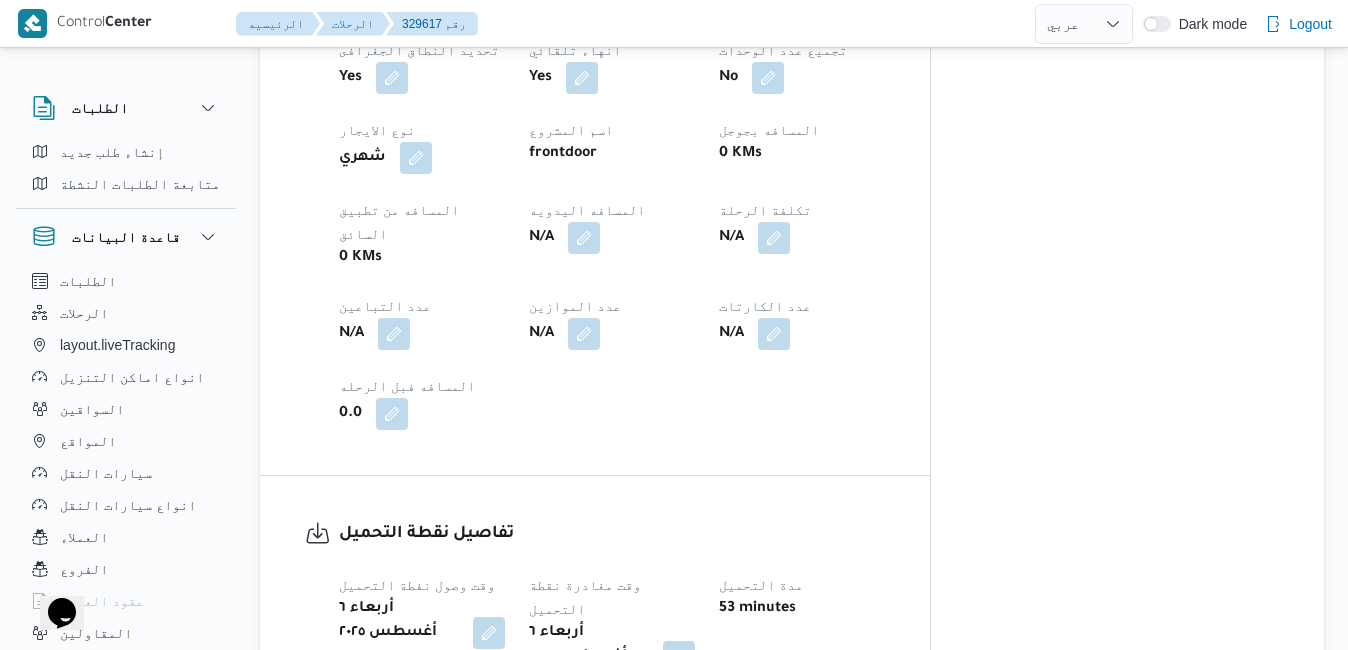 click on "تفاصيل الرحلة العميل Frontdoor الفرع فرونت دور مسطرد نوع الرحله تجزئة تاريخ ووقت التحميل أربعاء ٦ أغسطس ٢٠٢٥ ٠٧:٠٠ المصدر (سيستم (الادمن نسخة الابلكيشن 3.8.6.production.driver-release (166) مرتجع؟ لا تحديد النطاق الجغرافى Yes انهاء تلقائي Yes تجميع عدد الوحدات No نوع الايجار شهري اسم المشروع frontdoor المسافه بجوجل 0 KMs المسافه من تطبيق السائق 0 KMs المسافه اليدويه N/A تكلفة الرحلة N/A عدد التباعين N/A عدد الموازين N/A عدد الكارتات N/A المسافه فبل الرحله 0.0" at bounding box center [595, 76] 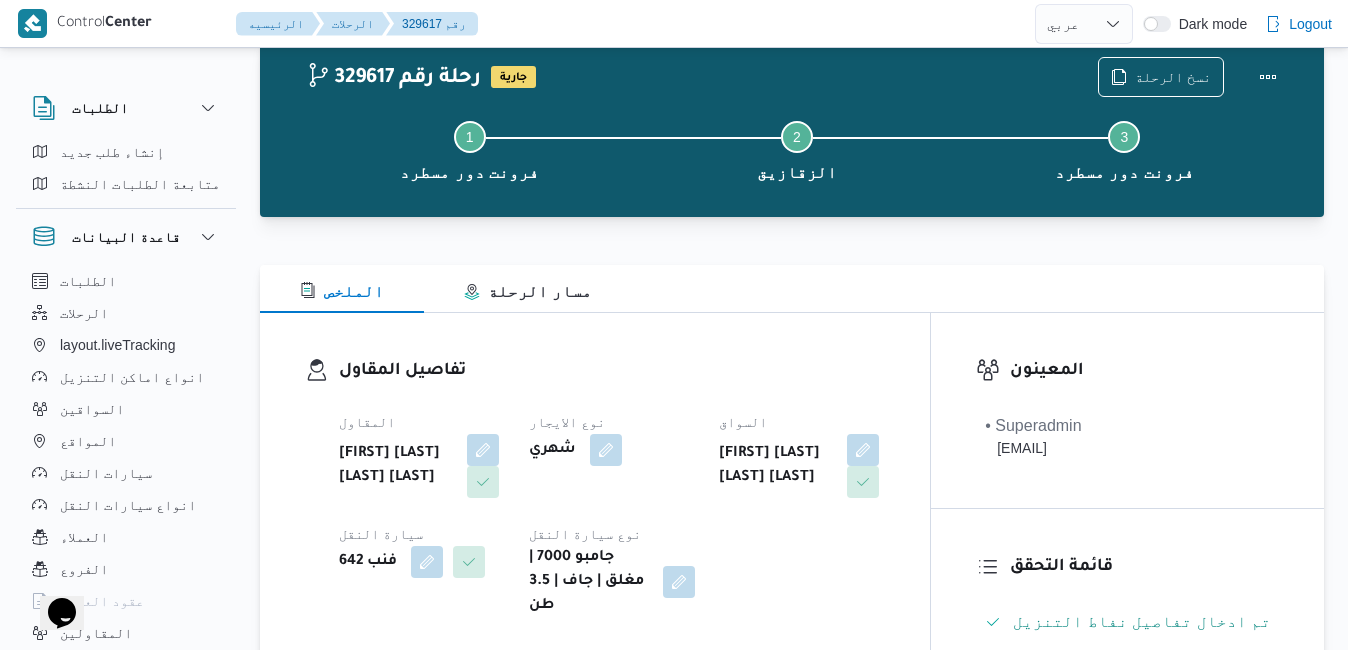 scroll, scrollTop: 40, scrollLeft: 0, axis: vertical 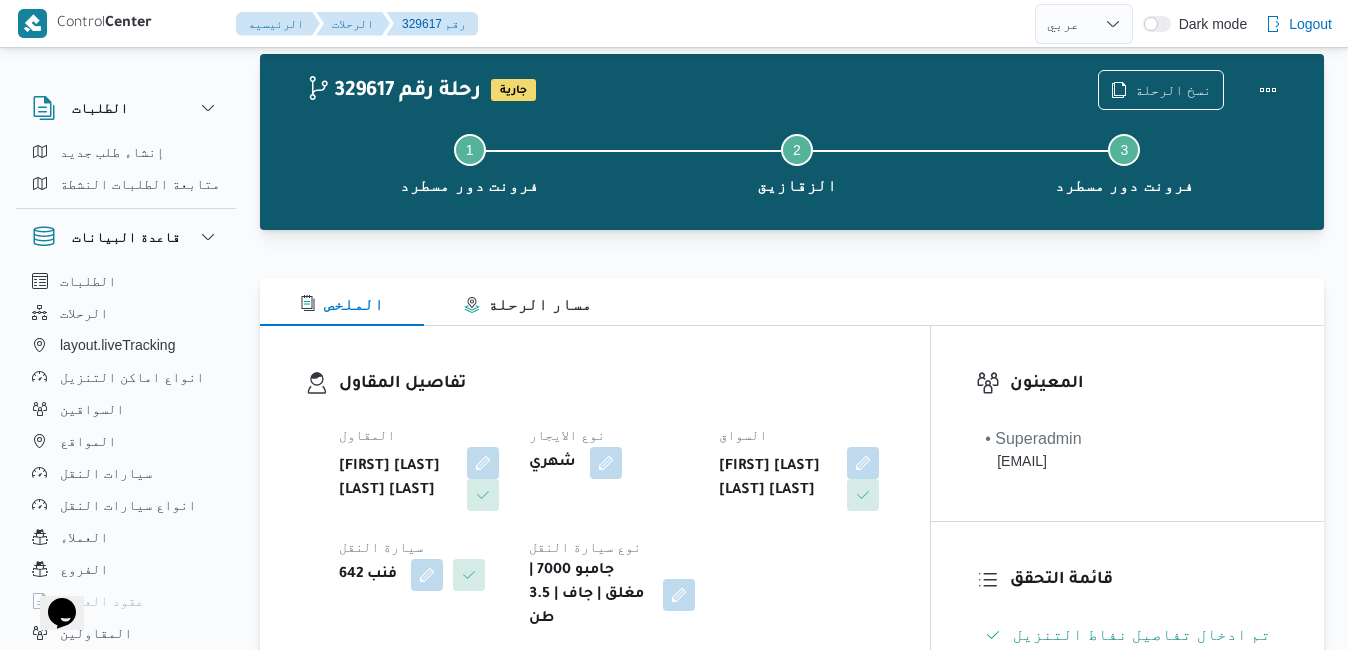 click on "تفاصيل المقاول المقاول [FIRST] [LAST] [LAST] [LAST] نوع الايجار شهري السواق [FIRST] [LAST] [LAST] [LAST] سيارة النقل [CAR_PLATE] نوع سيارة النقل جامبو 7000 | مغلق | جاف | 3.5 طن" at bounding box center (595, 501) 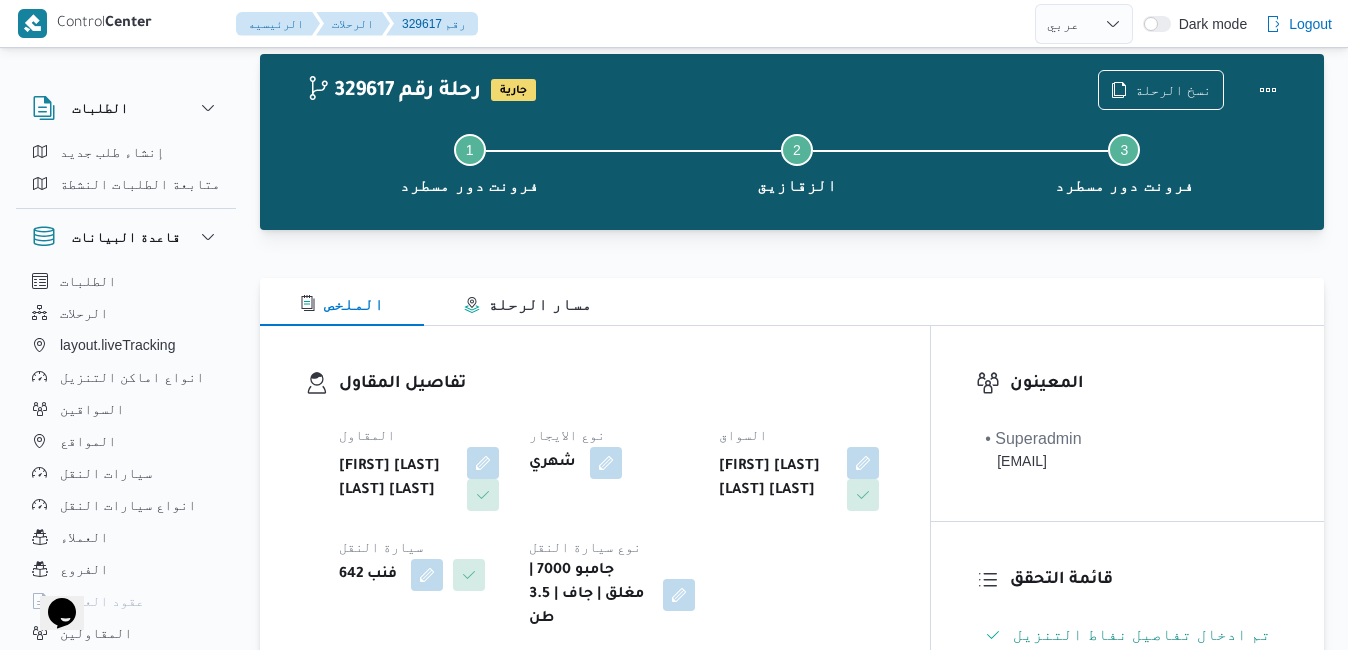 click on "تفاصيل المقاول المقاول [FIRST] [LAST] [LAST] [LAST] نوع الايجار شهري السواق [FIRST] [LAST] [LAST] [LAST] سيارة النقل [CAR_PLATE] نوع سيارة النقل جامبو 7000 | مغلق | جاف | 3.5 طن" at bounding box center [595, 501] 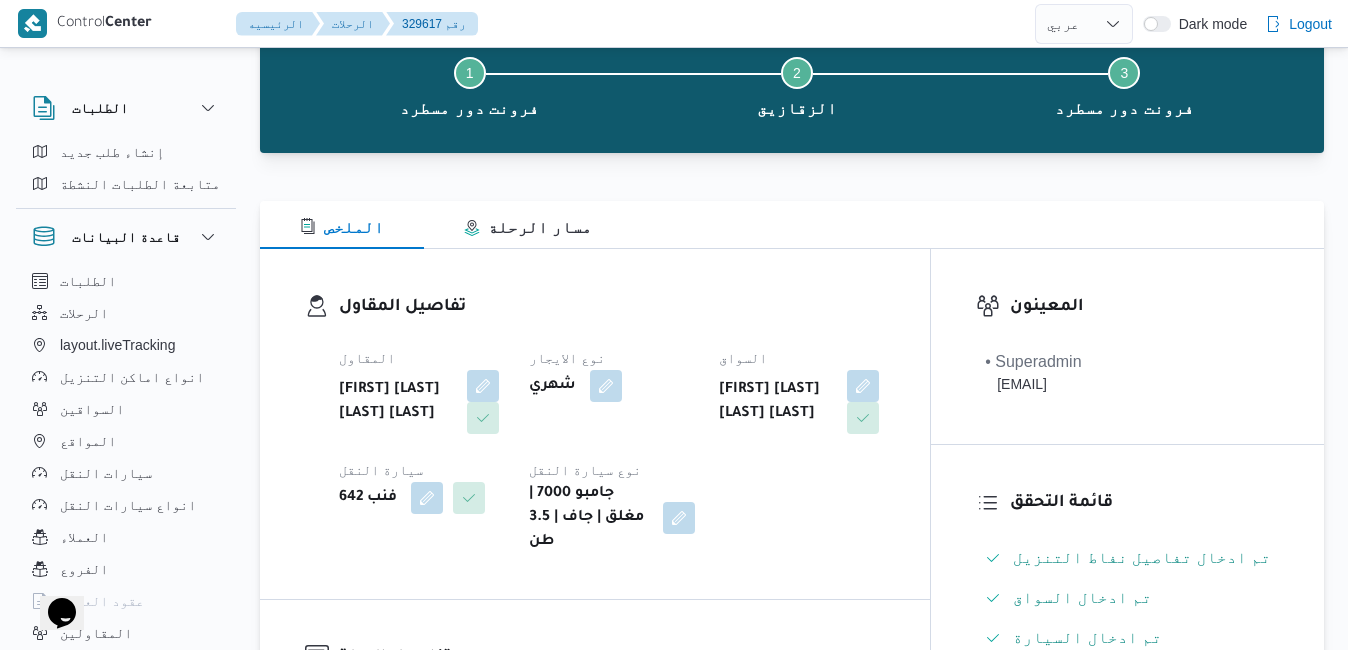 scroll, scrollTop: 120, scrollLeft: 0, axis: vertical 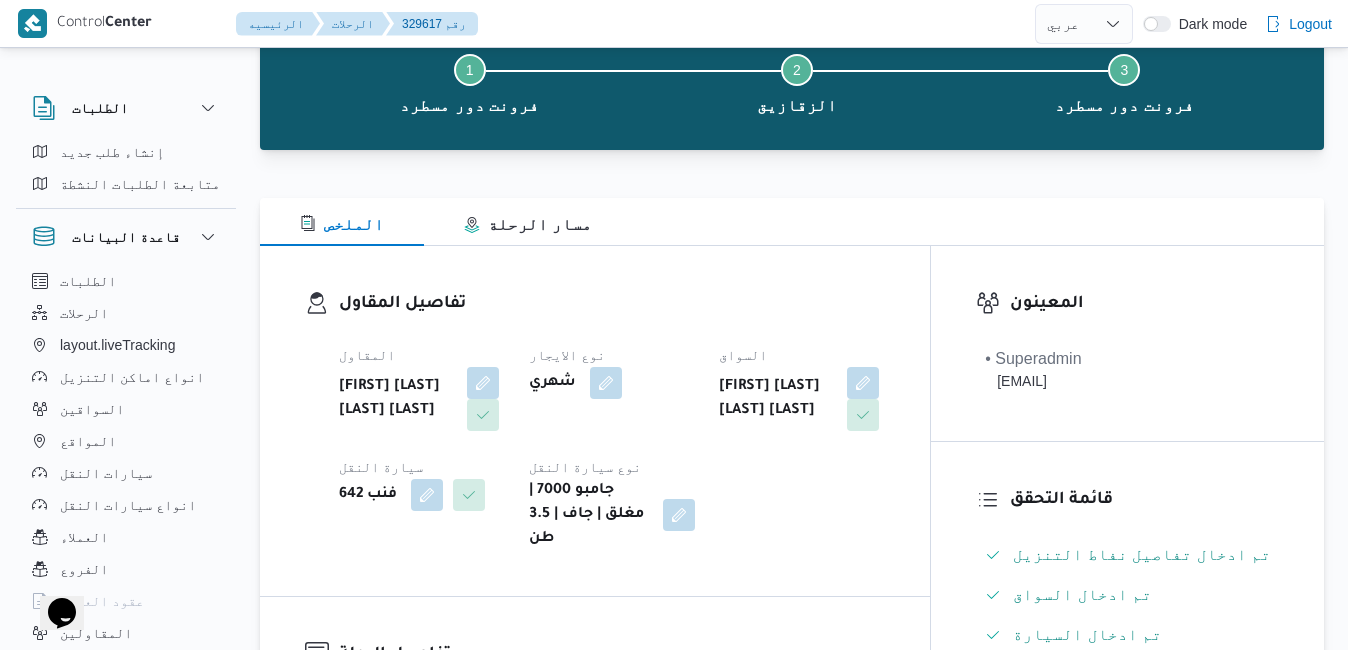 click on "المقاول [FIRST] [LAST] [LAST] [LAST] نوع الايجار شهري السواق [FIRST] [LAST] [LAST] [LAST] سيارة النقل [CAR_PLATE] نوع سيارة النقل جامبو 7000 | مغلق | جاف | 3.5 طن" at bounding box center [612, 447] 